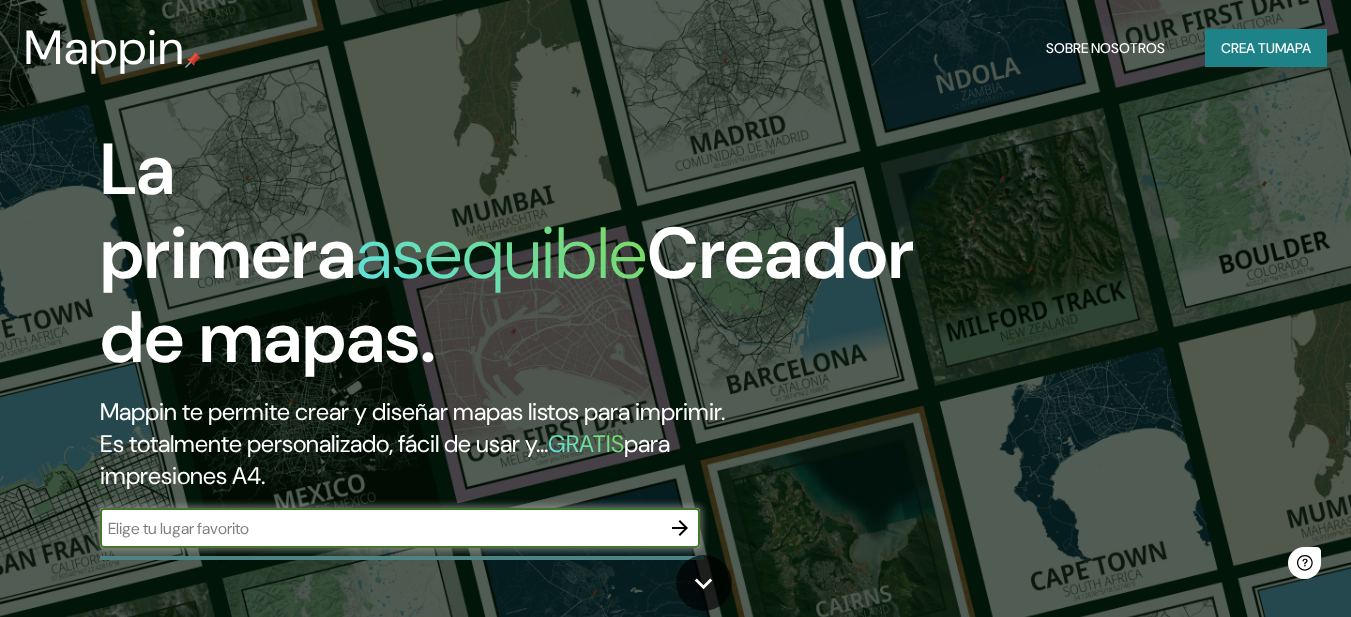 scroll, scrollTop: 0, scrollLeft: 0, axis: both 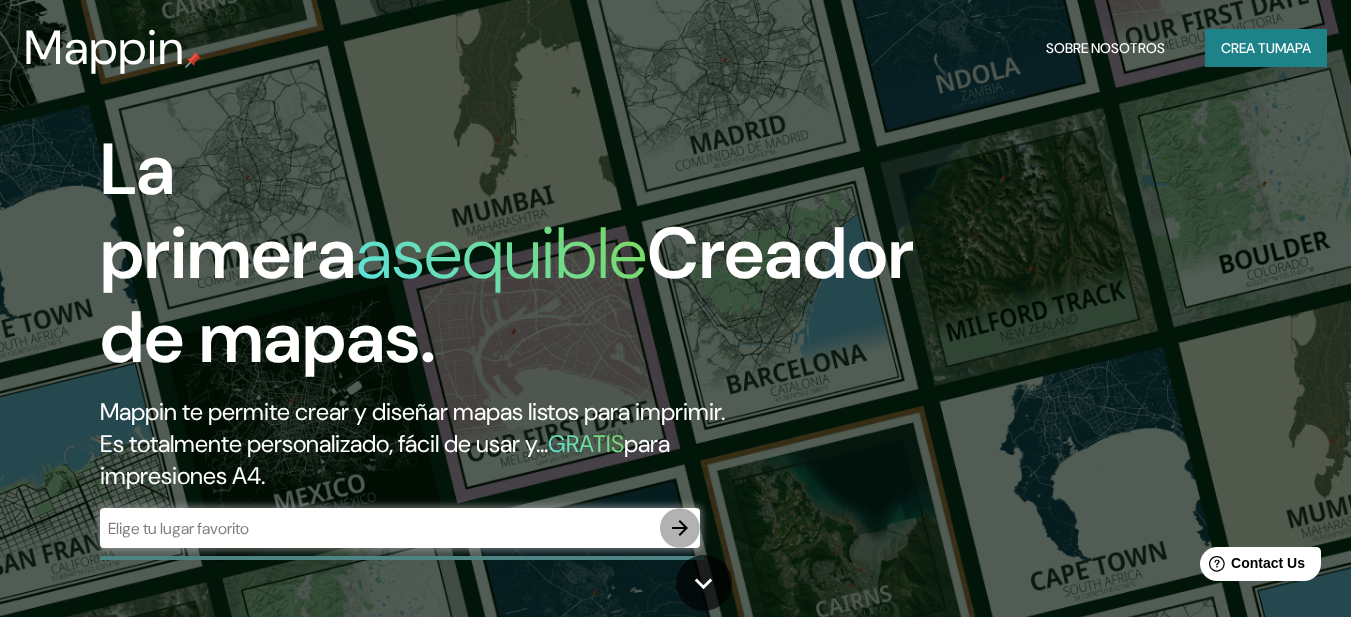 click 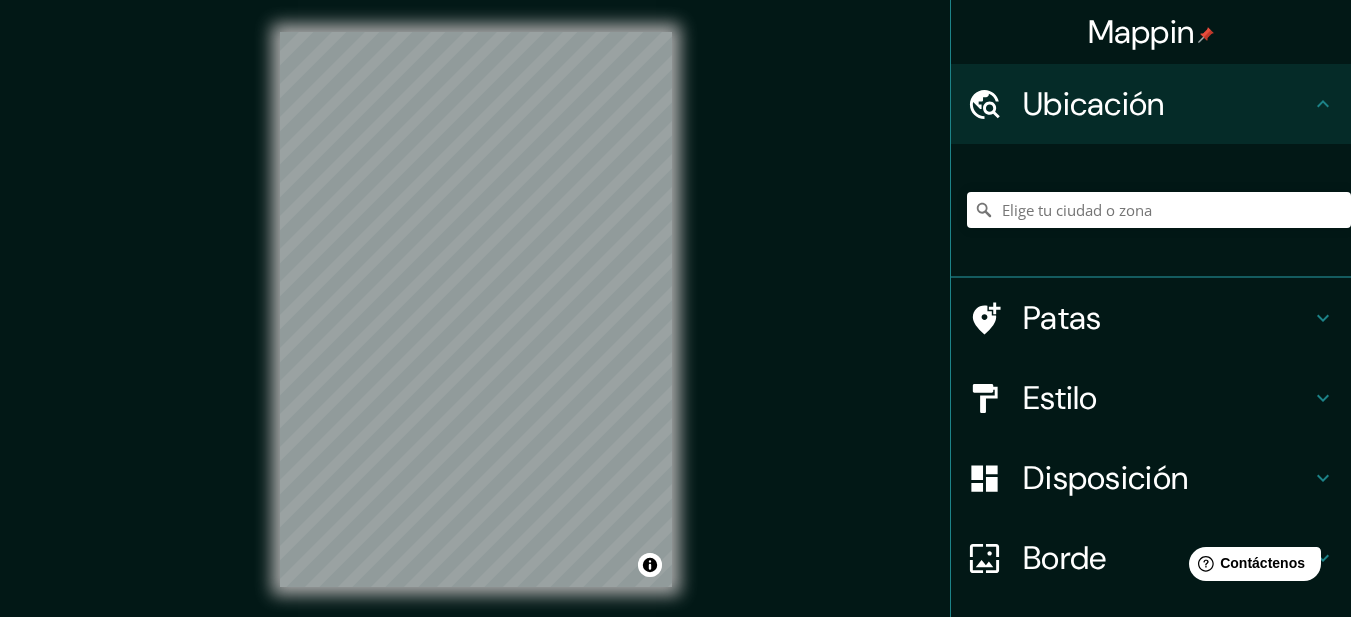 click on "Patas" at bounding box center [1062, 318] 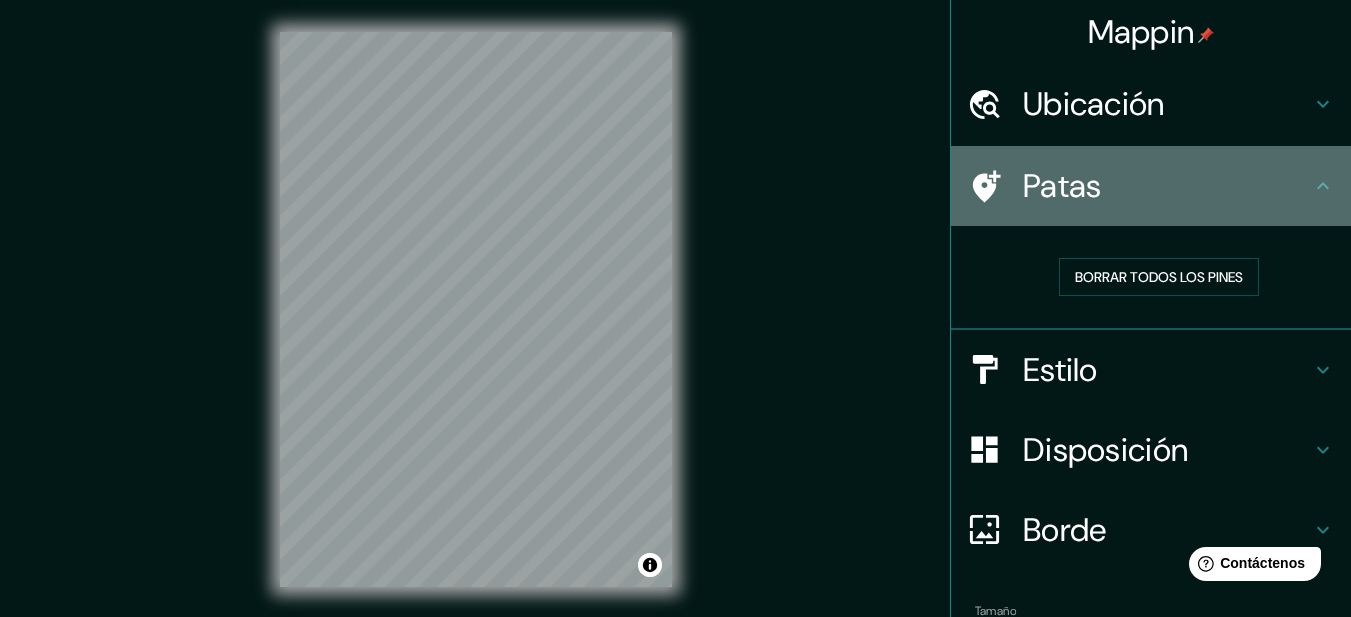 click on "Patas" at bounding box center (1151, 186) 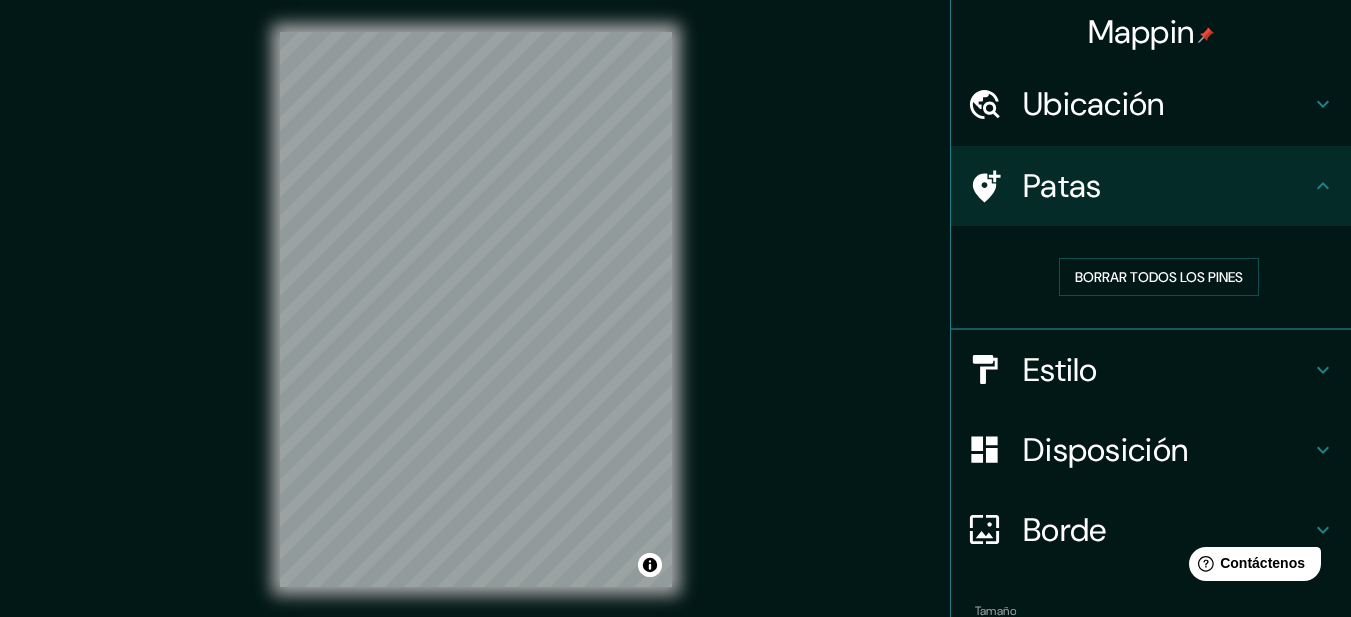 click on "Estilo" at bounding box center (1060, 370) 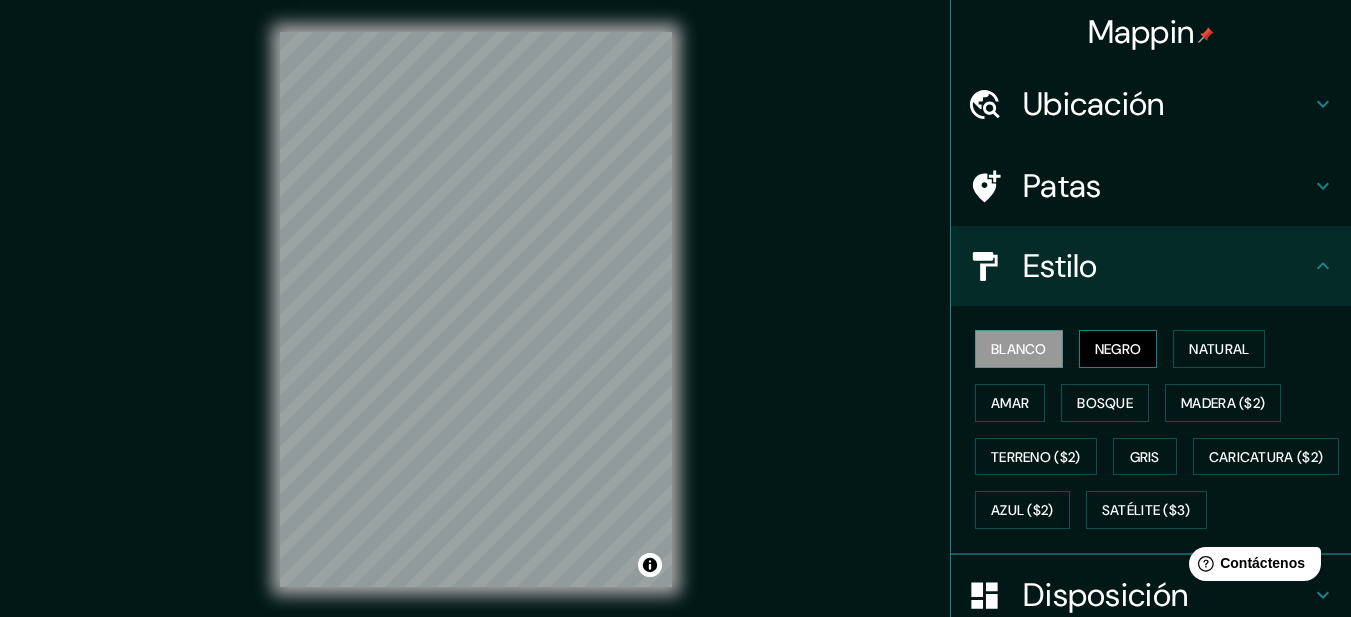 click on "Negro" at bounding box center [1118, 349] 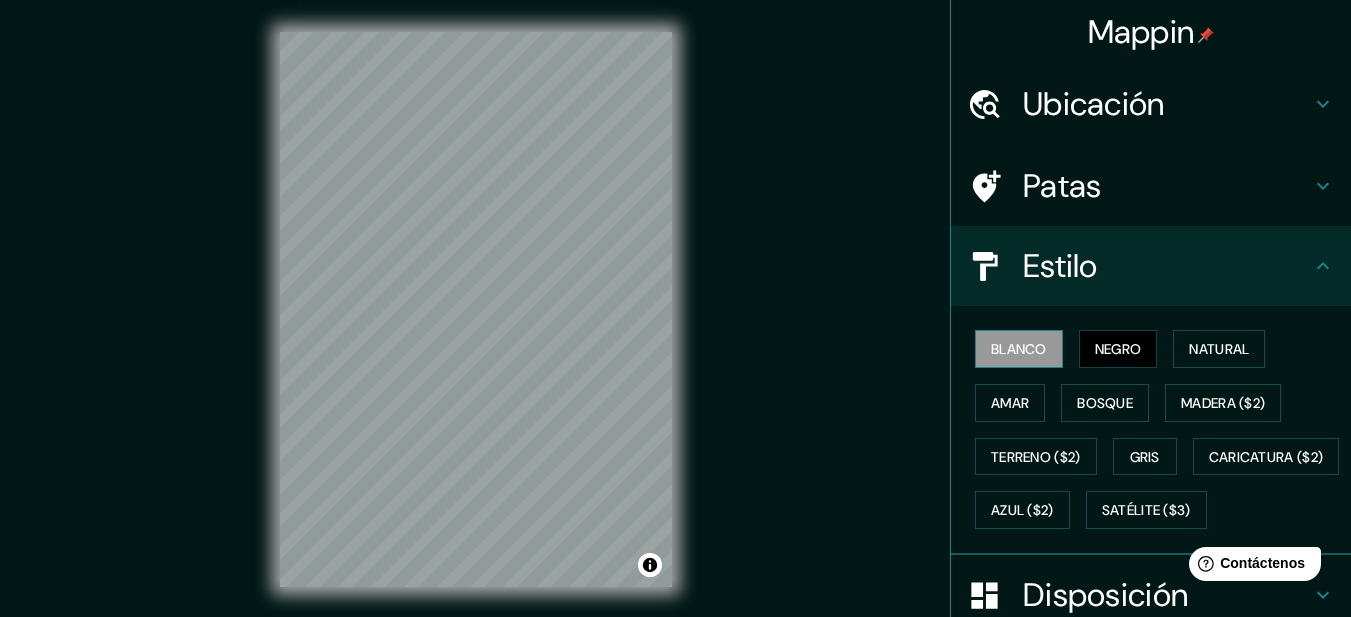 click on "Blanco" at bounding box center (1019, 349) 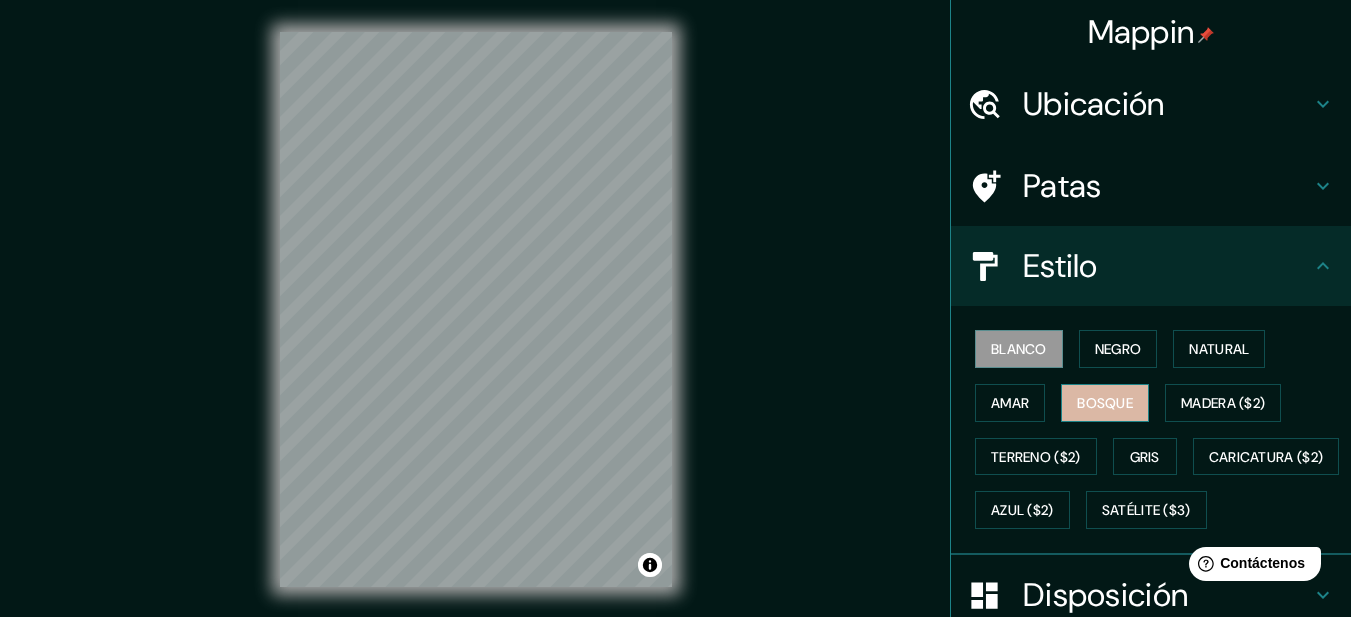 click on "Bosque" at bounding box center [1105, 403] 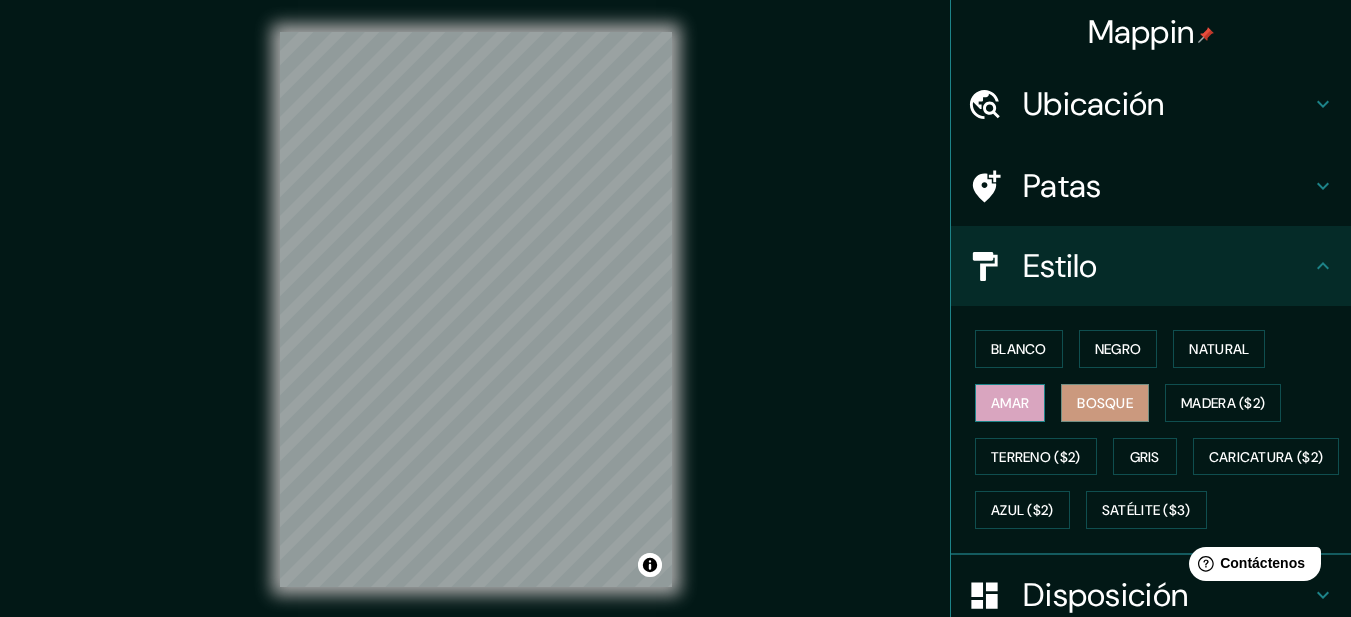 click on "Amar" at bounding box center (1010, 403) 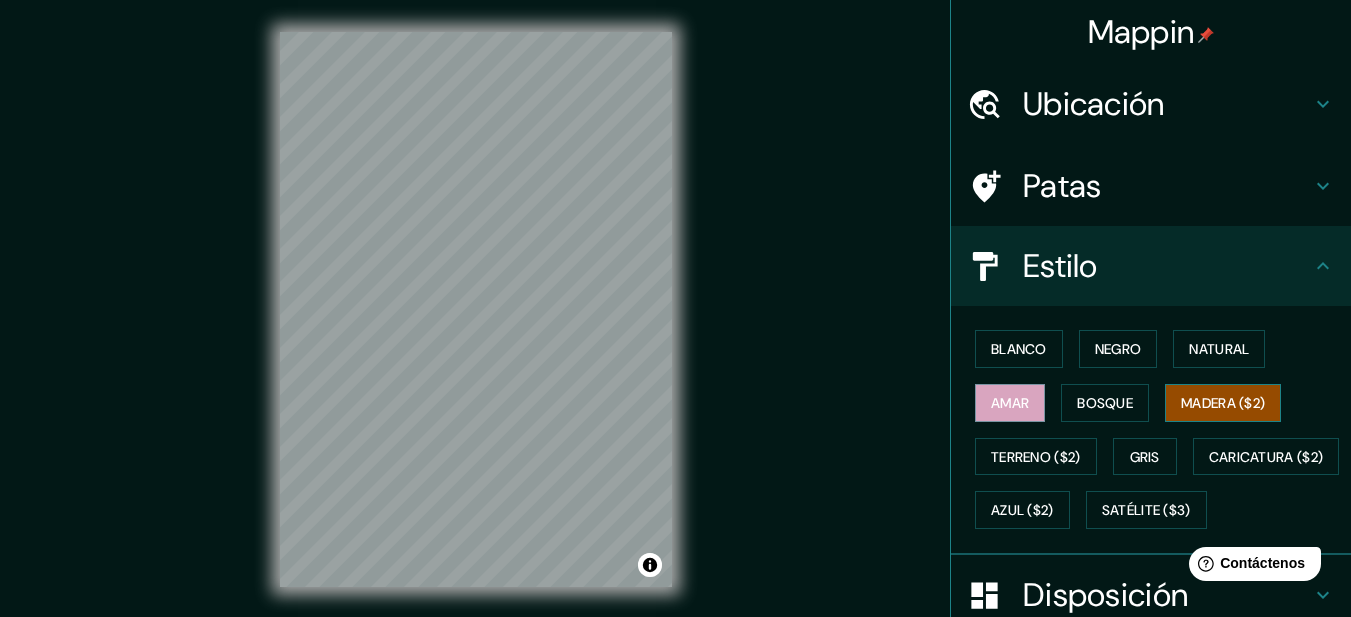 click on "Madera ($2)" at bounding box center (1223, 403) 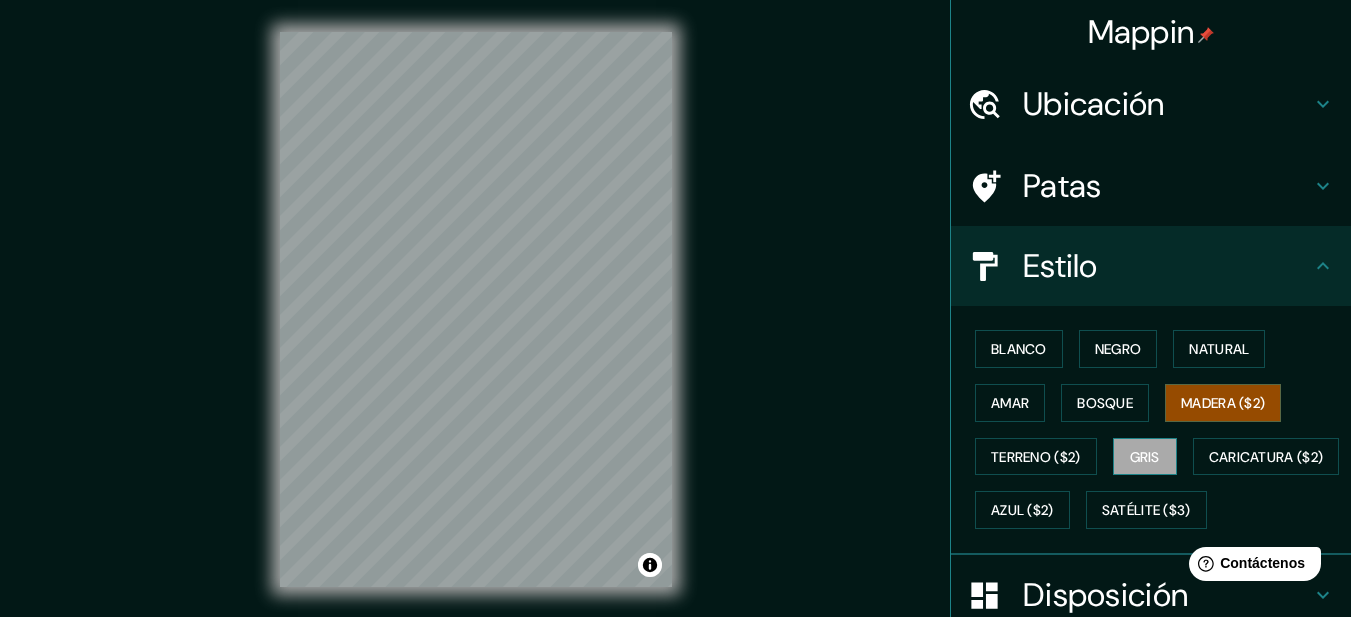 click on "Gris" at bounding box center (1145, 457) 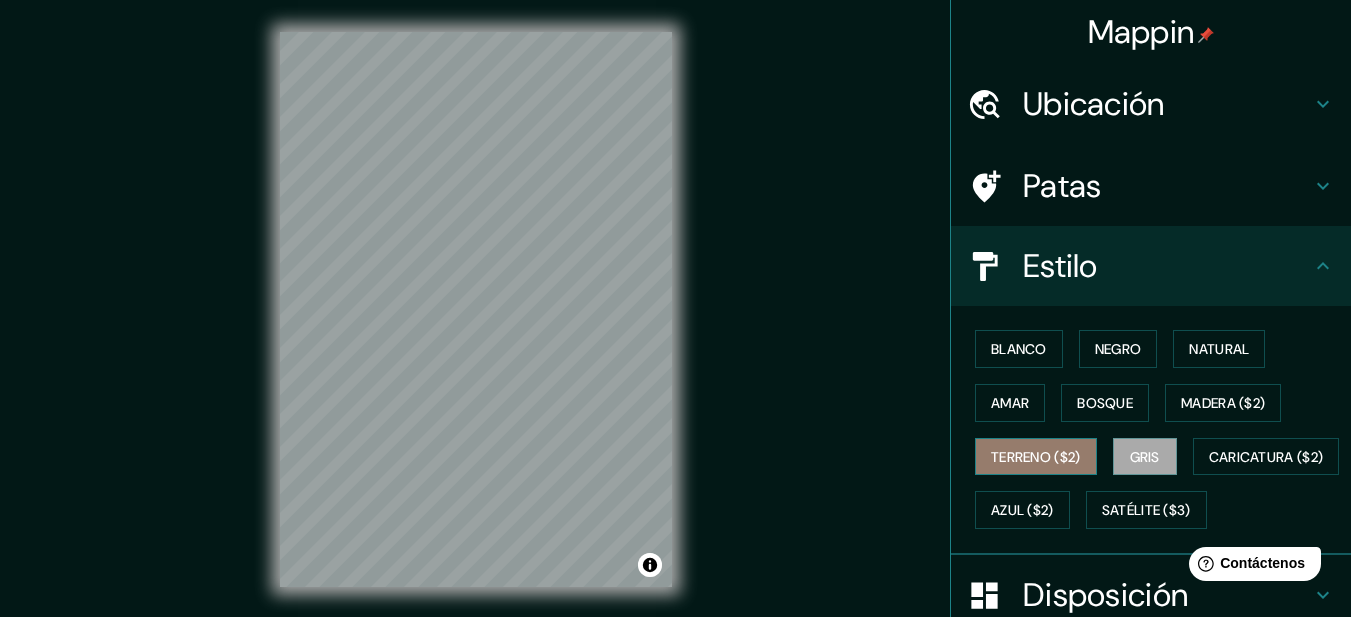 click on "Terreno ($2)" at bounding box center [1036, 457] 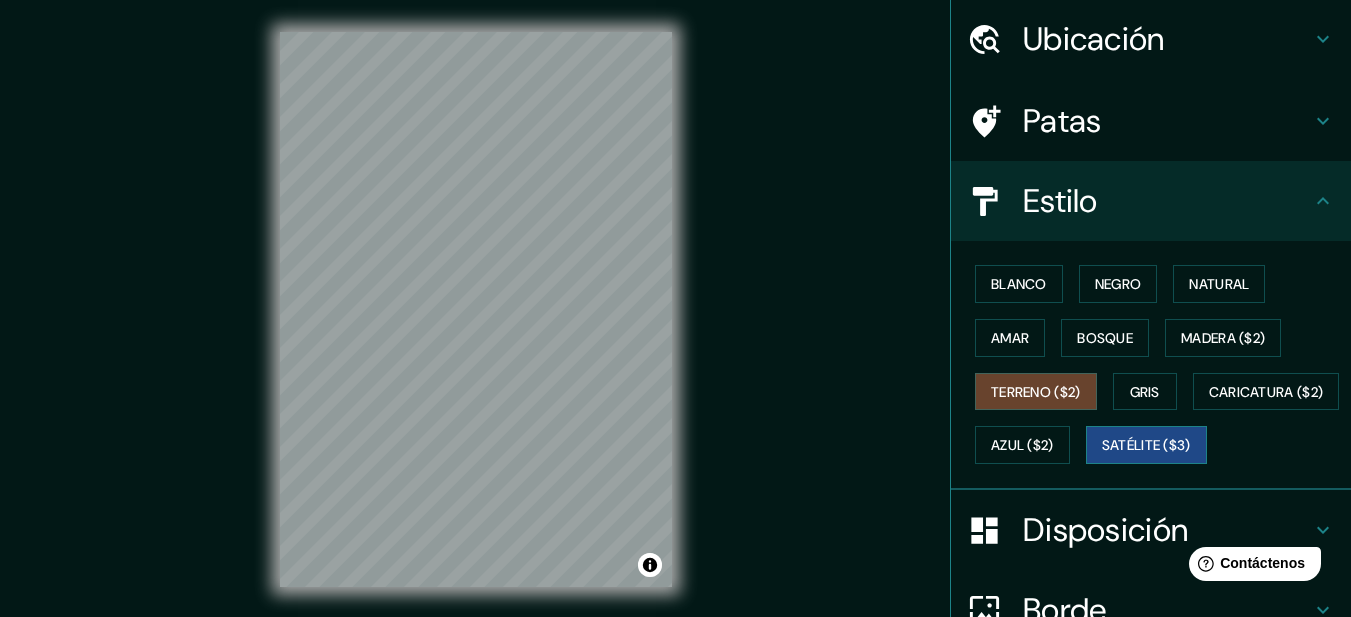 scroll, scrollTop: 100, scrollLeft: 0, axis: vertical 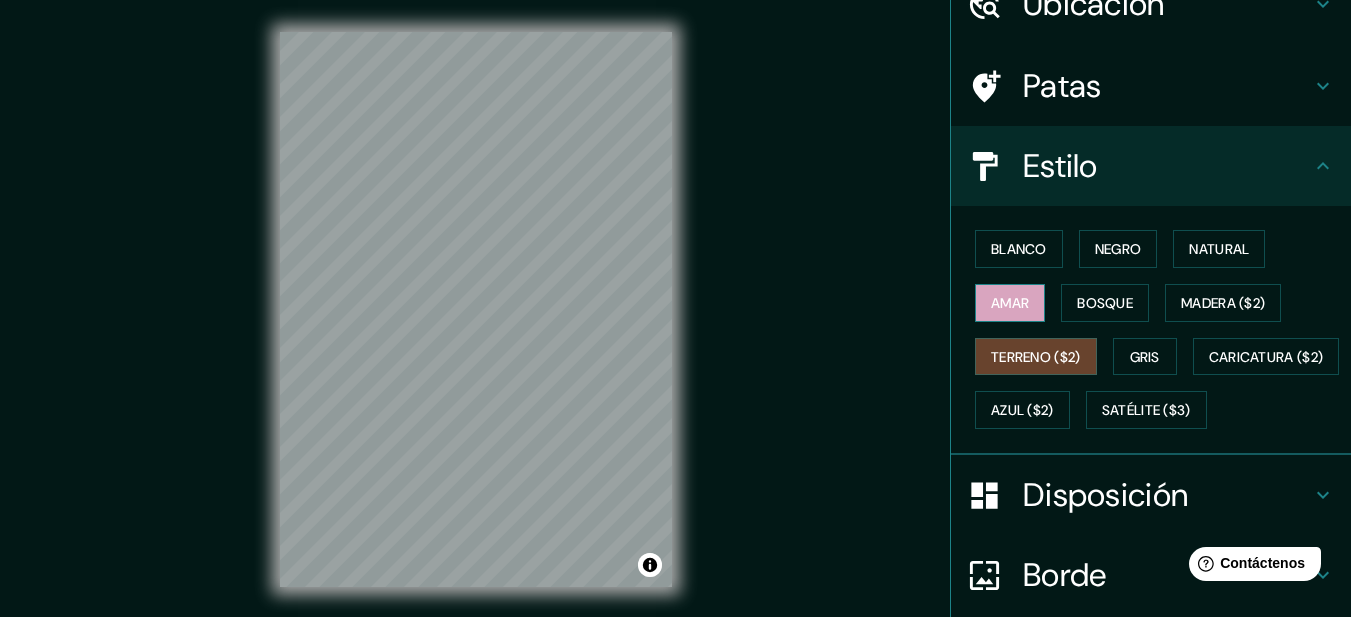 click on "Amar" at bounding box center (1010, 303) 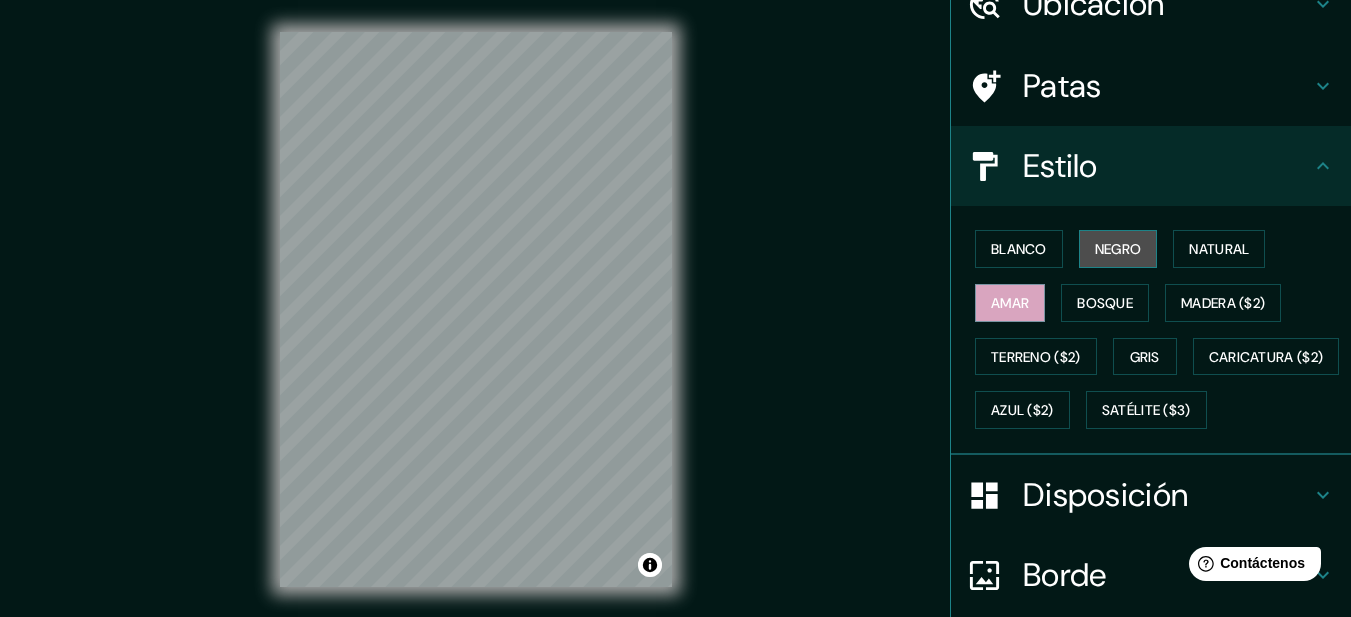 click on "Negro" at bounding box center [1118, 249] 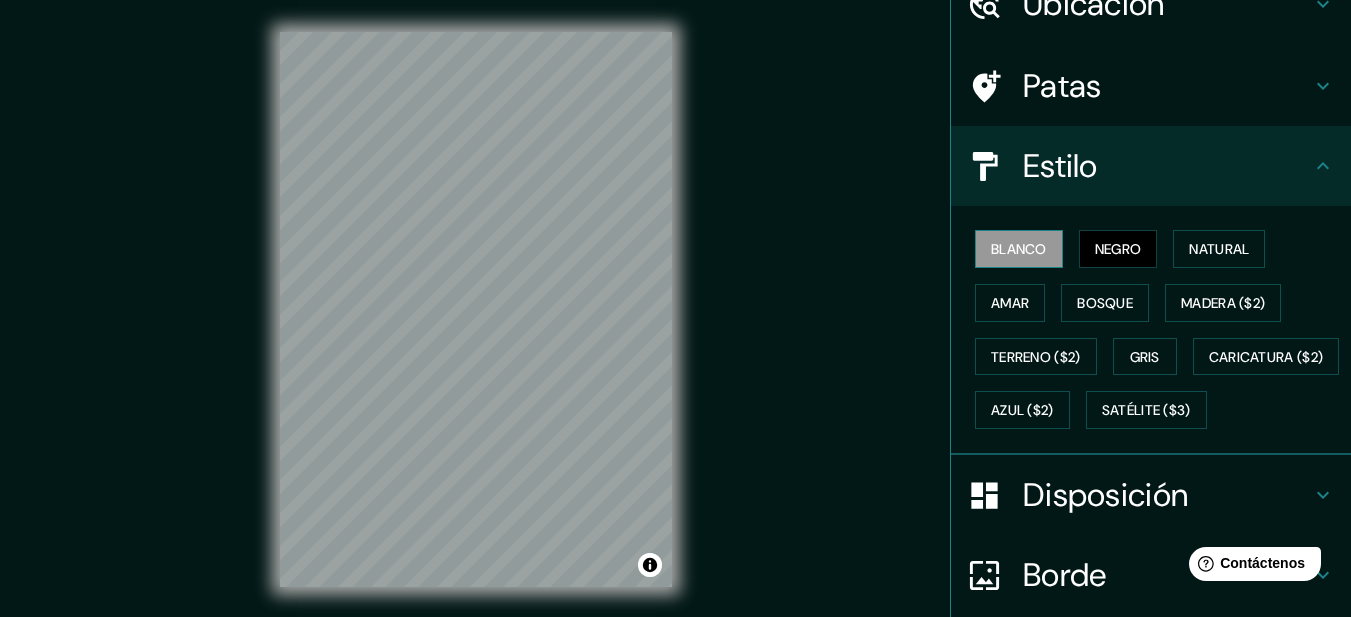 click on "Blanco" at bounding box center [1019, 249] 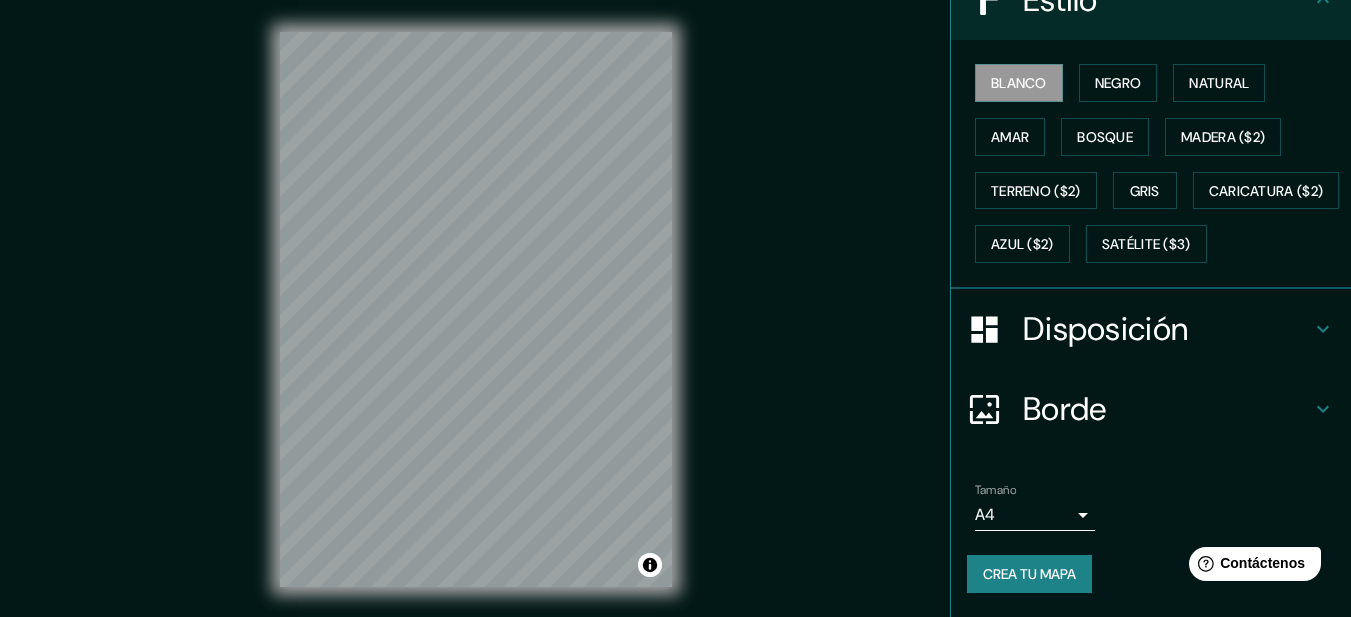 click on "Disposición" at bounding box center (1105, 329) 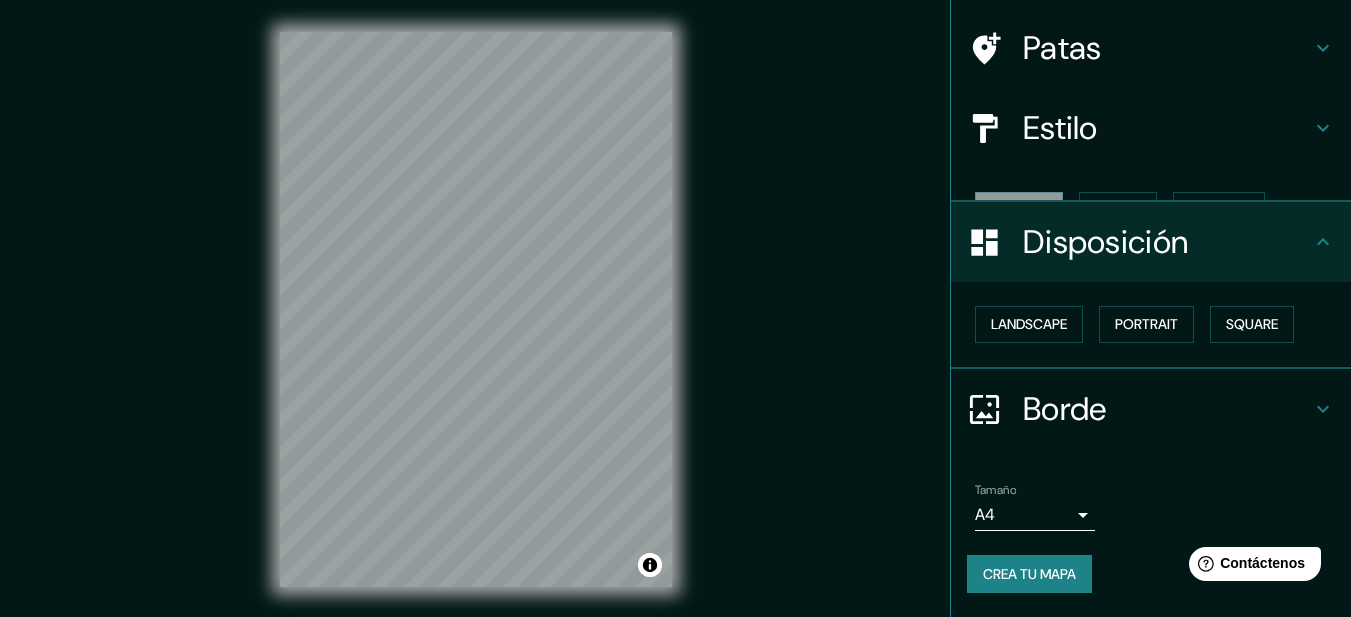 scroll, scrollTop: 104, scrollLeft: 0, axis: vertical 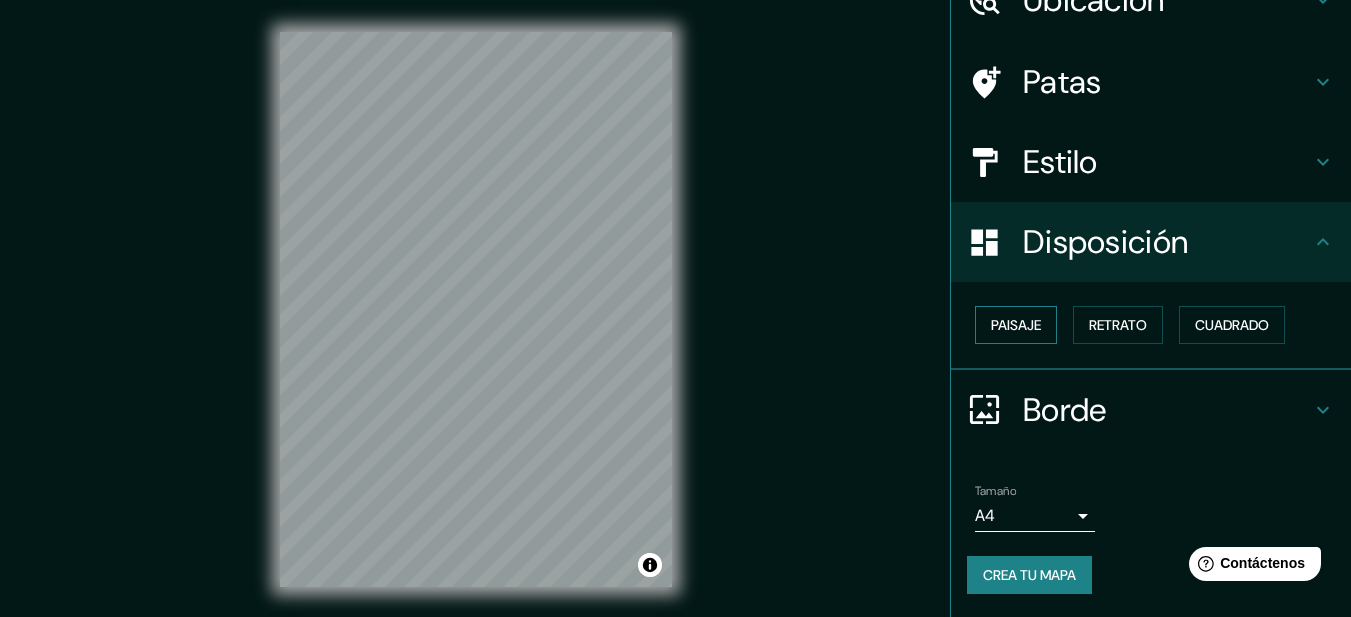 click on "Paisaje" at bounding box center (1016, 325) 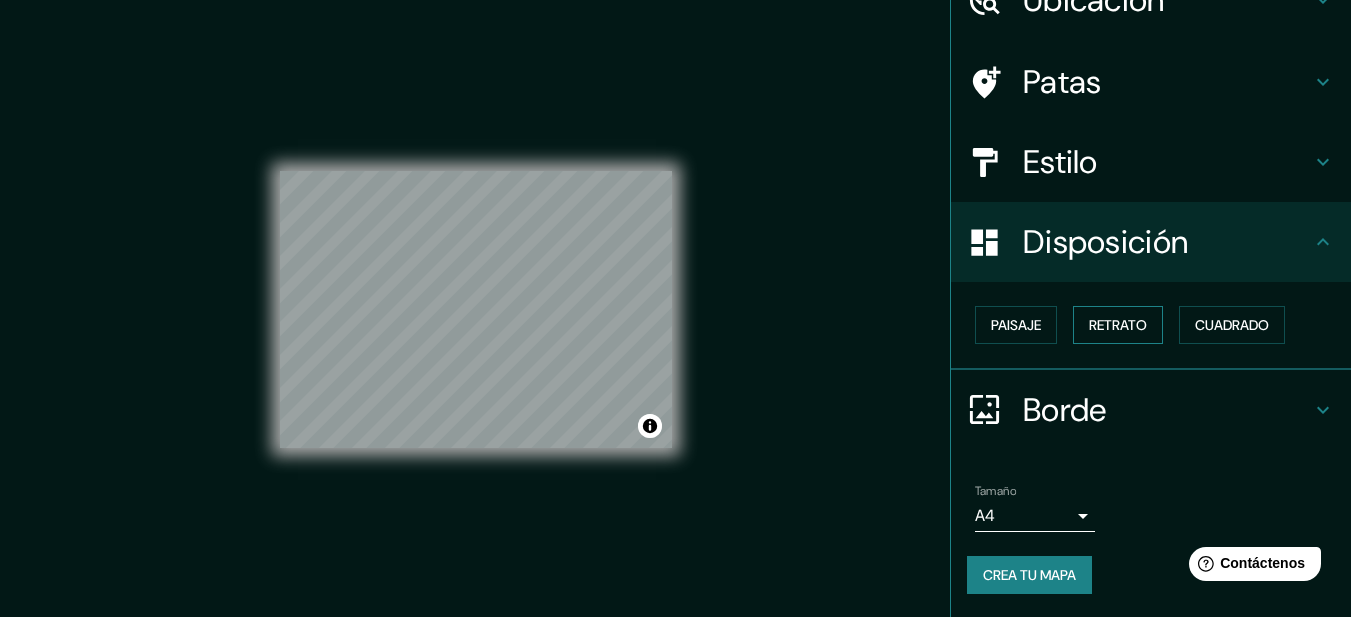 click on "Retrato" at bounding box center [1118, 325] 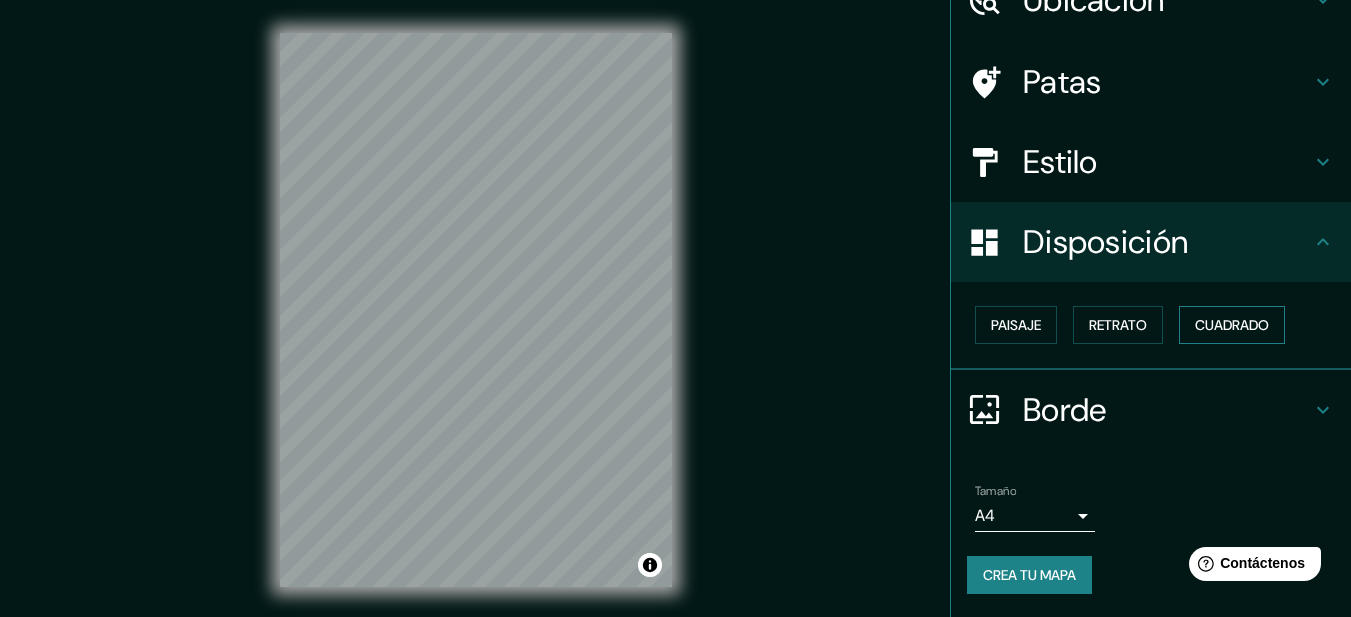 click on "Cuadrado" at bounding box center [1232, 325] 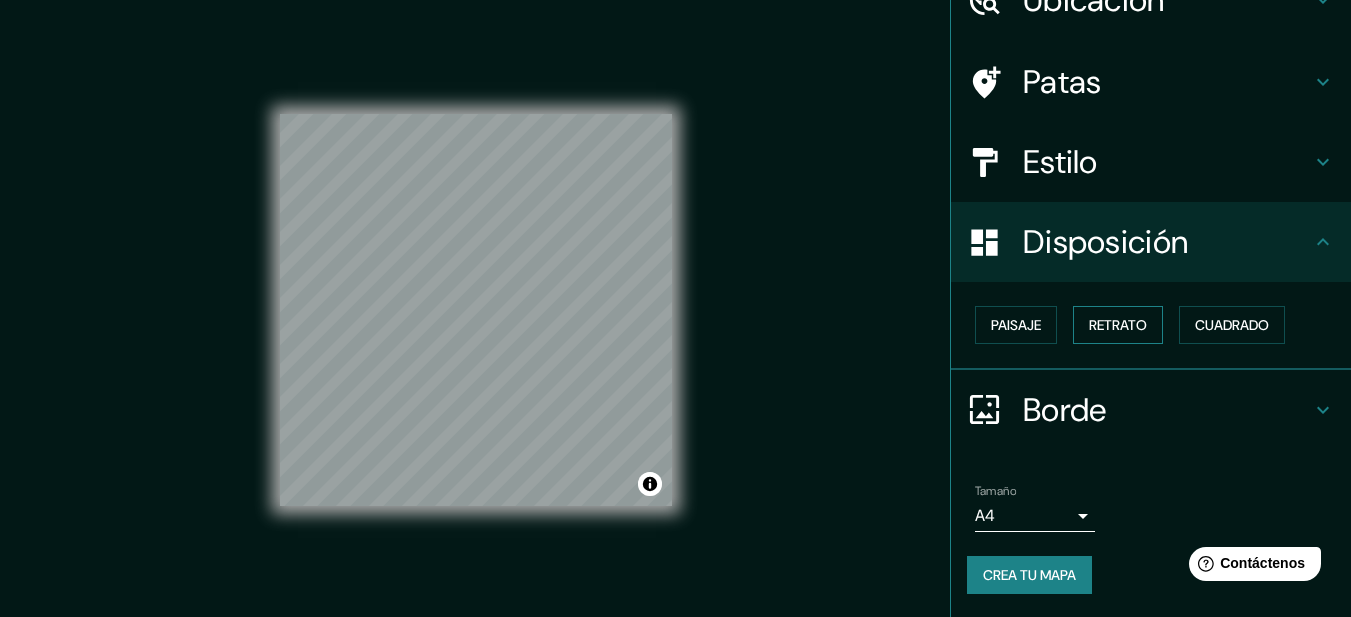 click on "Retrato" at bounding box center (1118, 325) 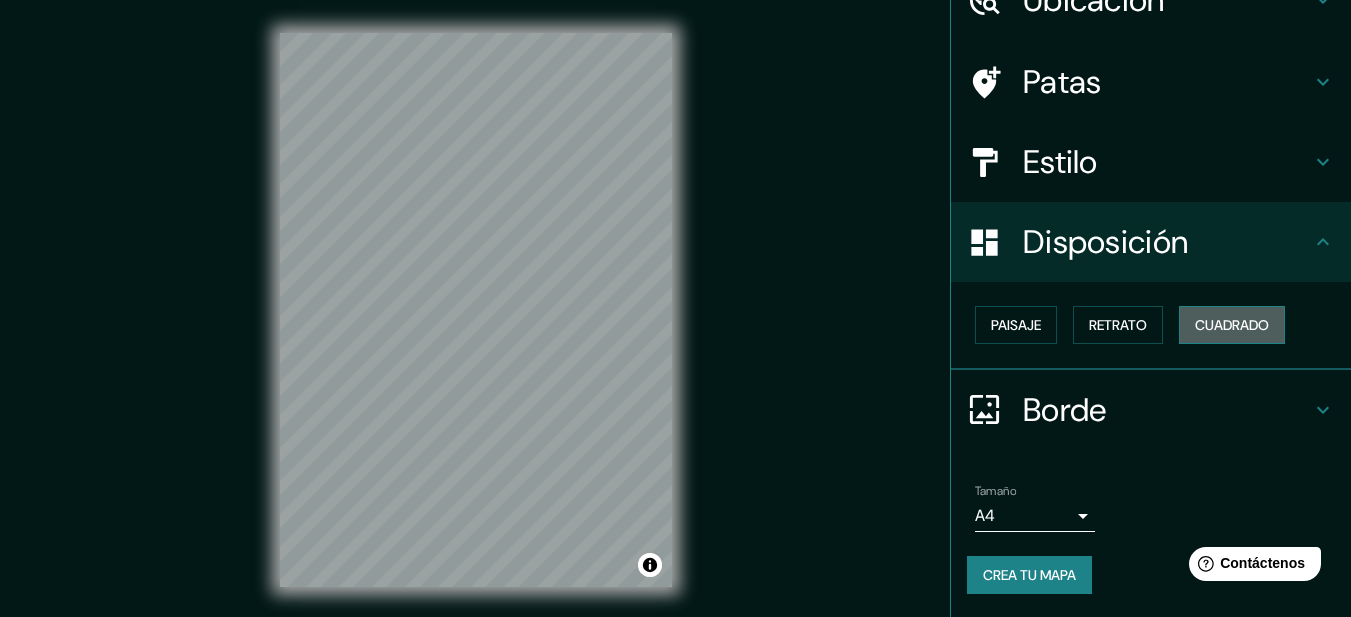 click on "Cuadrado" at bounding box center [1232, 325] 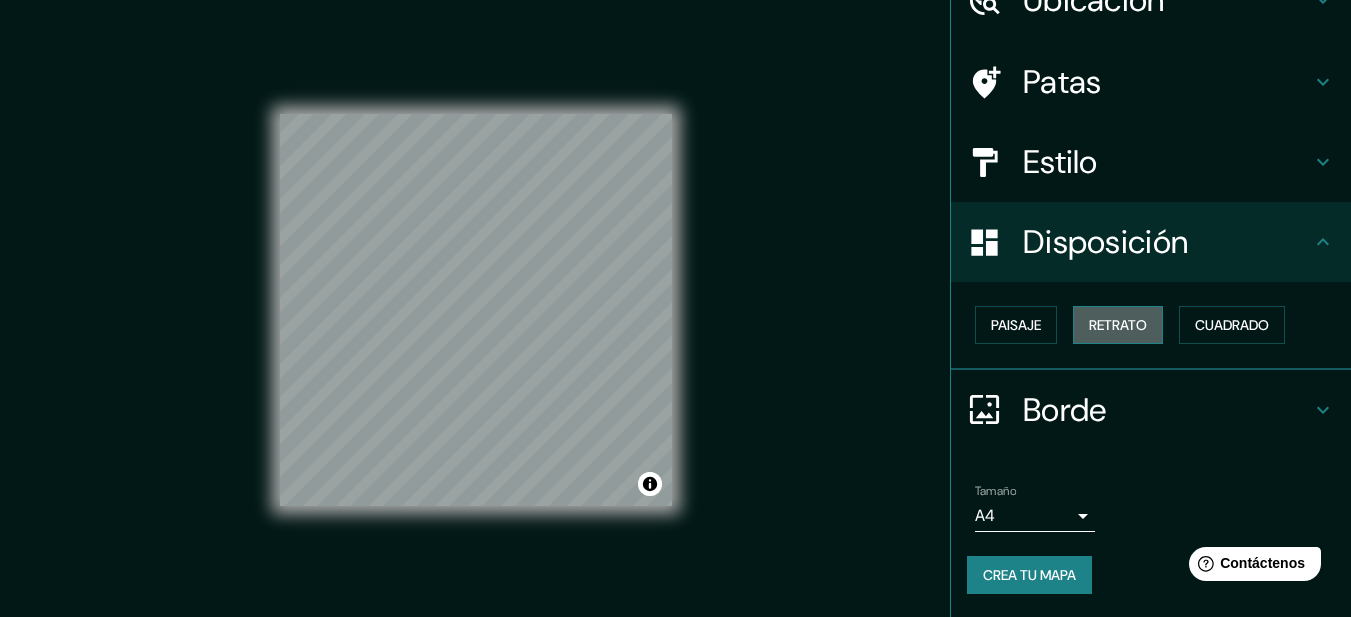 click on "Retrato" at bounding box center [1118, 325] 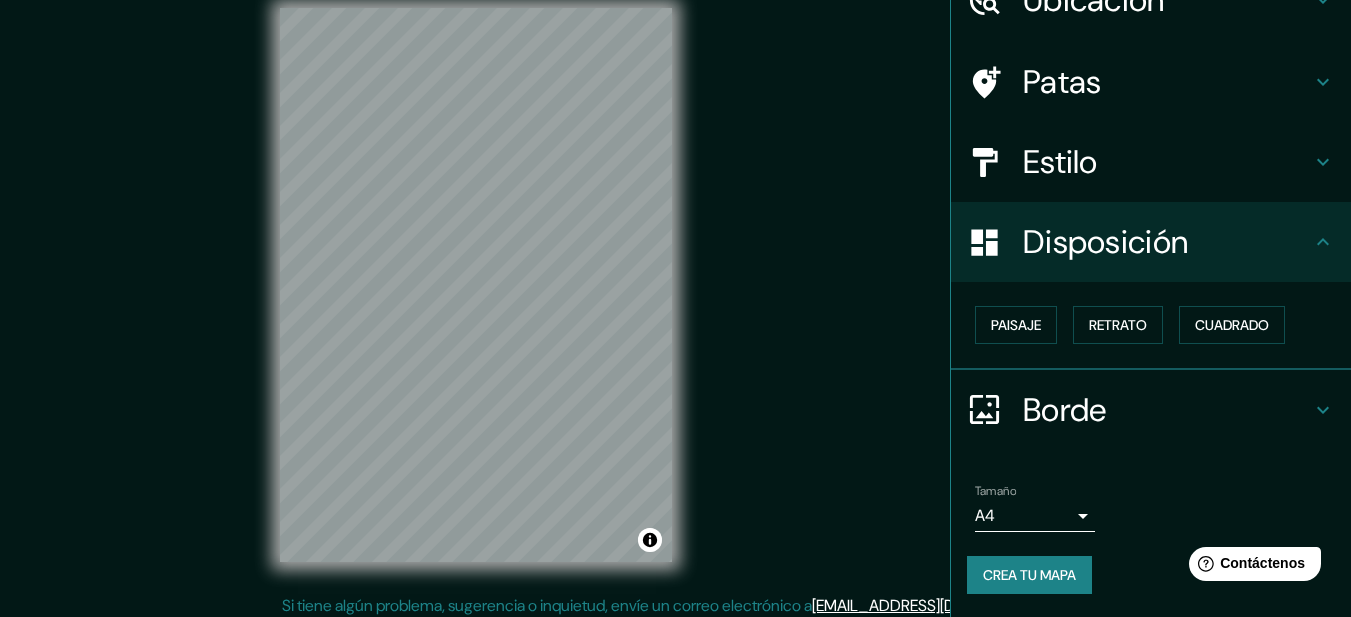 scroll, scrollTop: 49, scrollLeft: 0, axis: vertical 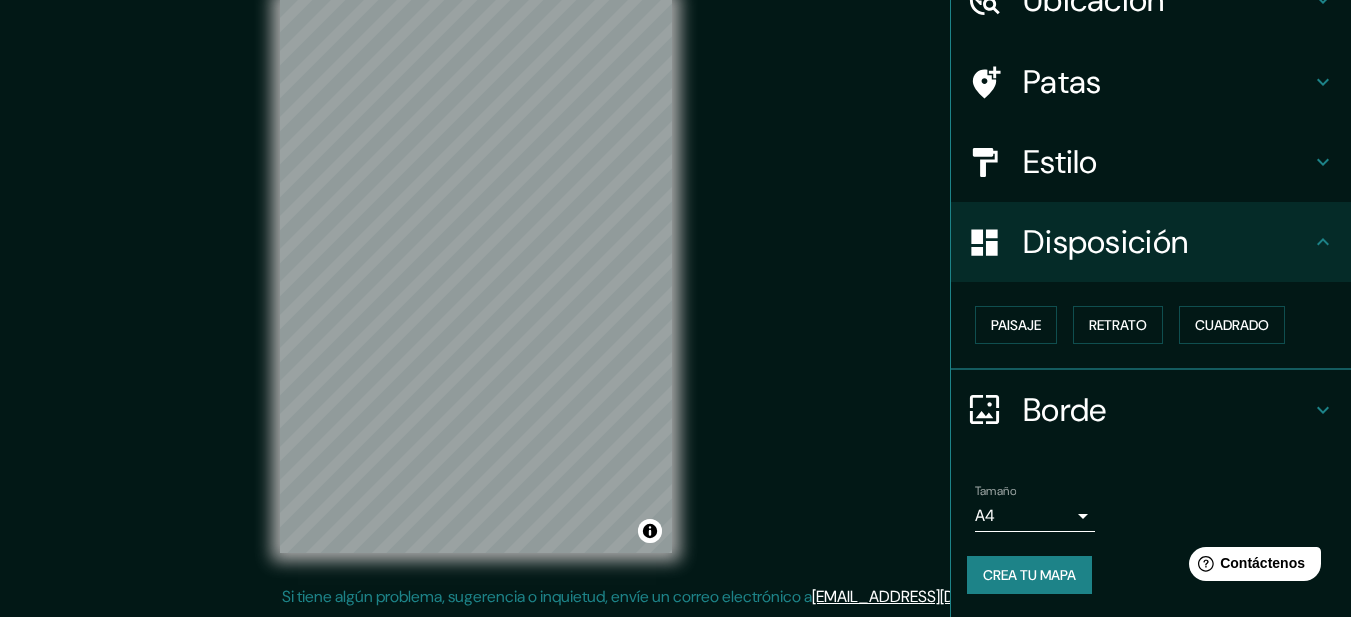 click 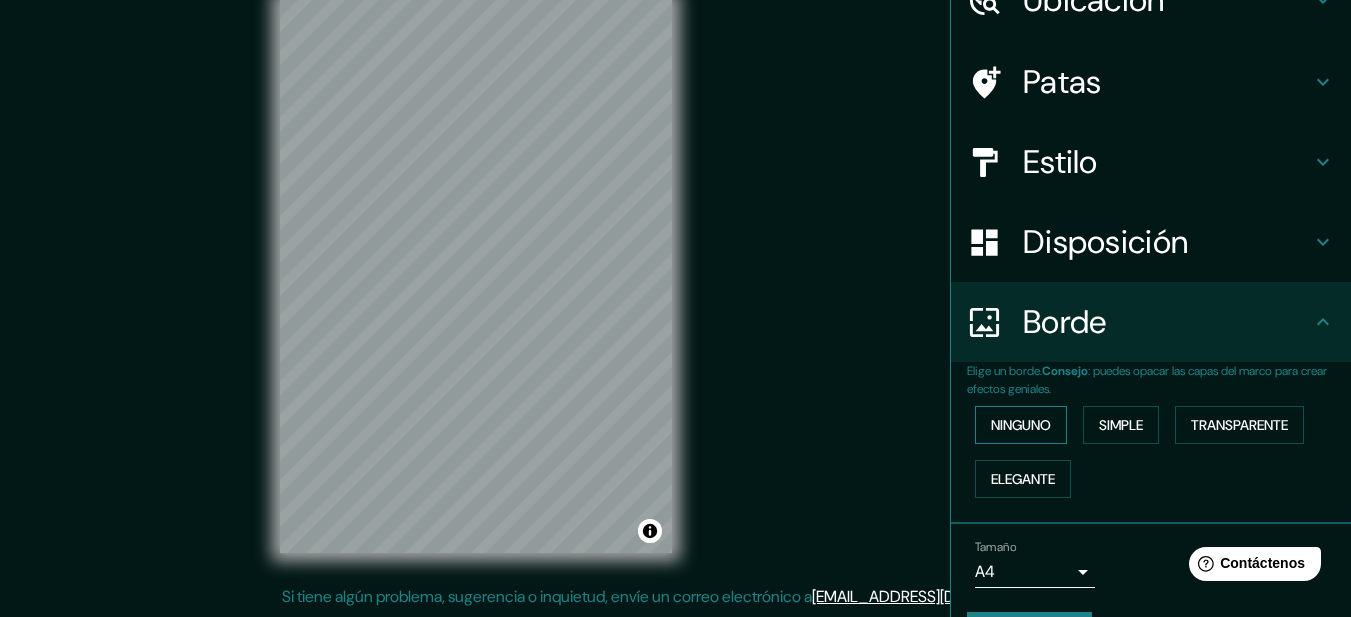 click on "Ninguno" at bounding box center [1021, 425] 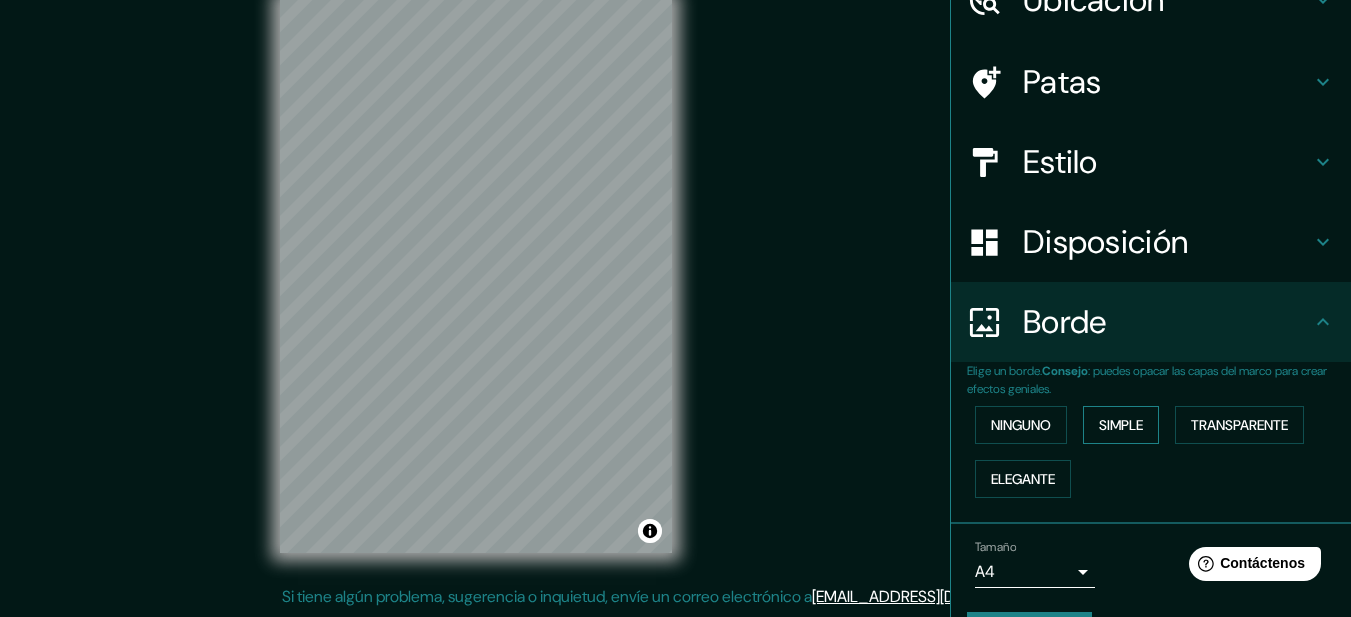 click on "Simple" at bounding box center (1121, 425) 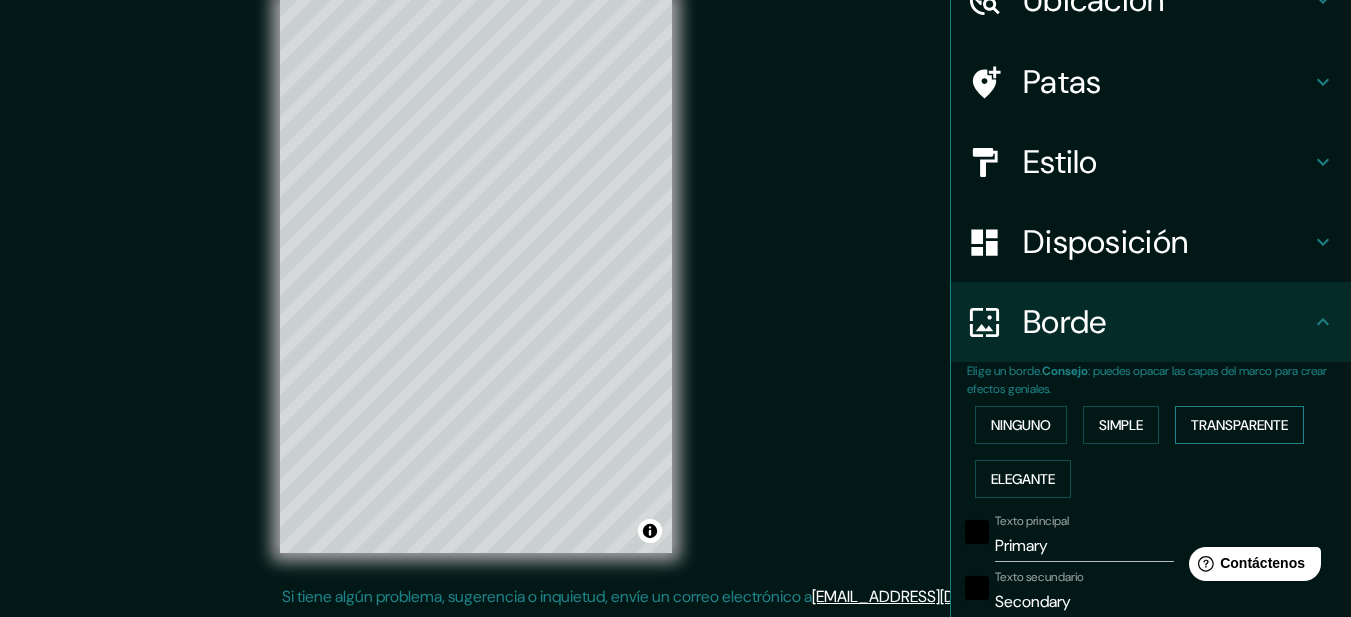 click on "Transparente" at bounding box center [1239, 425] 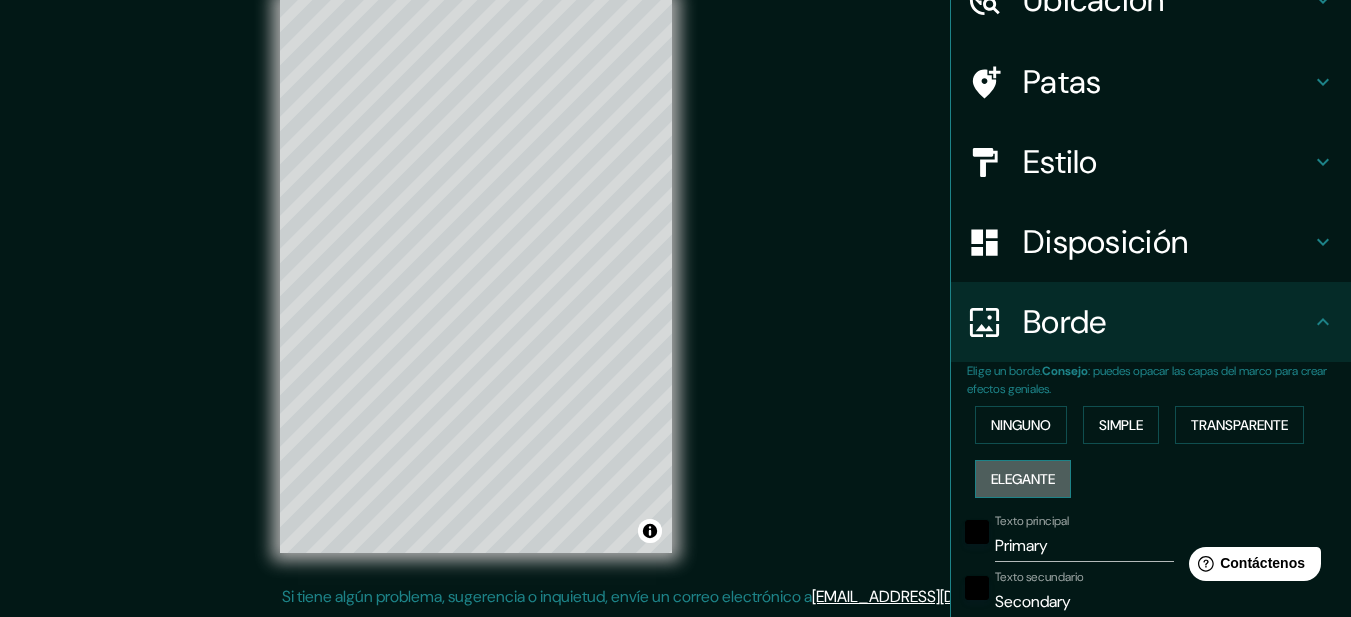 click on "Elegante" at bounding box center [1023, 479] 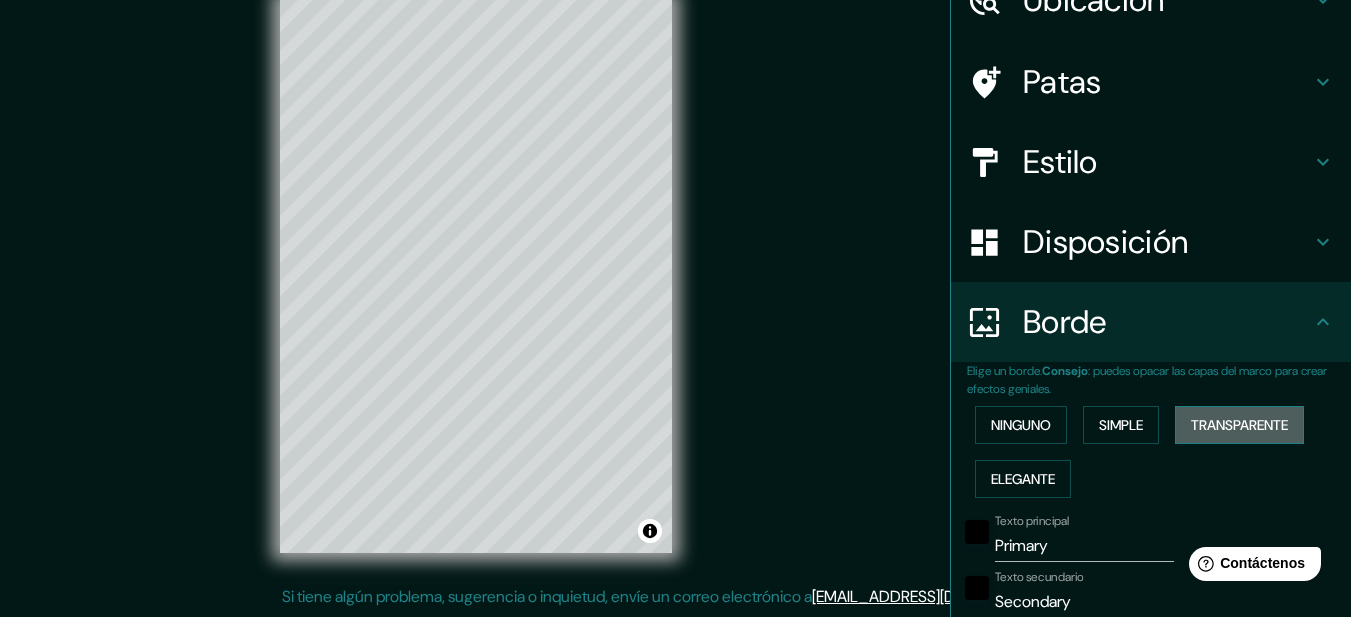 click on "Transparente" at bounding box center [1239, 425] 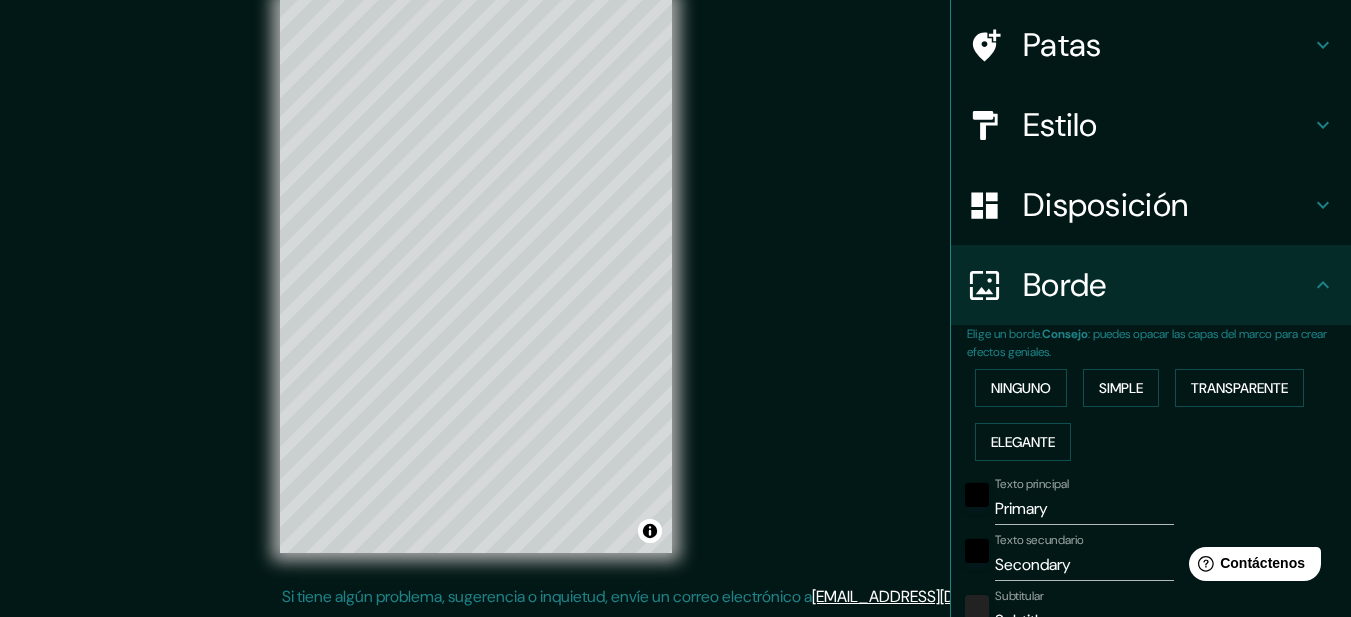 scroll, scrollTop: 204, scrollLeft: 0, axis: vertical 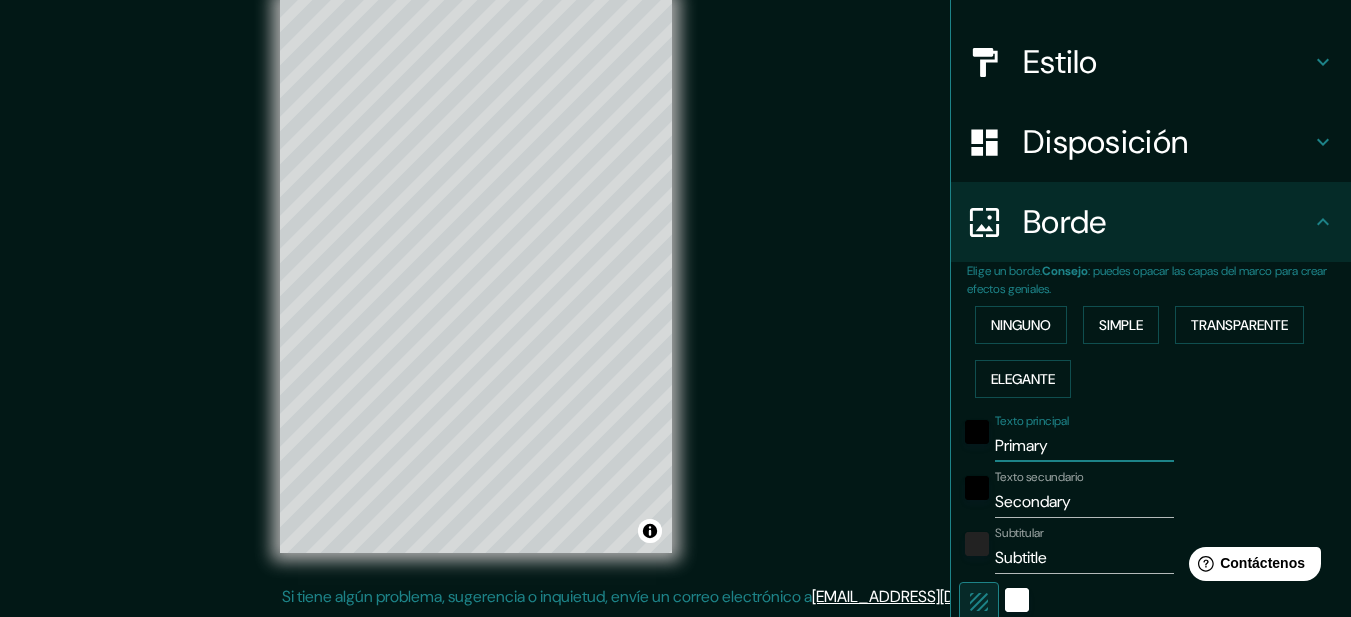 drag, startPoint x: 1050, startPoint y: 455, endPoint x: 971, endPoint y: 449, distance: 79.22752 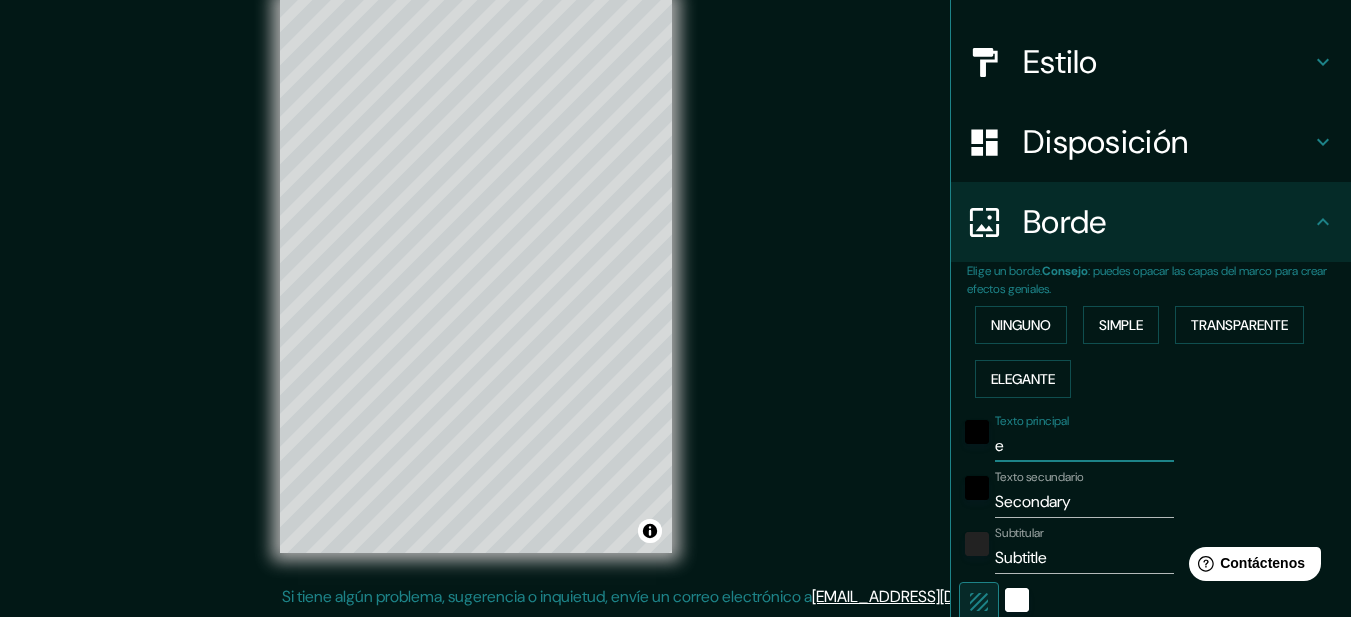 type 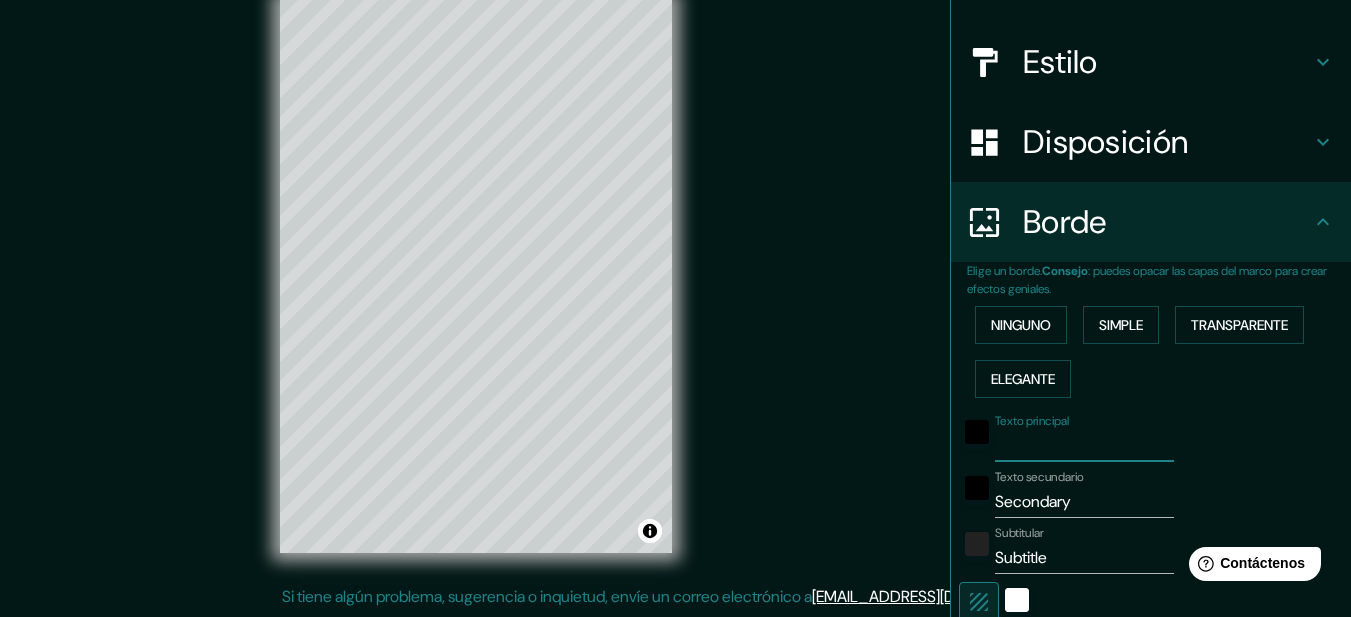 type on "188" 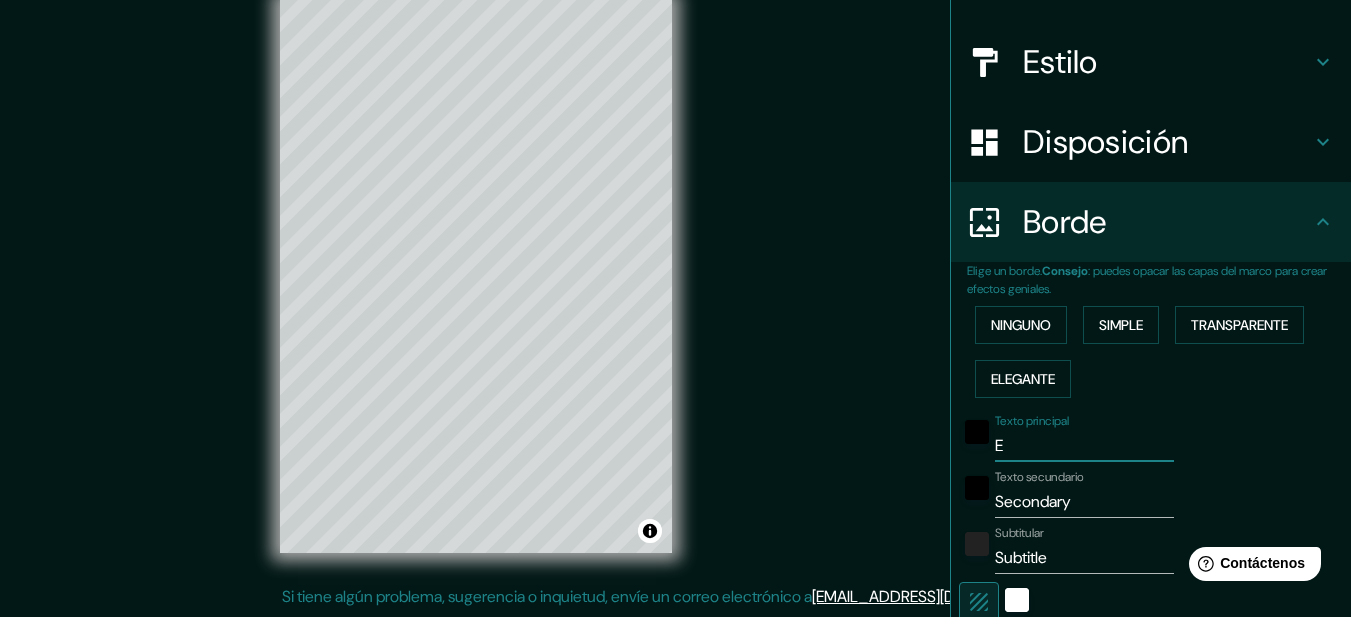 type on "EL" 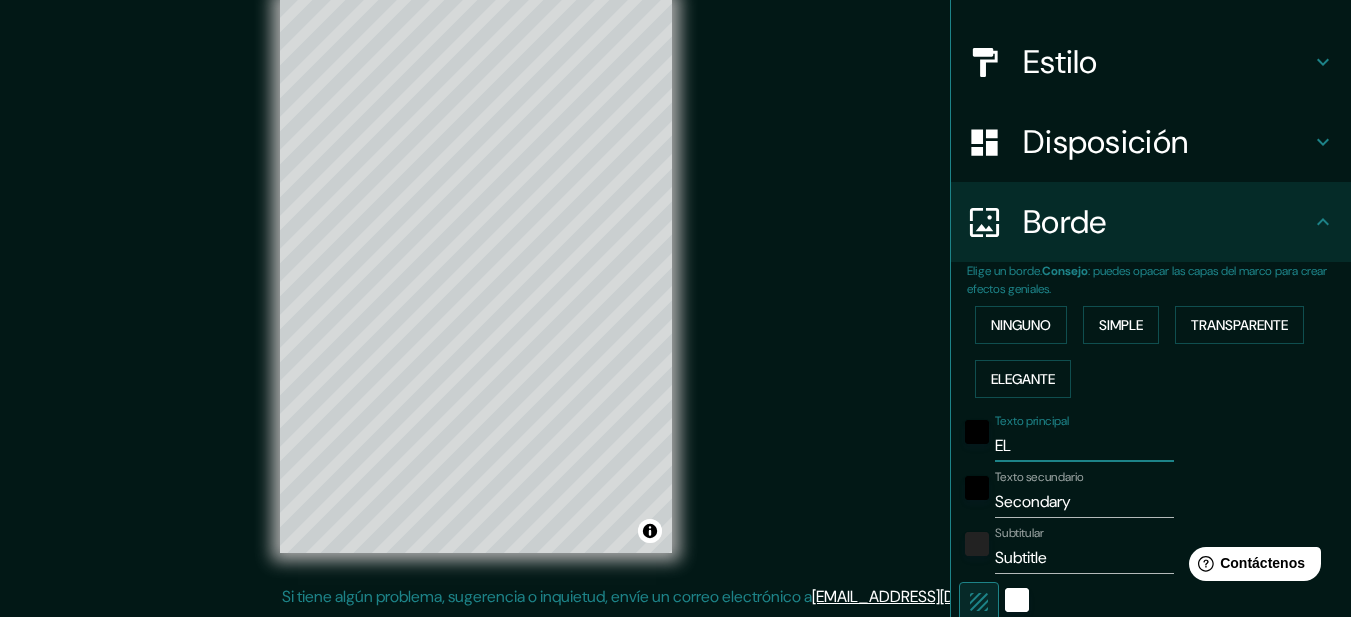 type on "EL" 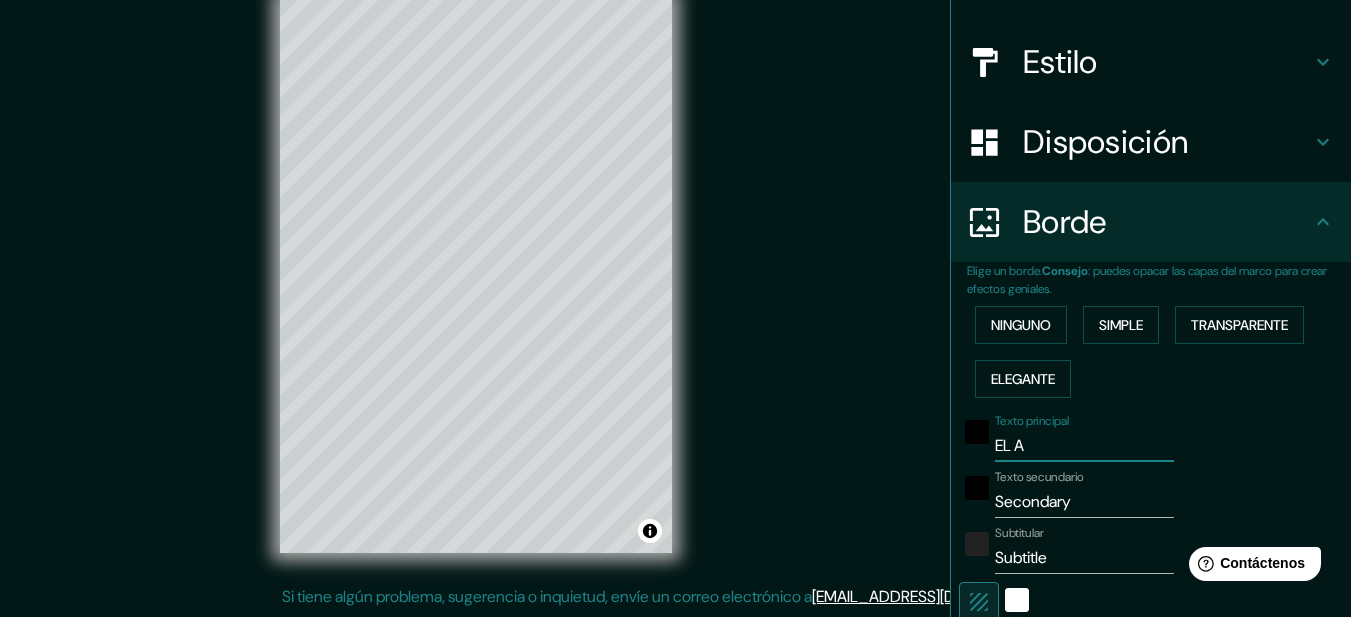 type on "31" 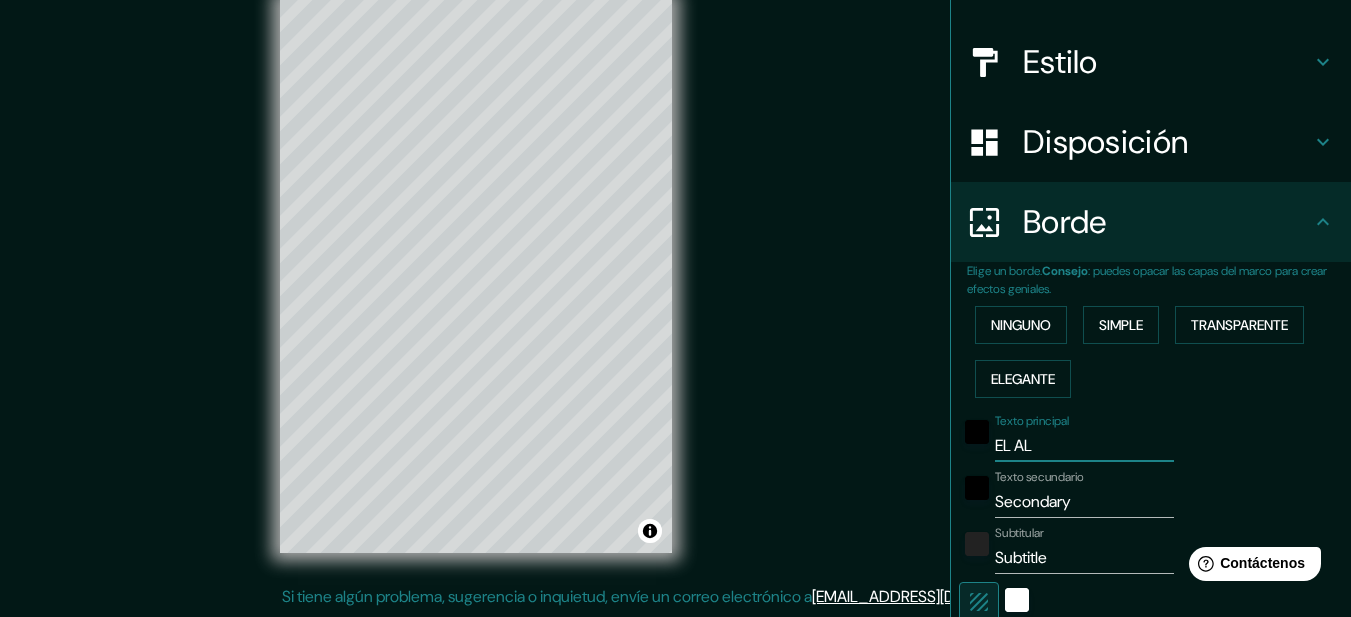 type on "EL ALT" 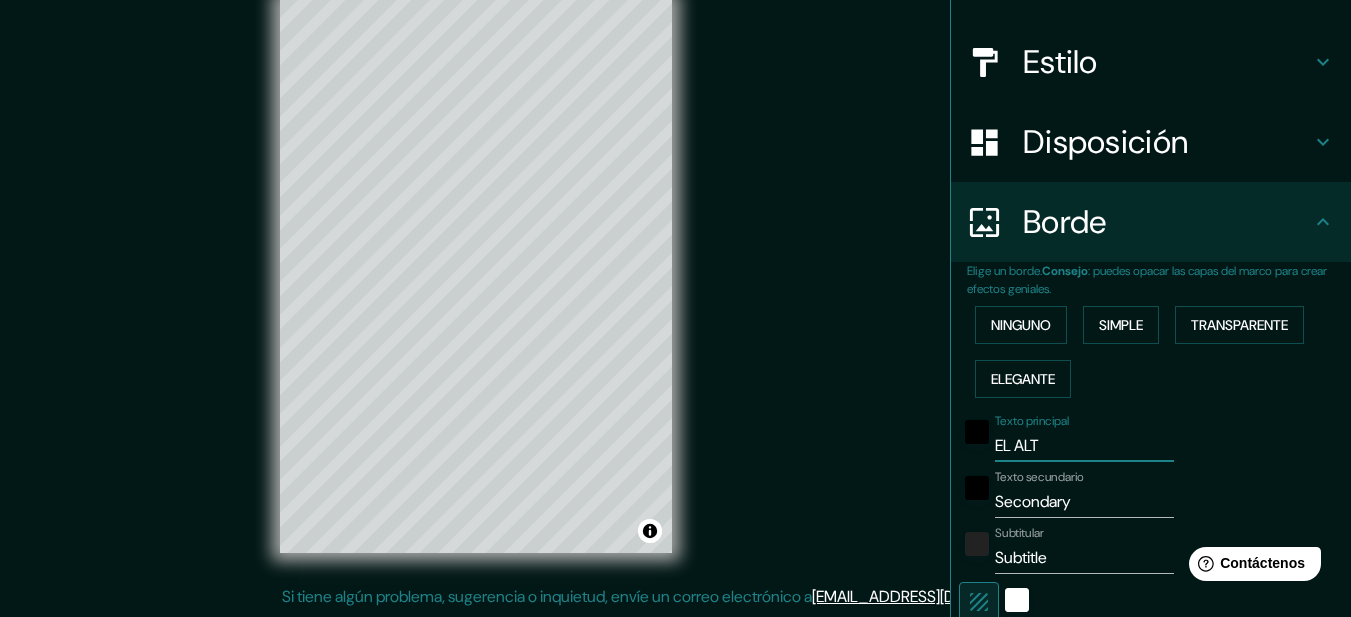 type on "188" 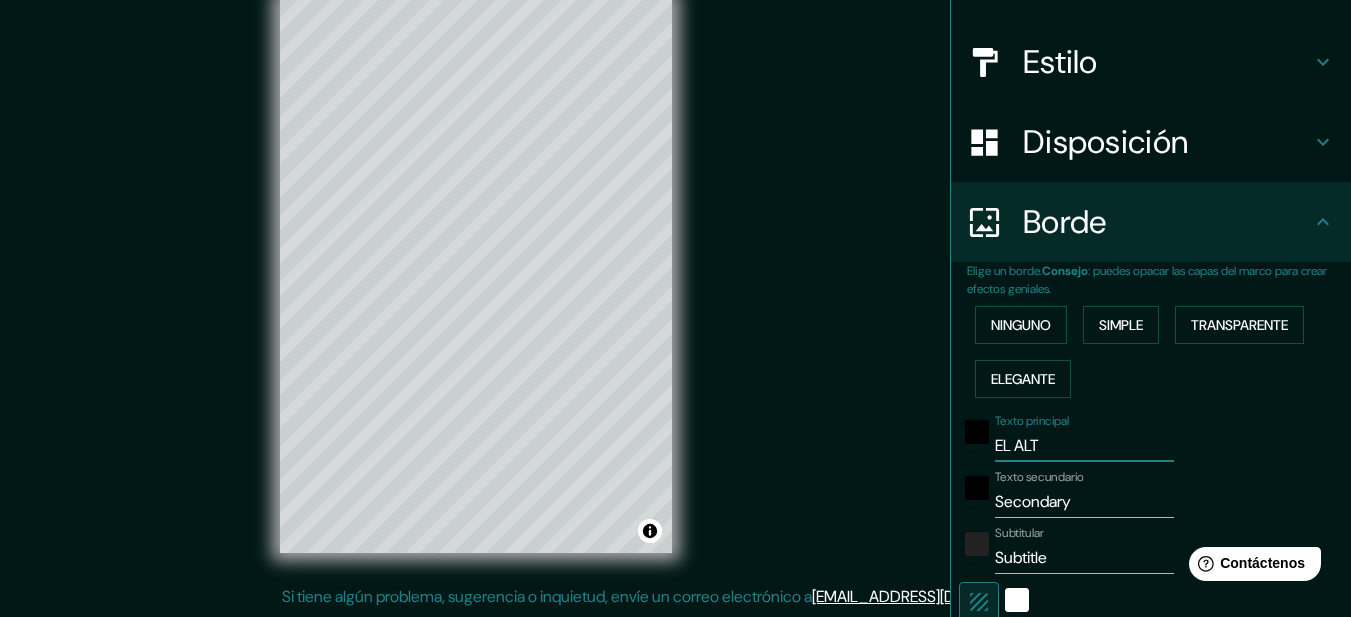 type on "EL ALTO" 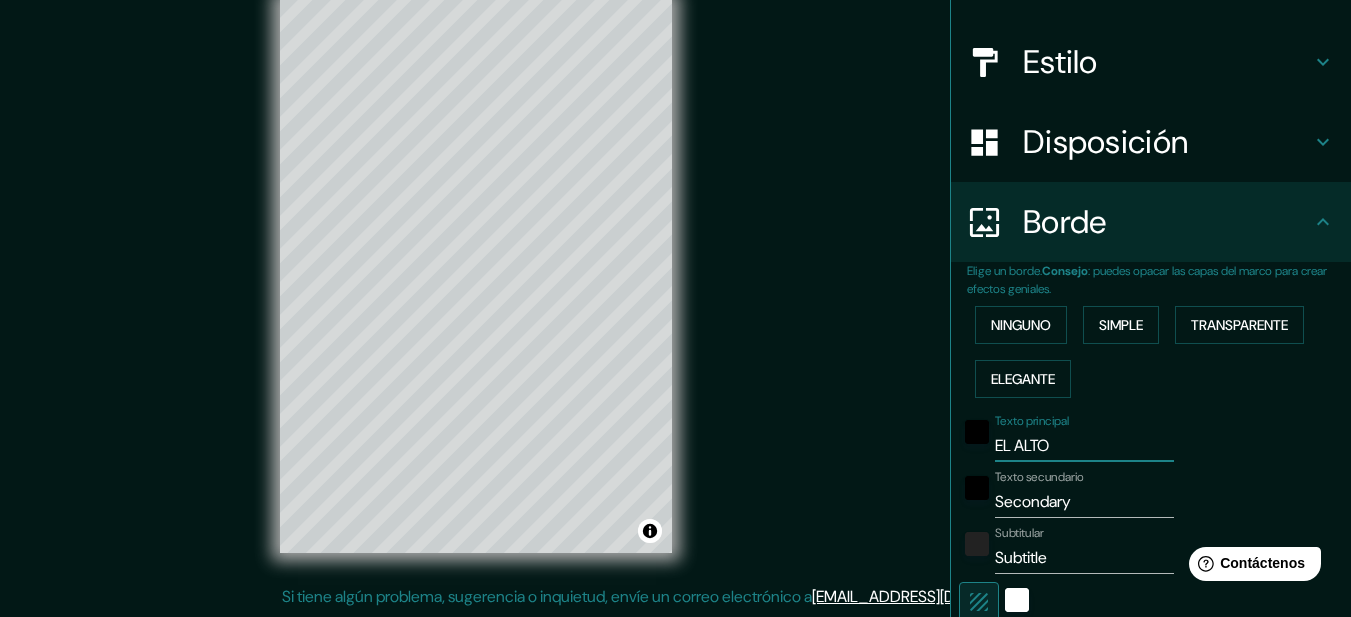 type on "EL ALTO" 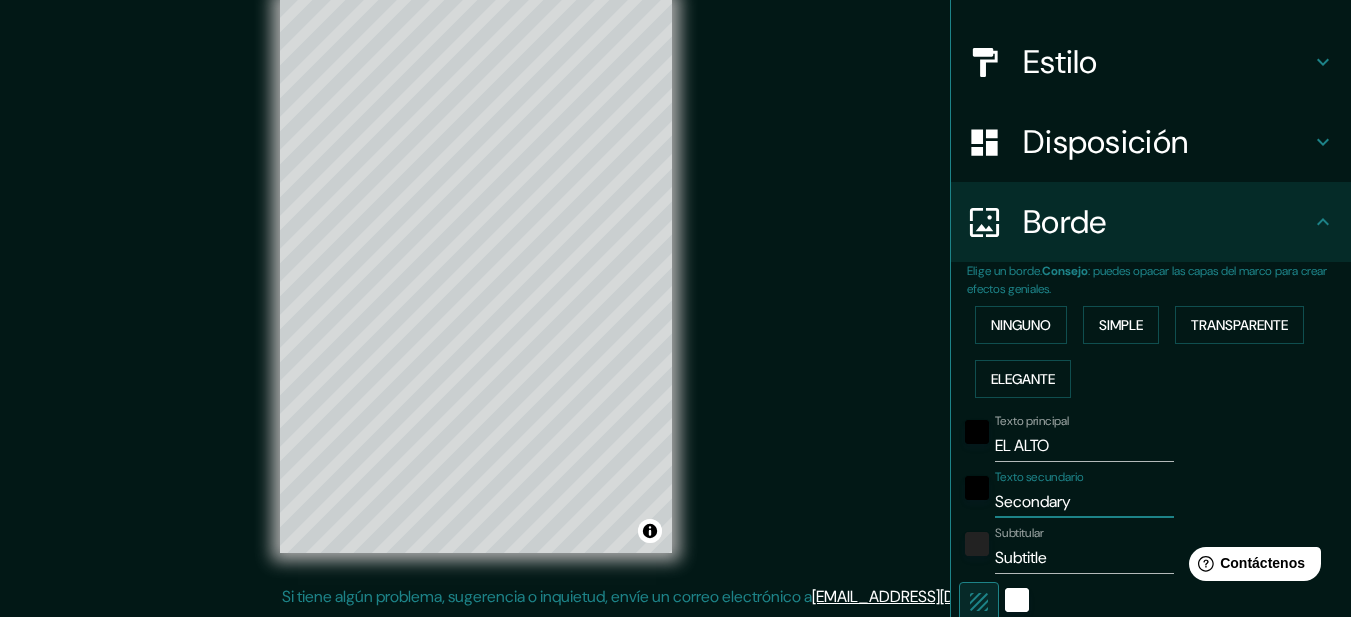 drag, startPoint x: 1066, startPoint y: 496, endPoint x: 979, endPoint y: 503, distance: 87.28116 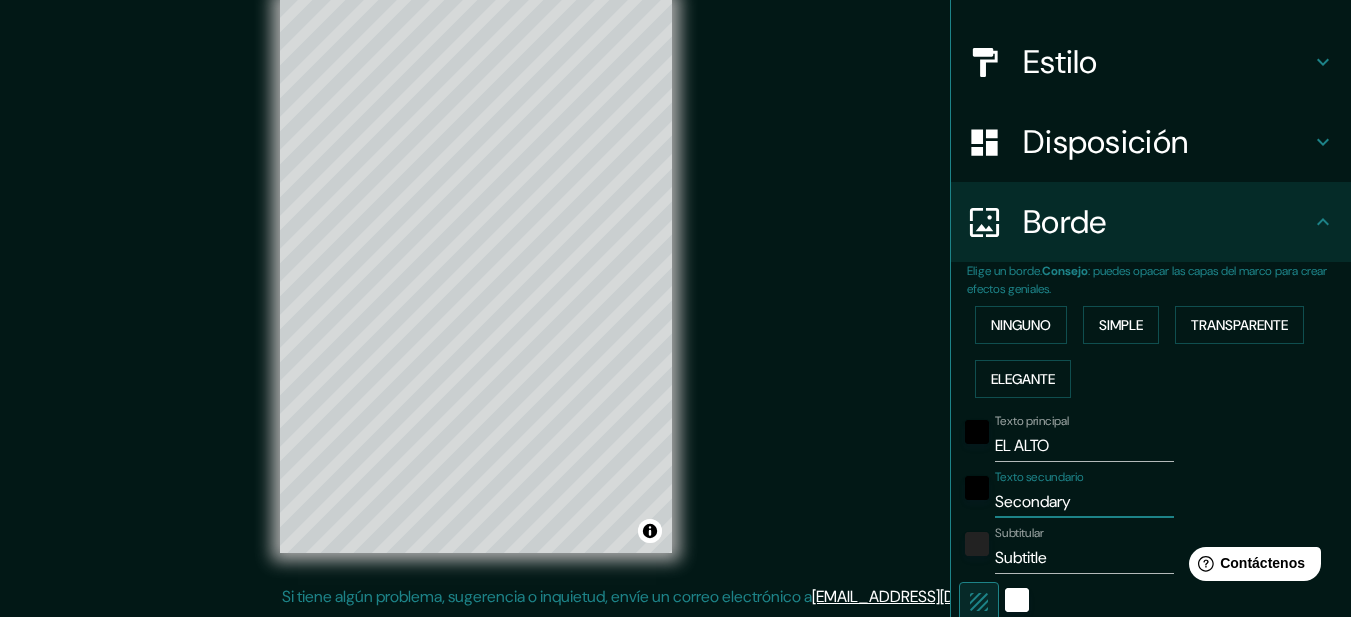 type on "A" 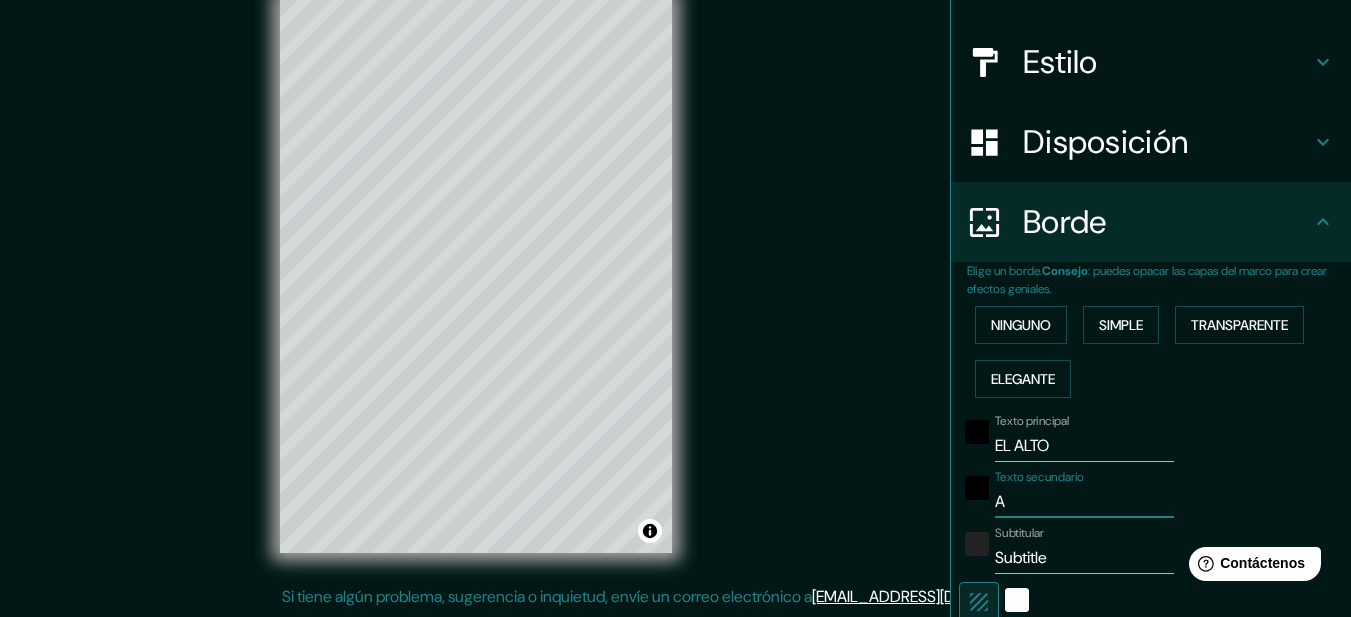 type on "188" 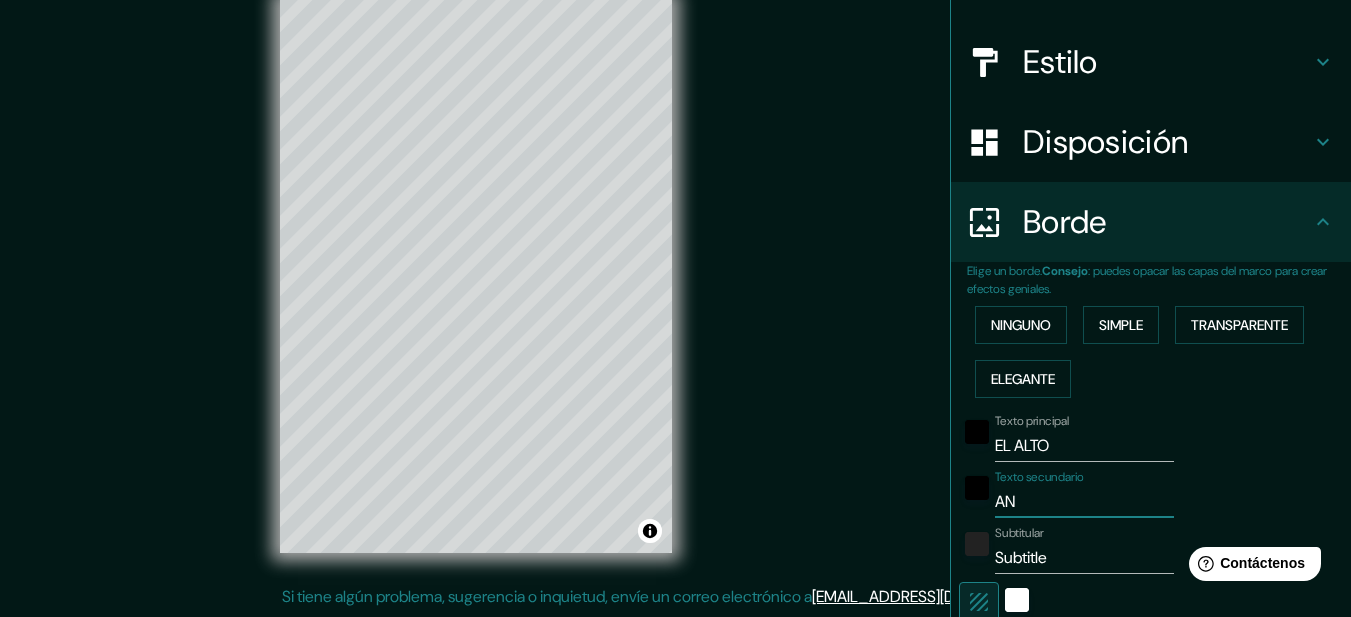 type on "188" 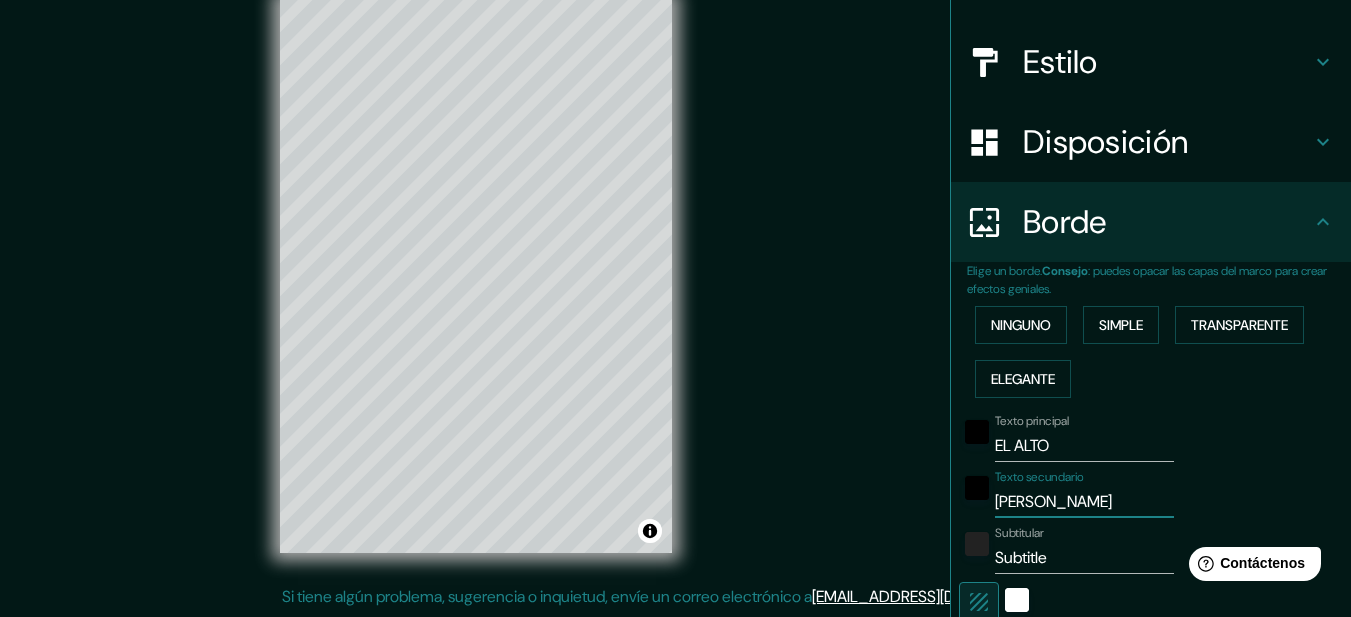 type on "31" 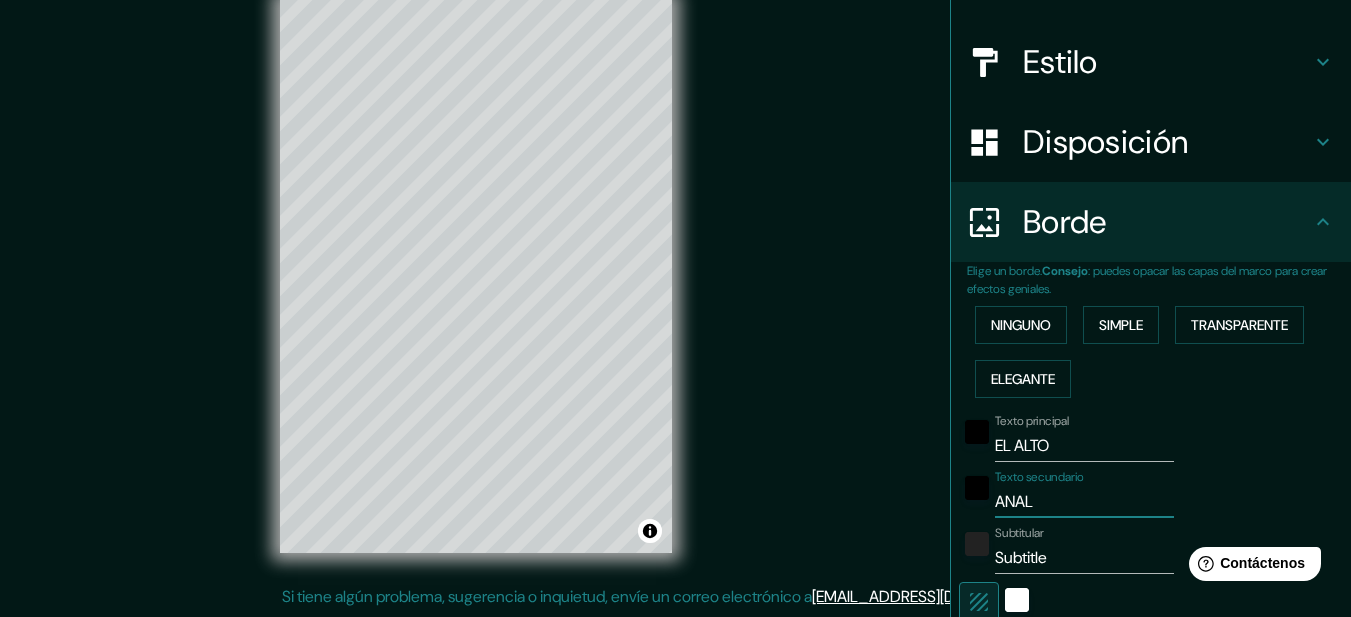 type on "188" 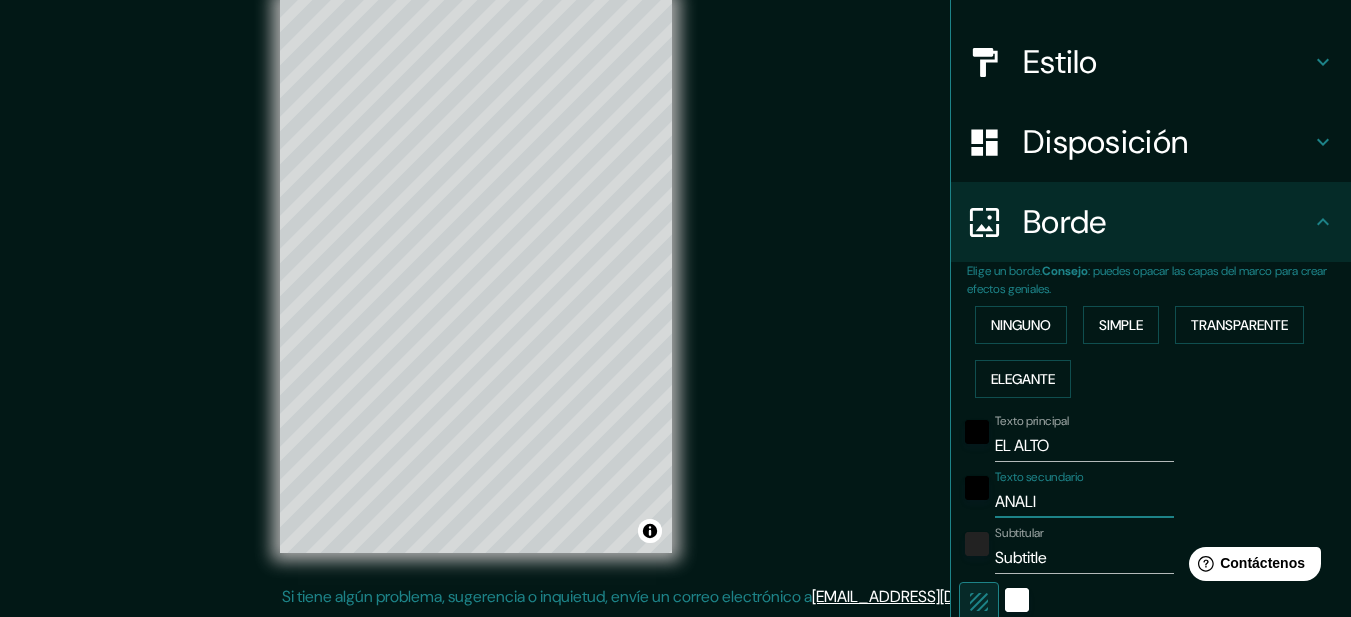 type on "188" 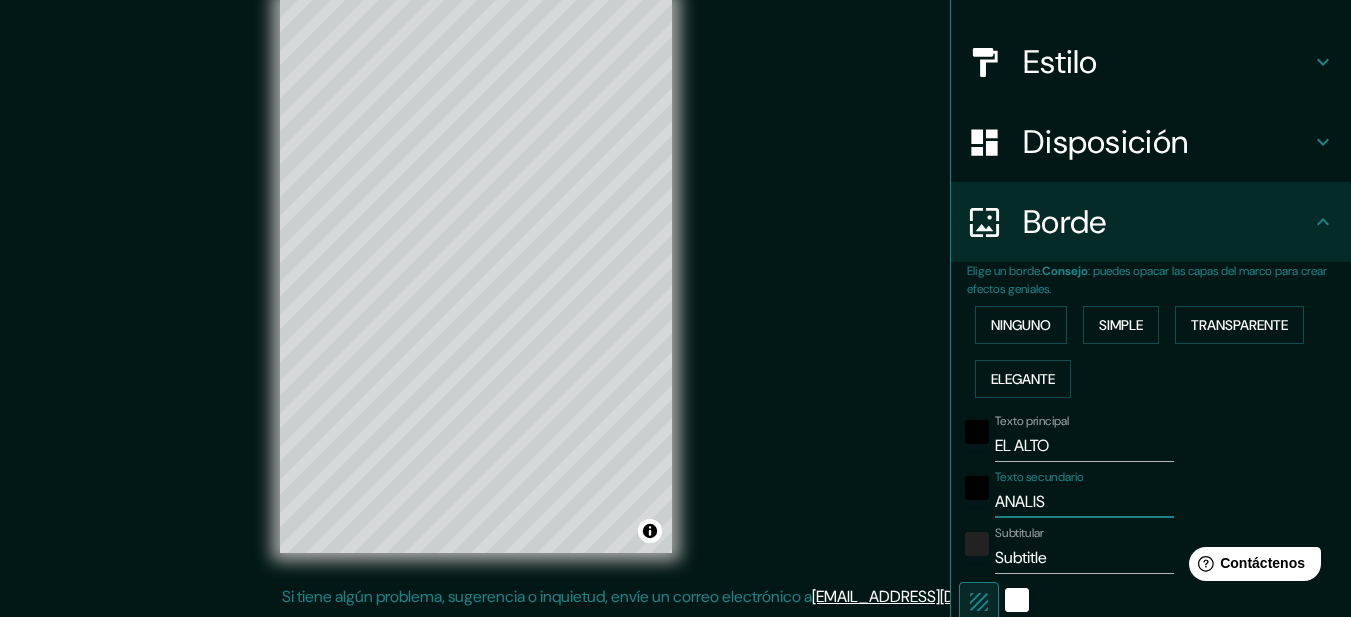 type on "ANALISI" 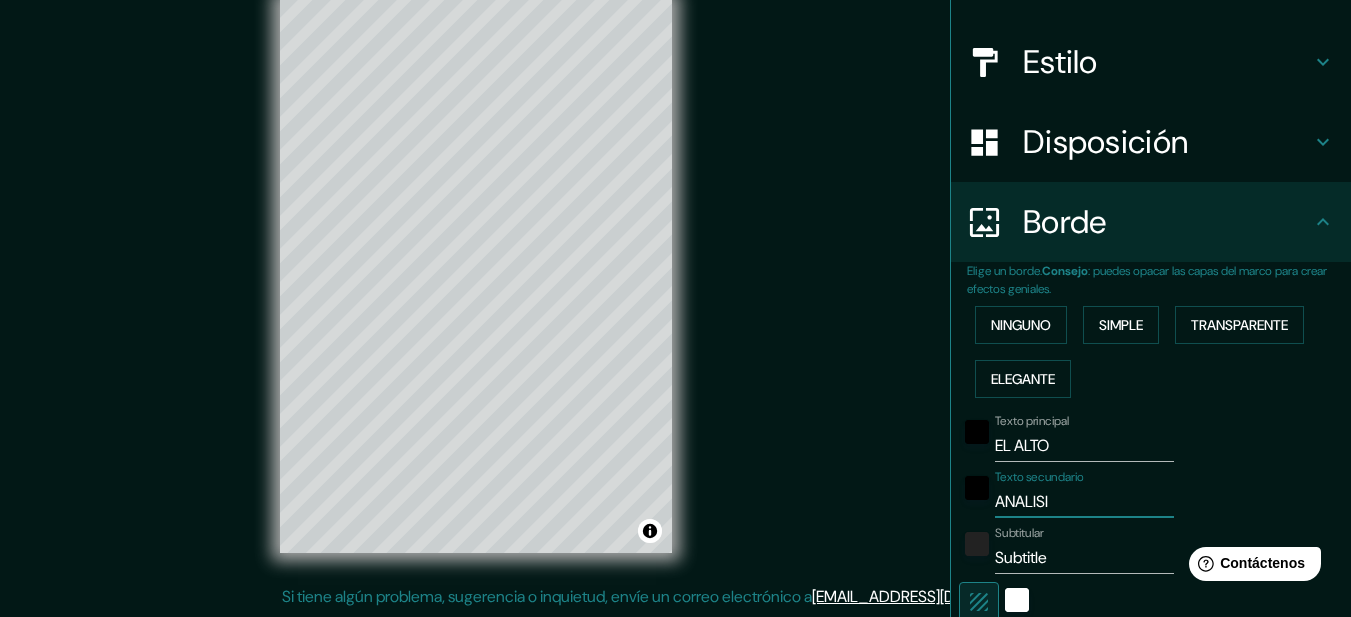 type on "188" 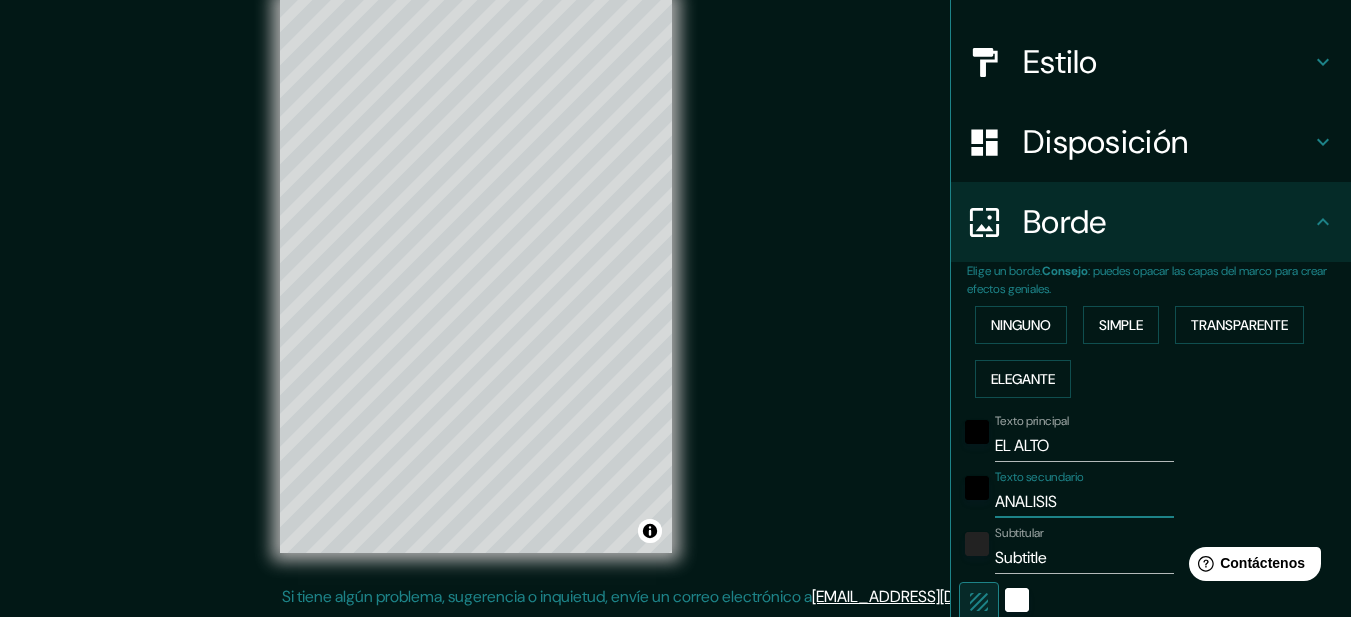 type on "ANALISIS" 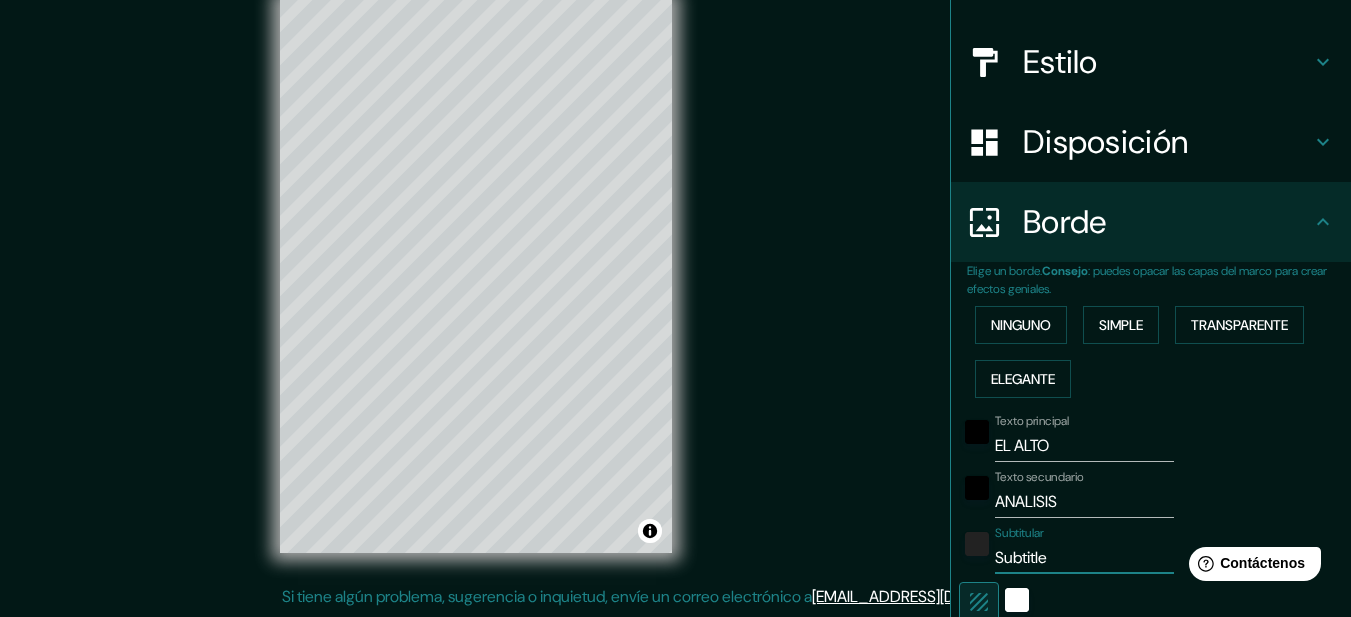 drag, startPoint x: 1048, startPoint y: 561, endPoint x: 966, endPoint y: 557, distance: 82.0975 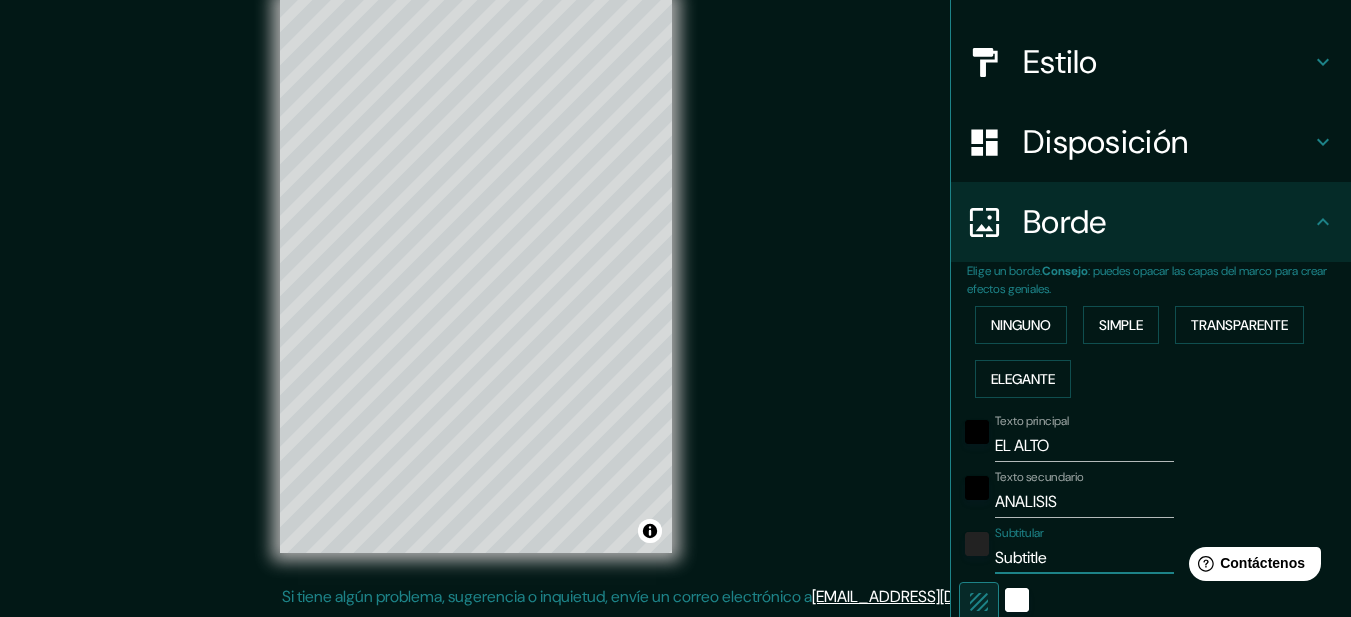 type on "Z" 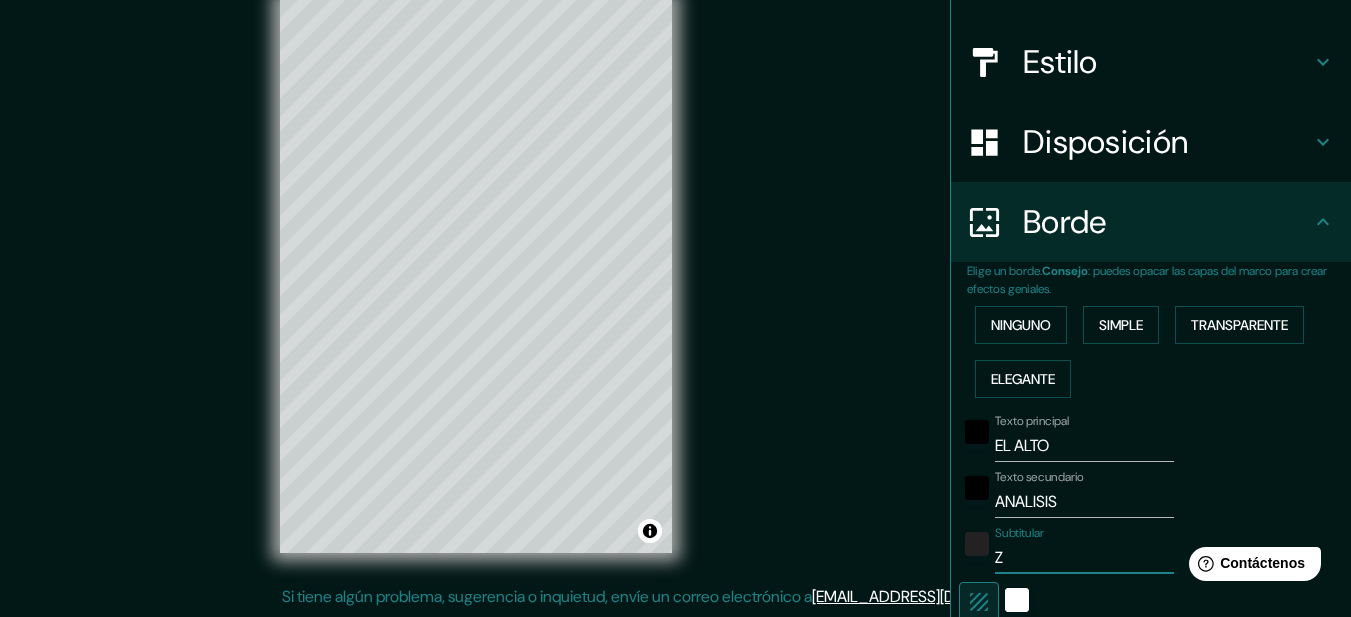 type on "188" 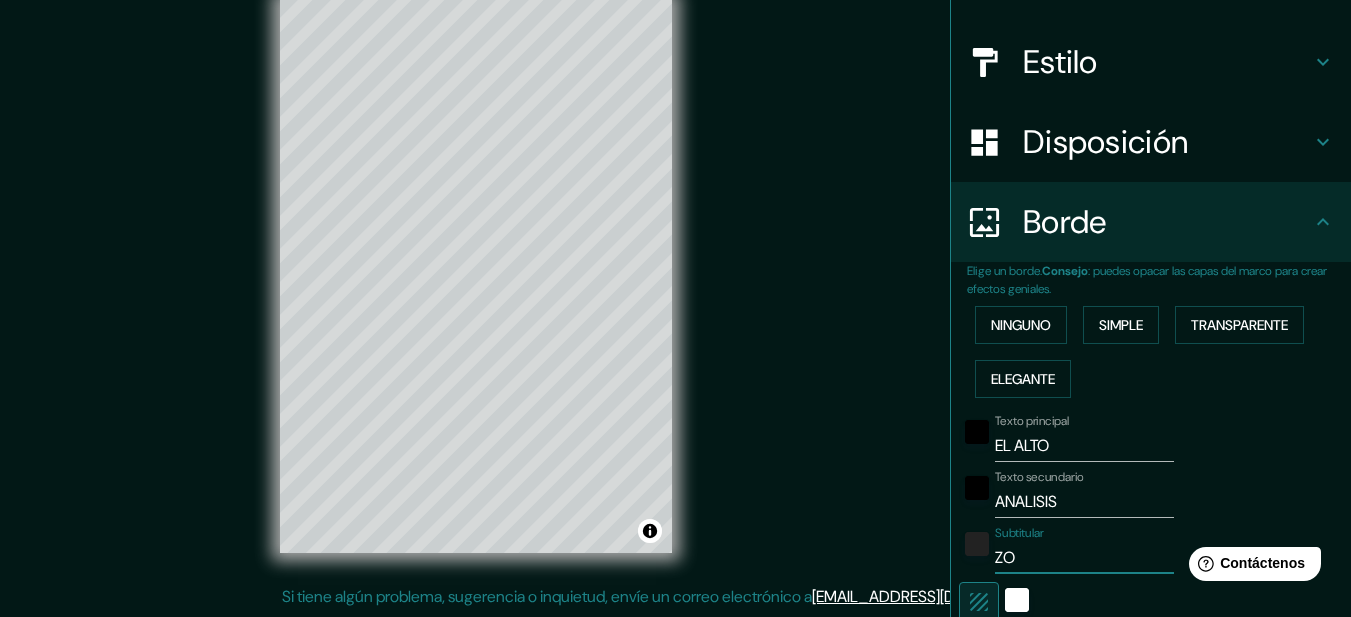 type on "ZON" 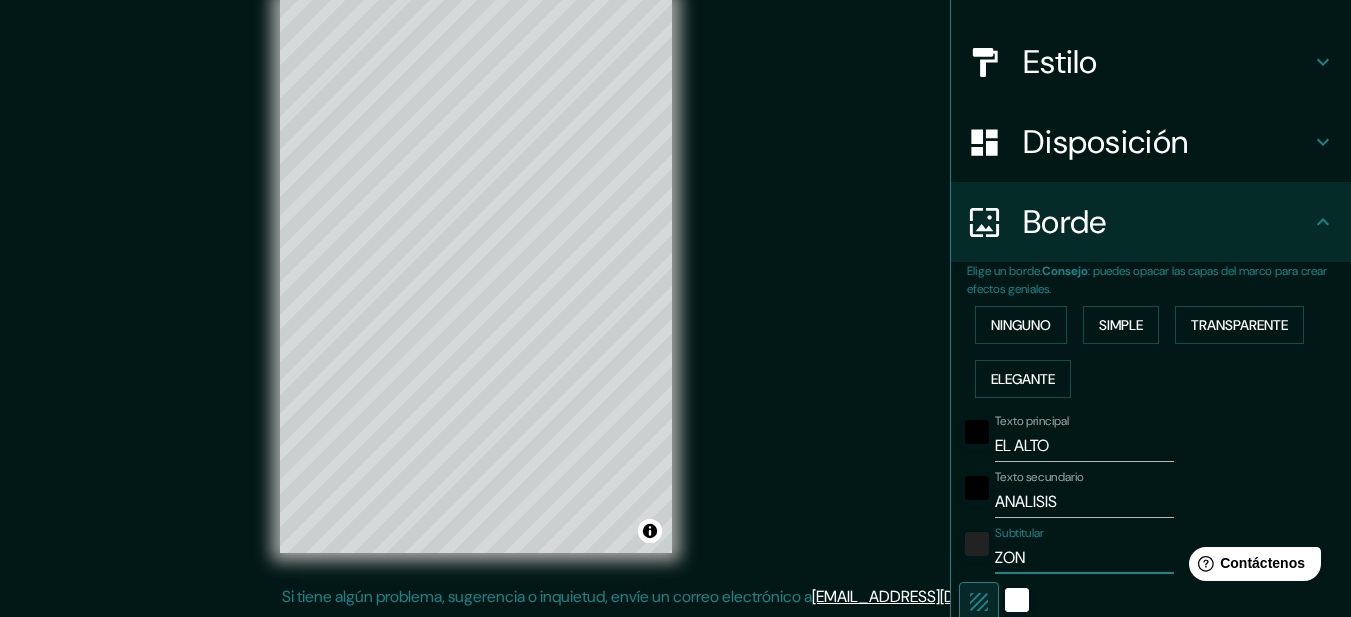 type on "188" 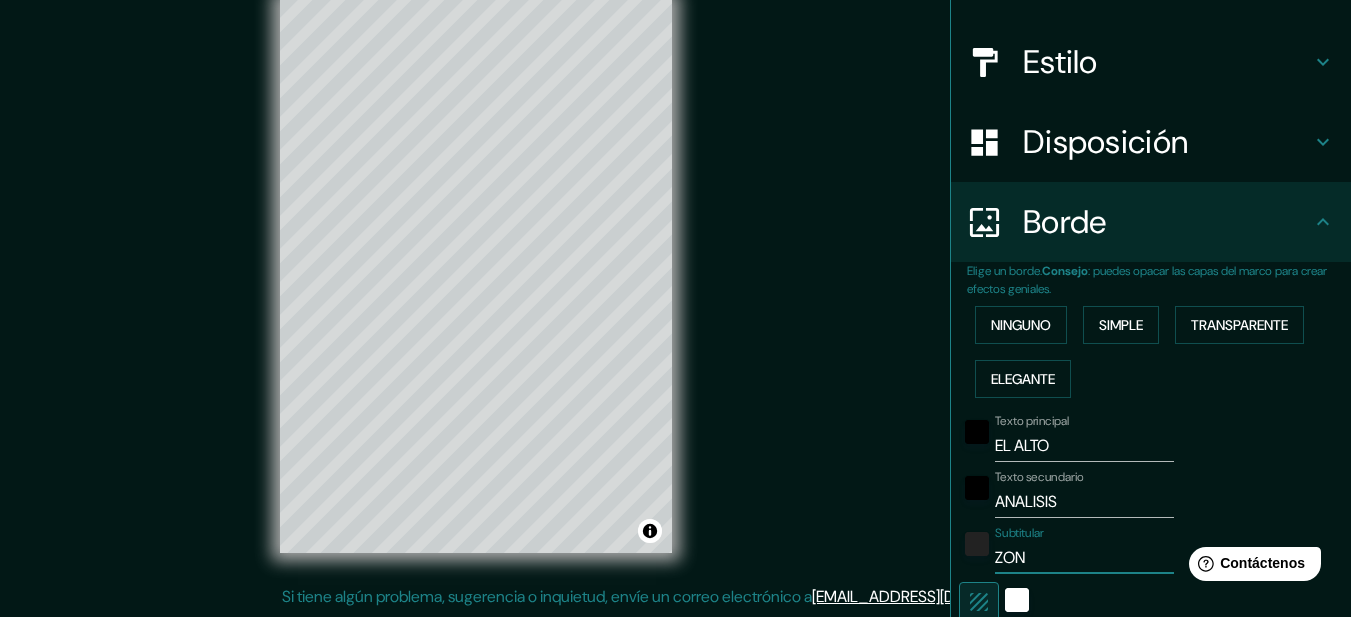 type on "ZONA" 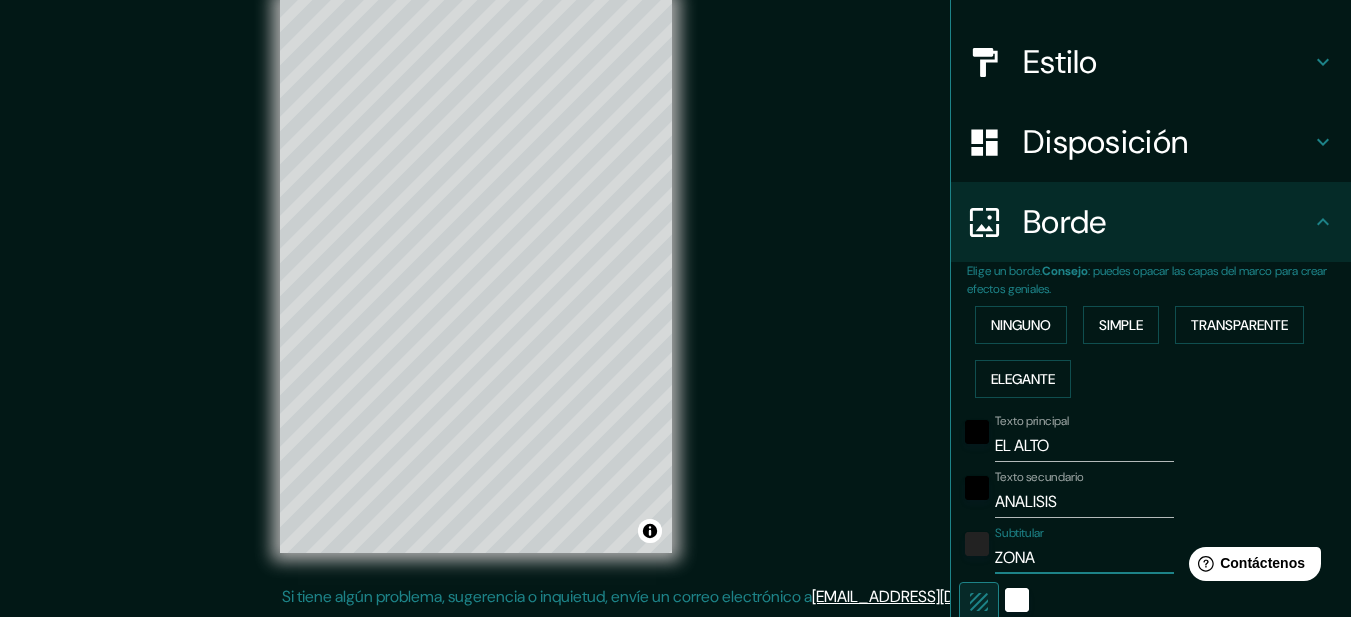 type on "ZONA" 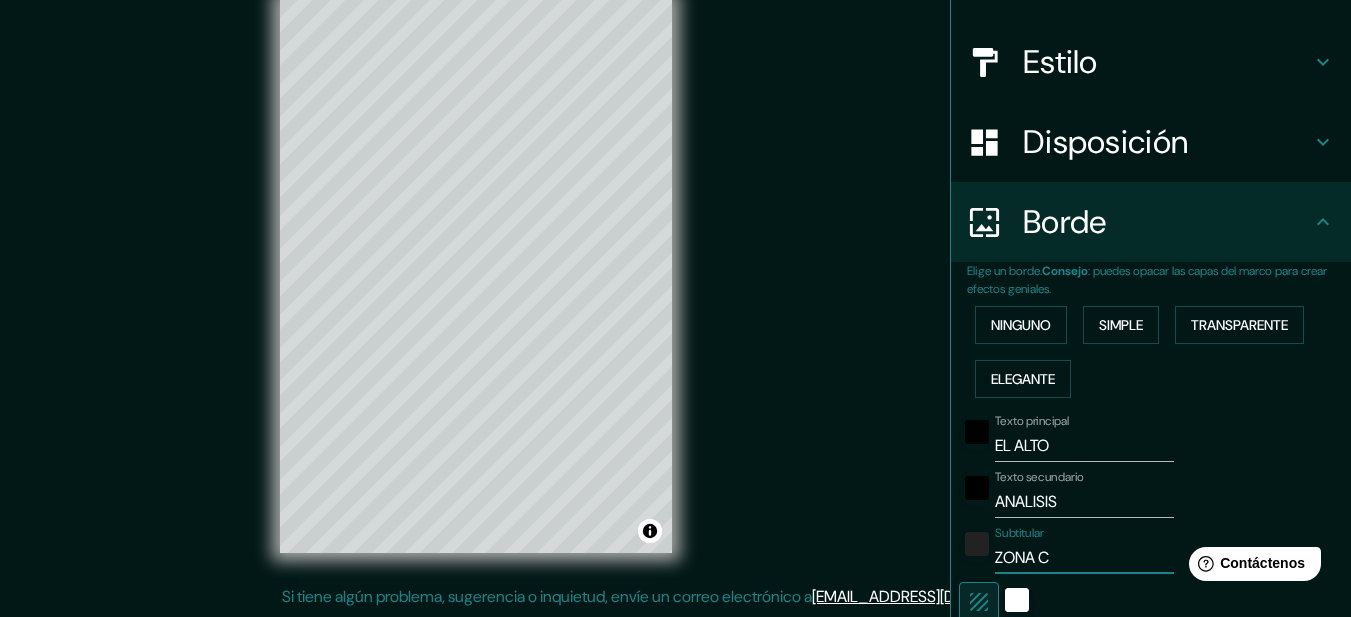 type on "ZONA CO" 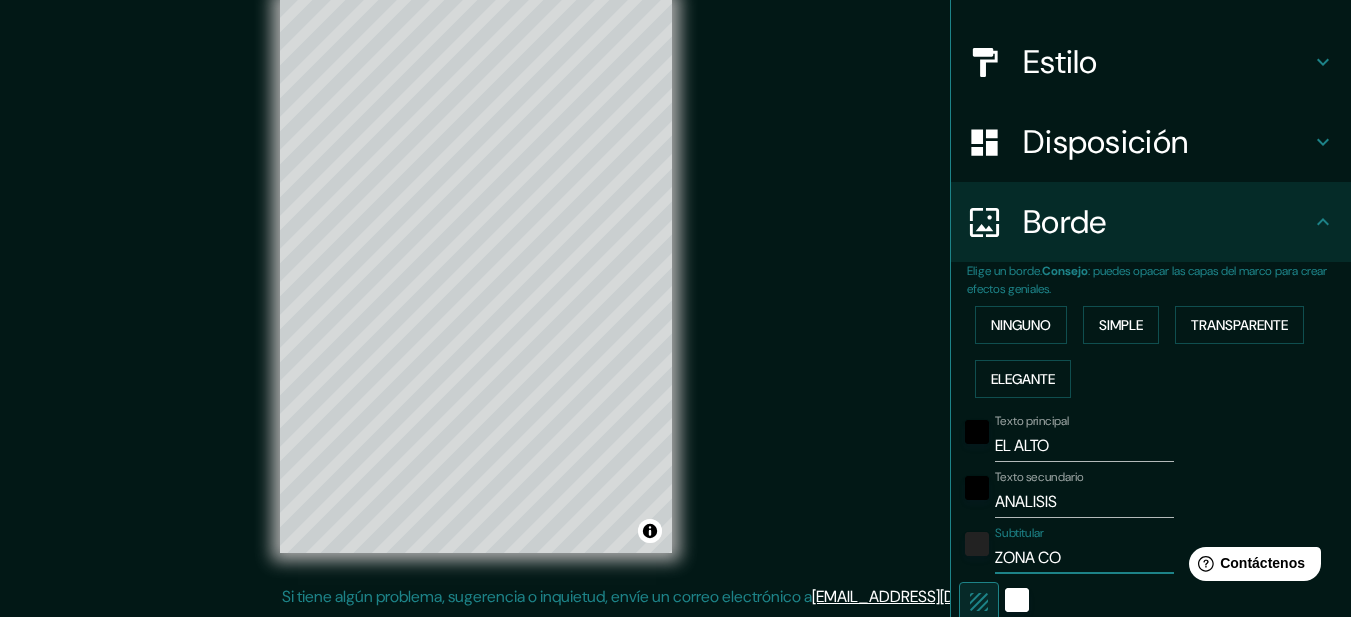 type on "ZONA COS" 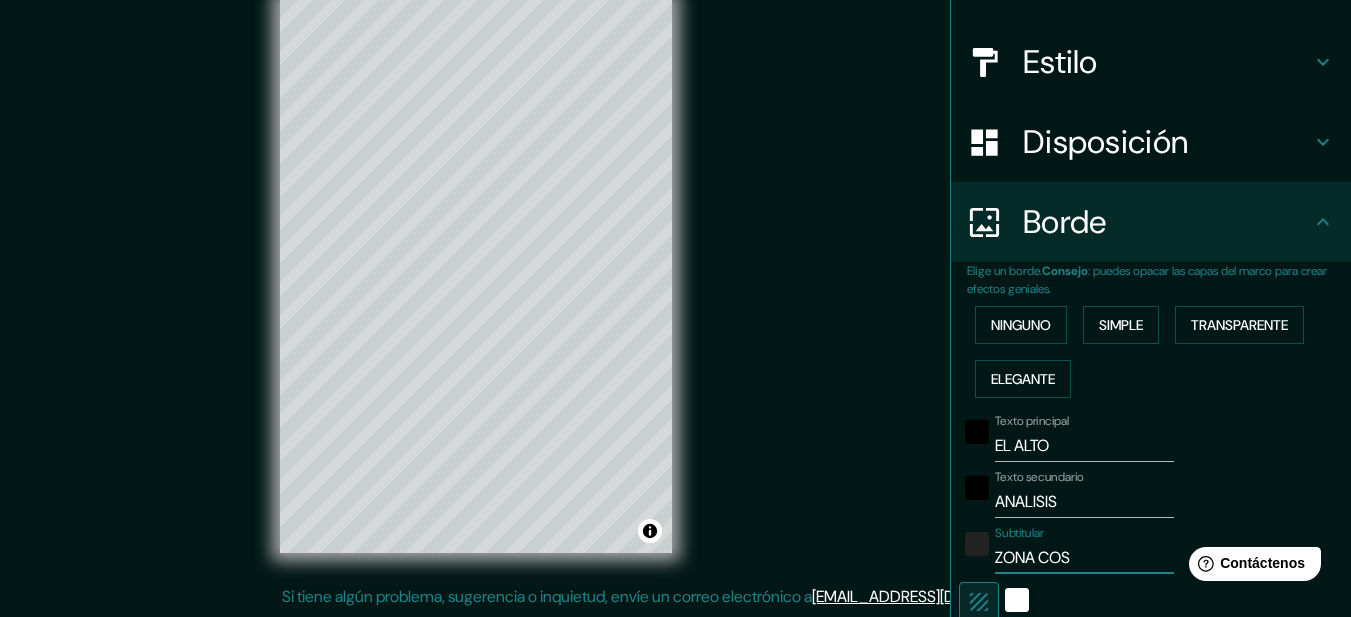 type on "ZONA COSM" 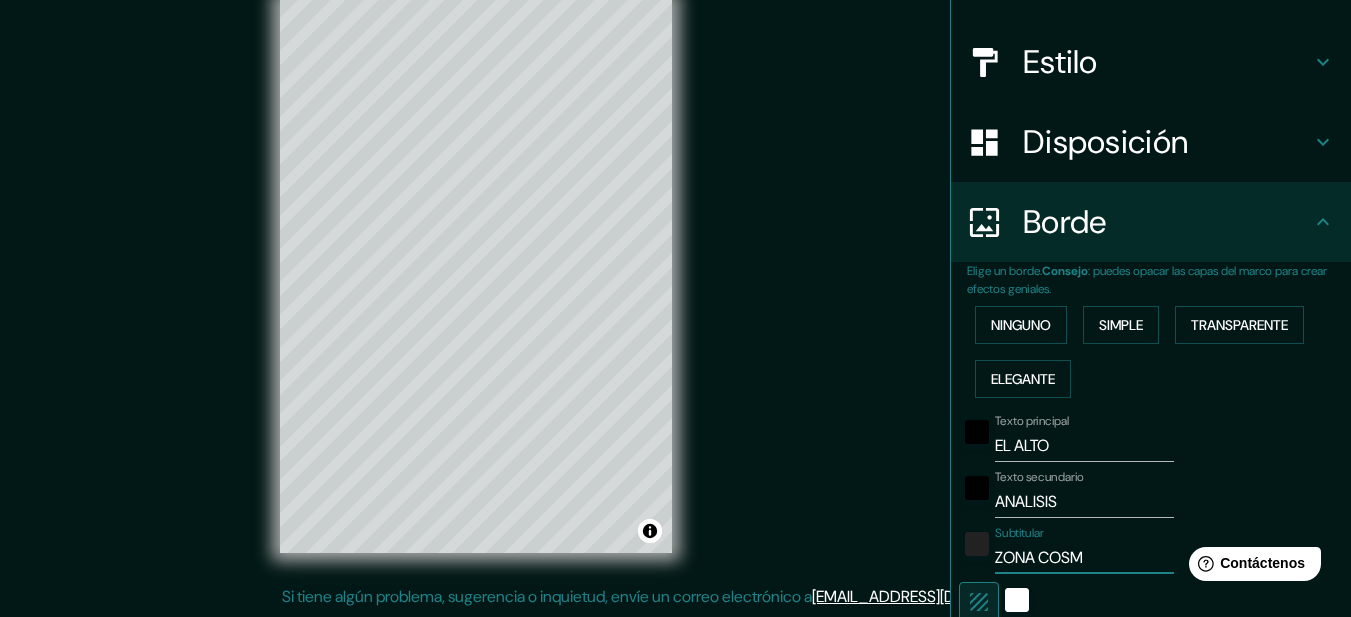 type on "ZONA COSMO" 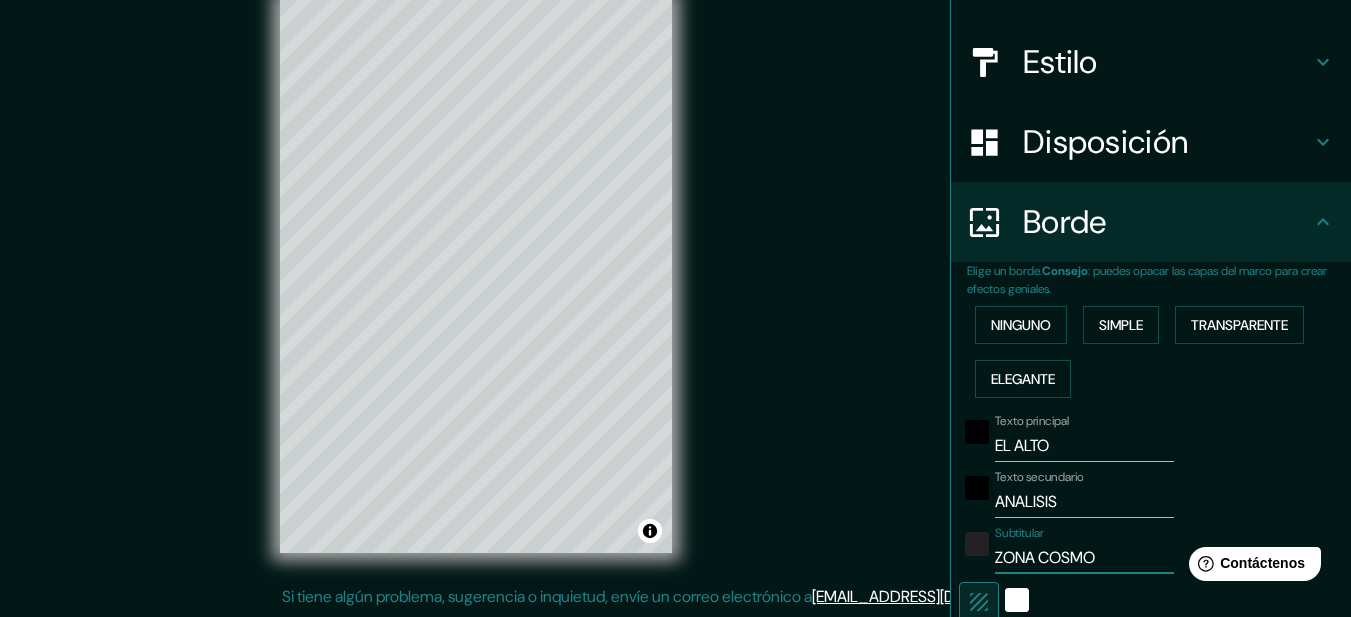 type on "188" 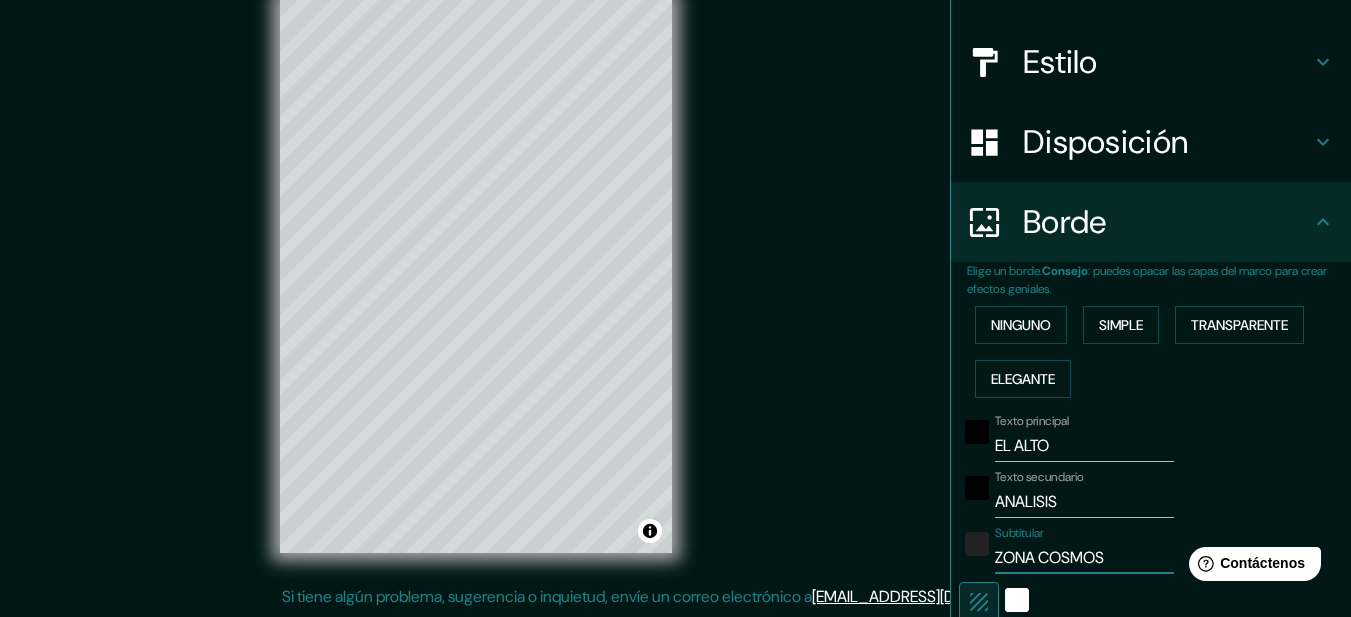 type on "ZONA COSMOS" 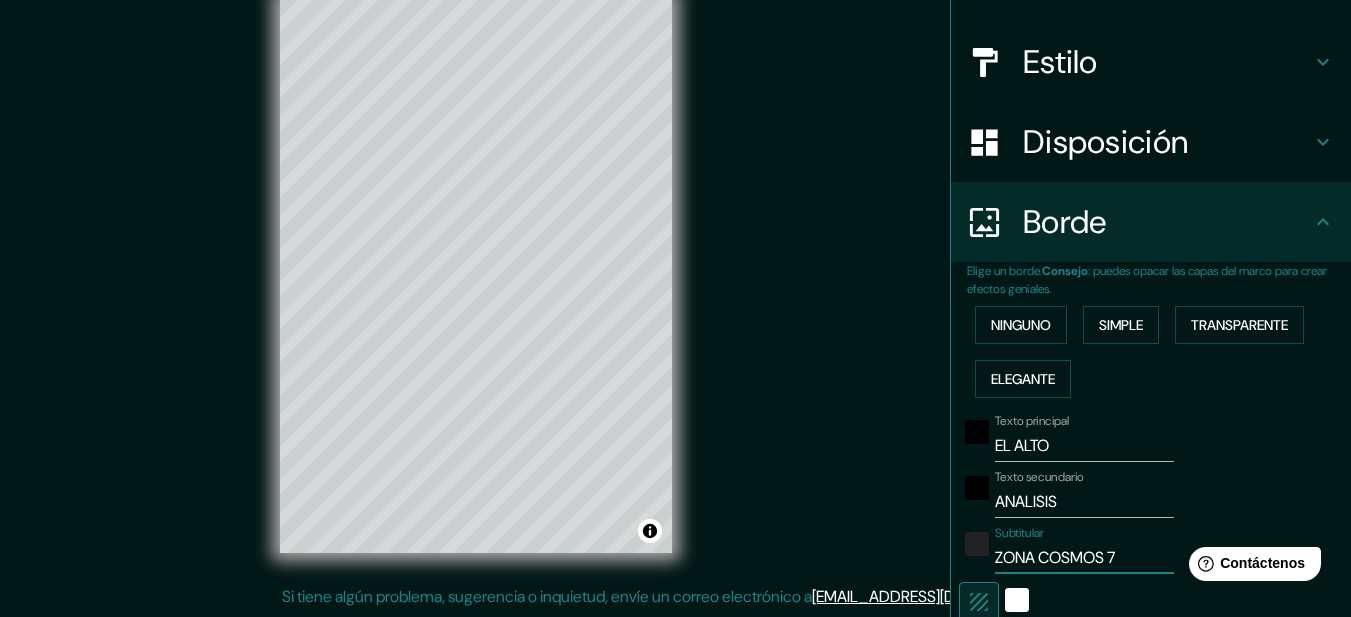 type on "ZONA COSMOS 79" 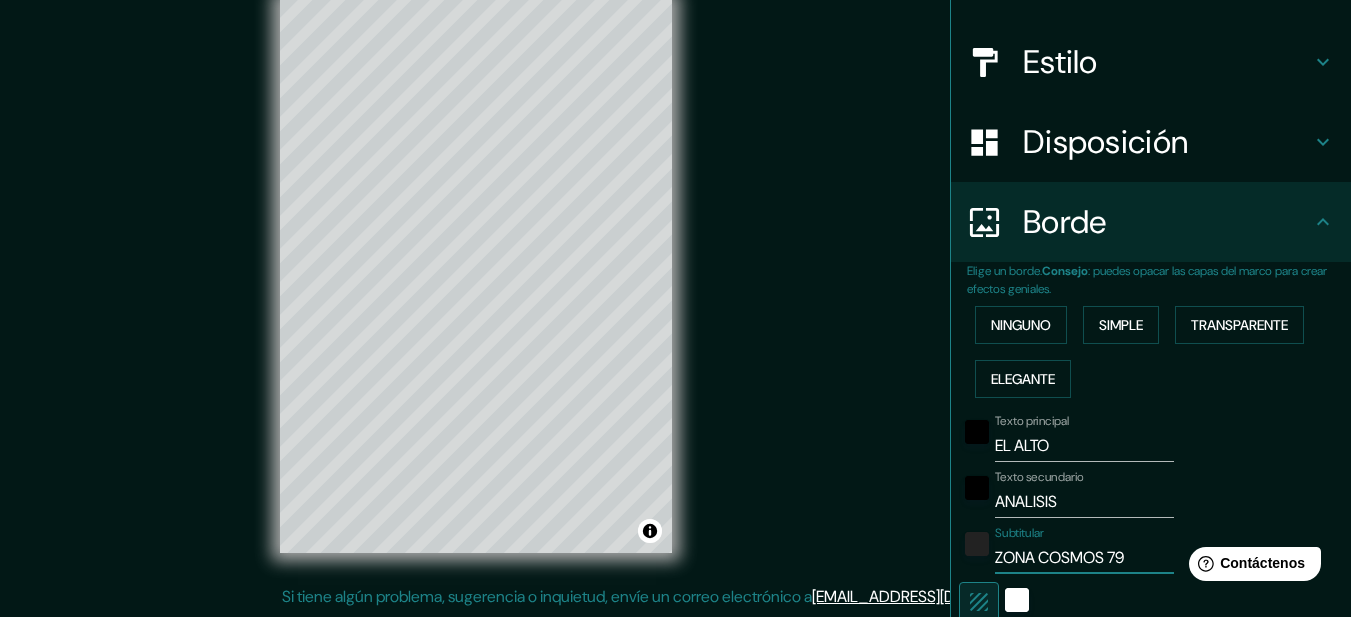 type on "188" 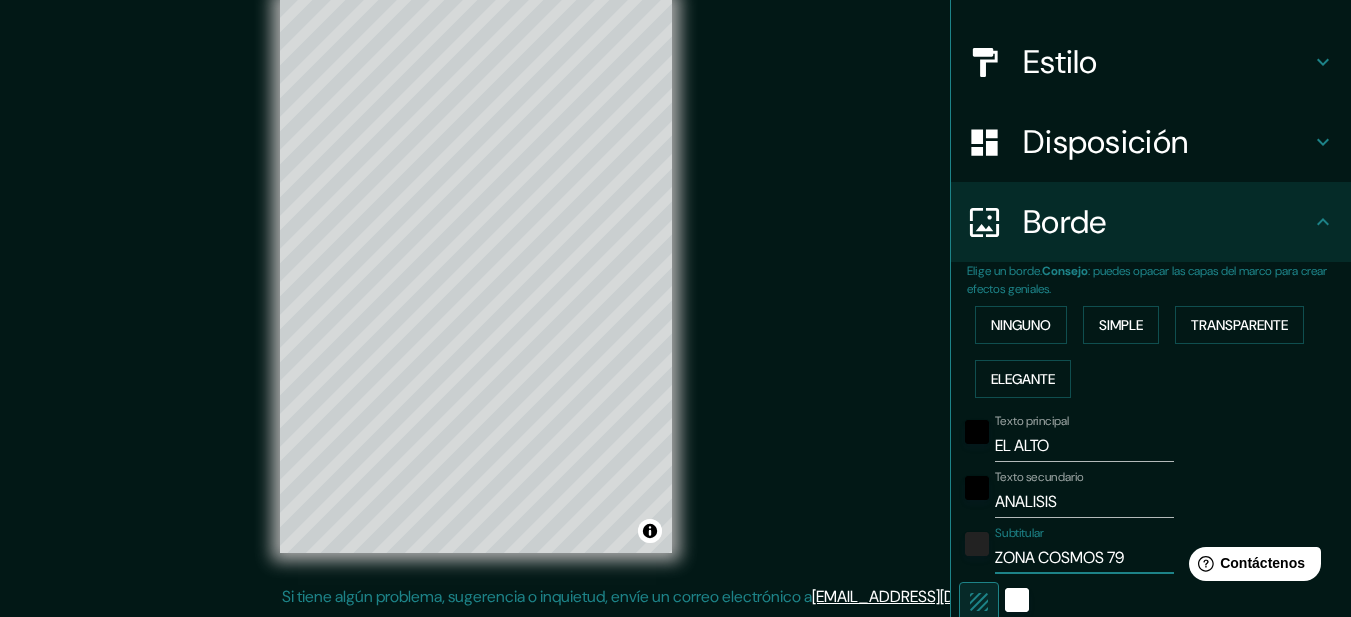 type on "ZONA COSMOS 79" 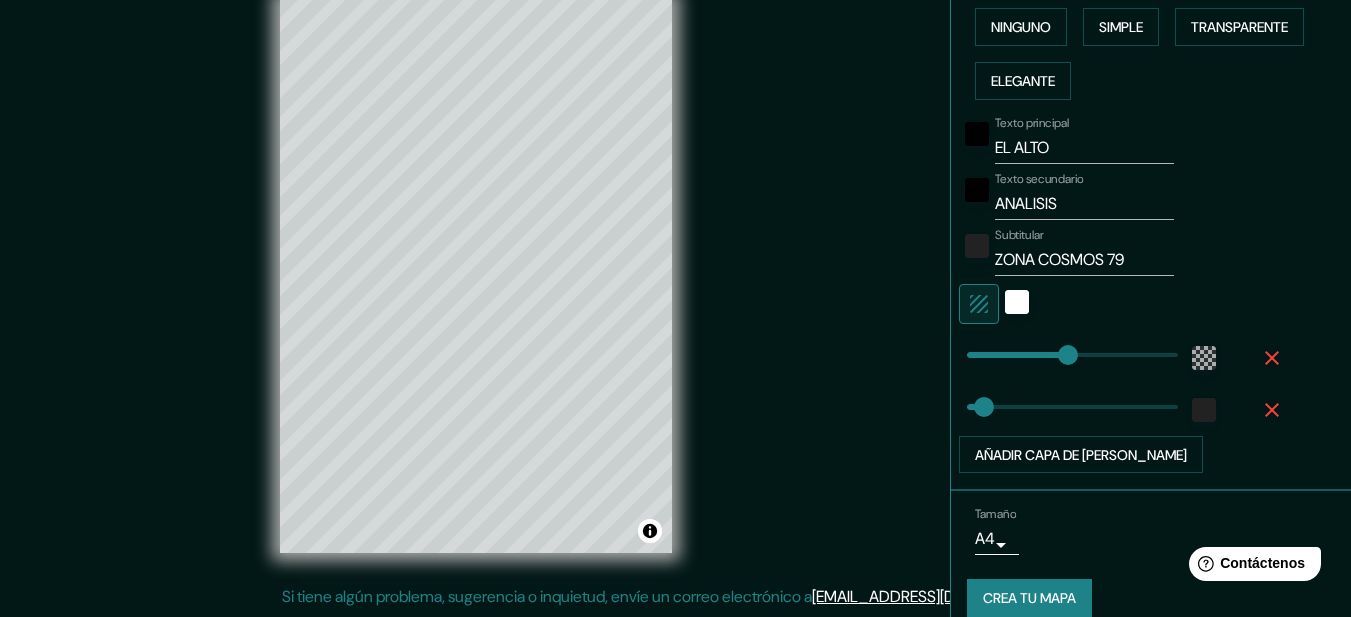 scroll, scrollTop: 504, scrollLeft: 0, axis: vertical 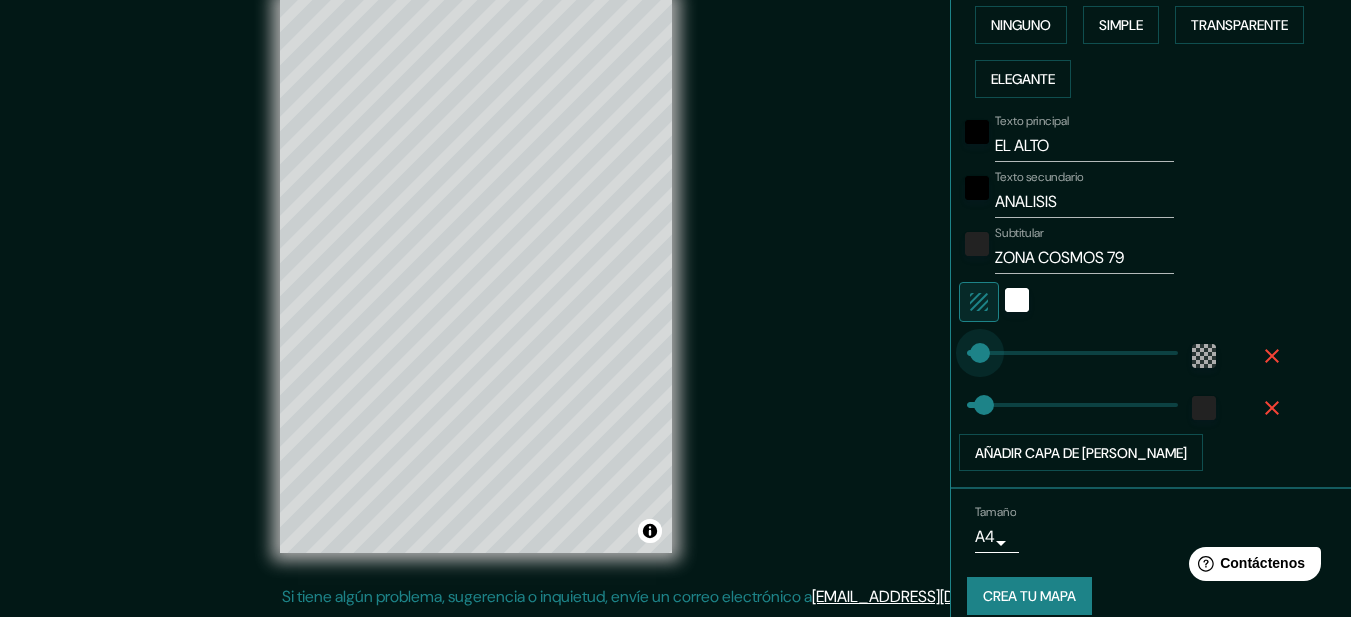 type on "13" 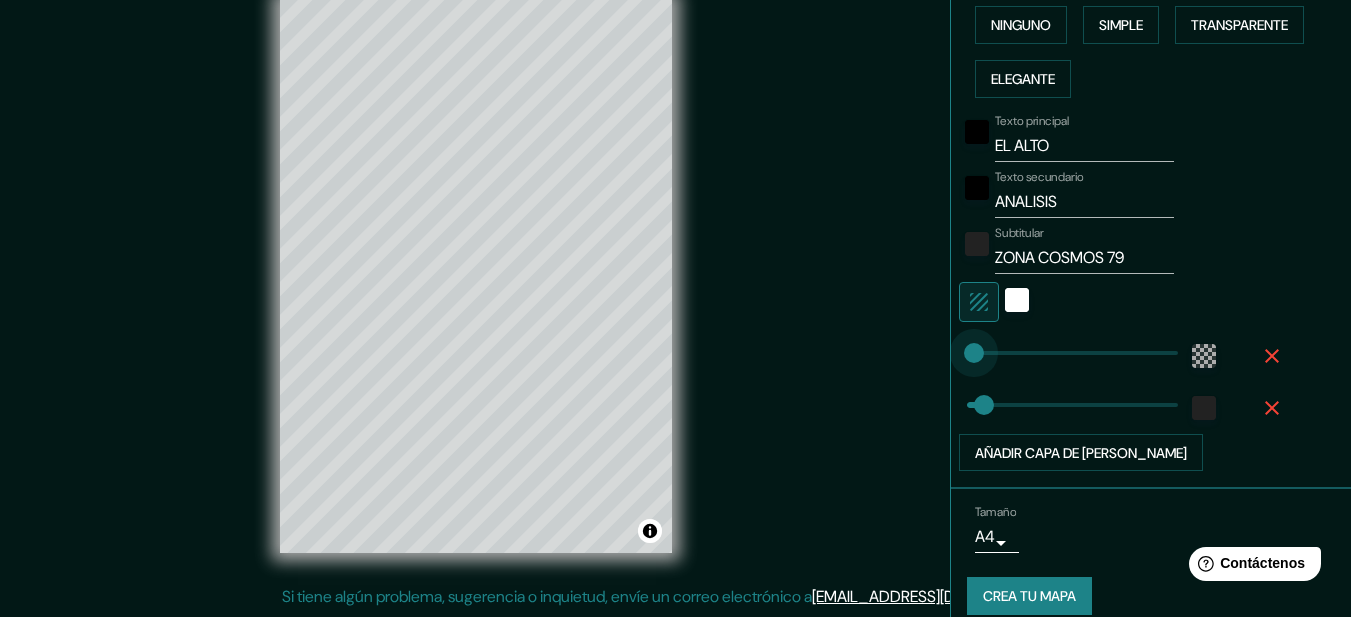 drag, startPoint x: 1046, startPoint y: 359, endPoint x: 959, endPoint y: 366, distance: 87.28116 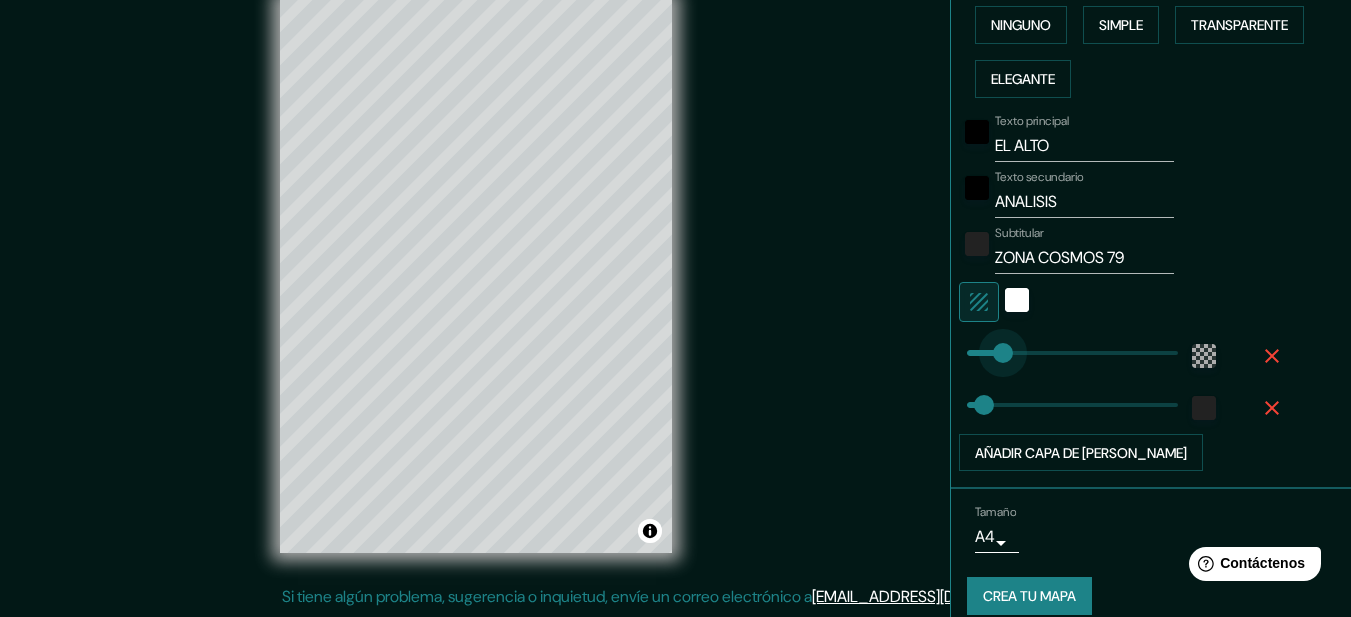 type on "71" 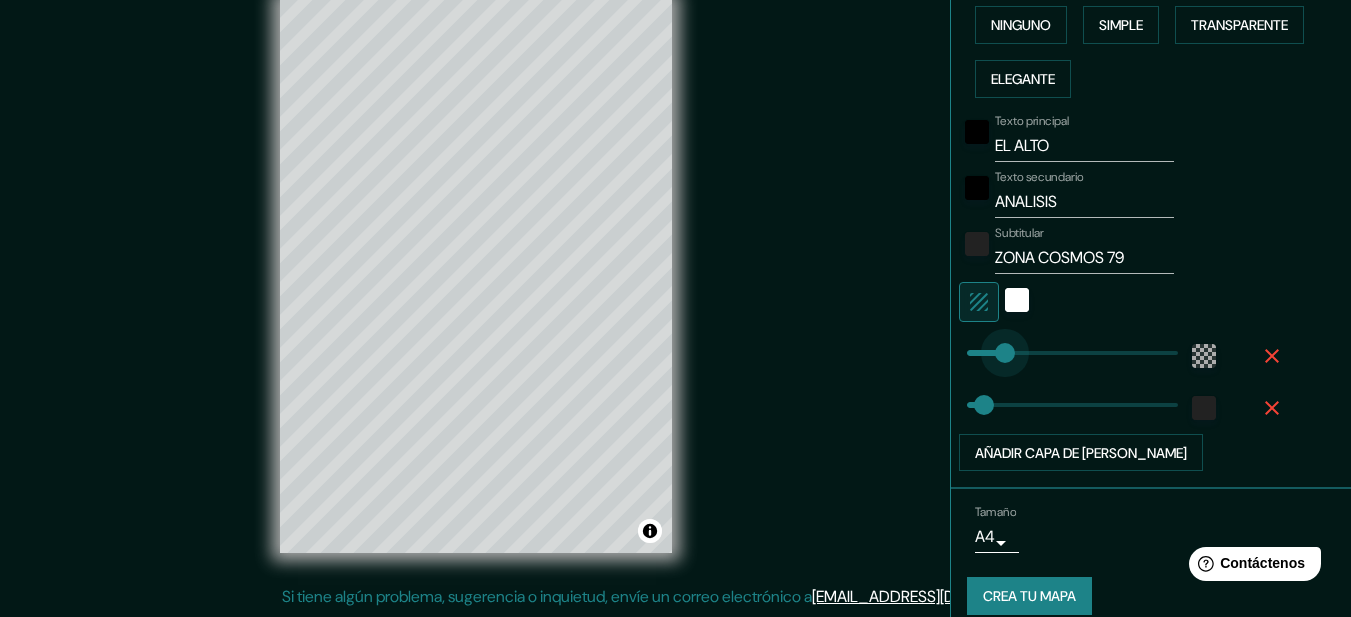 type on "179" 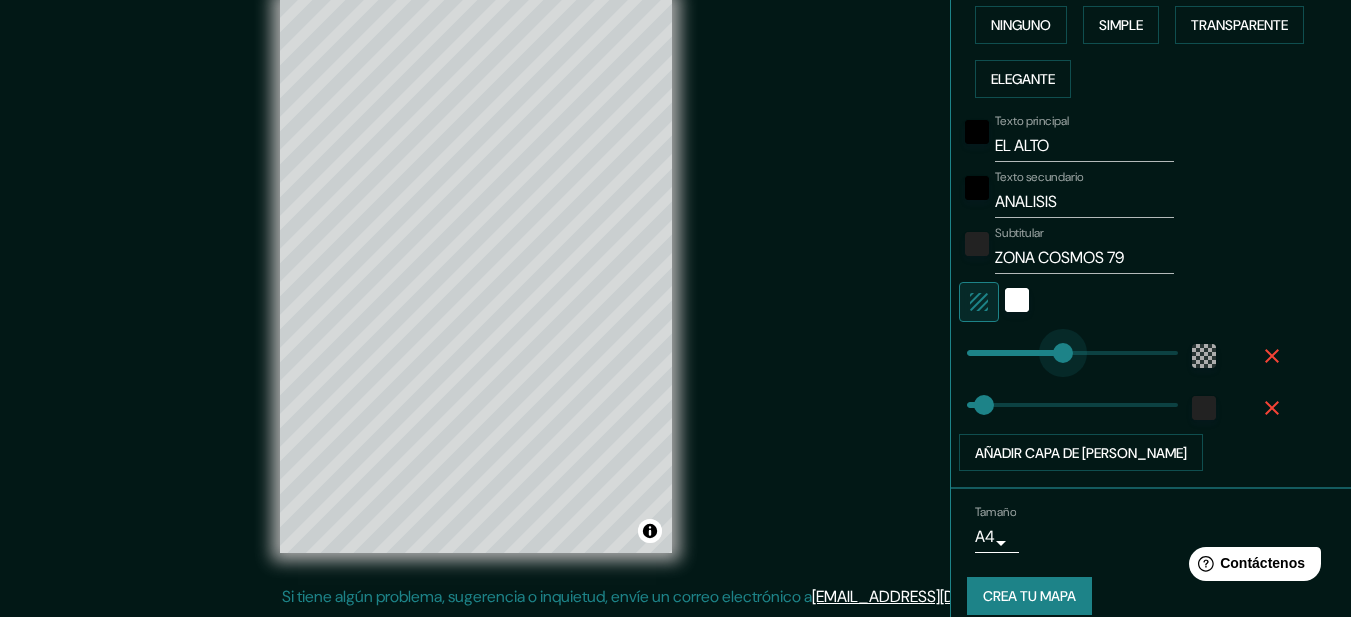drag, startPoint x: 990, startPoint y: 359, endPoint x: 1048, endPoint y: 364, distance: 58.21512 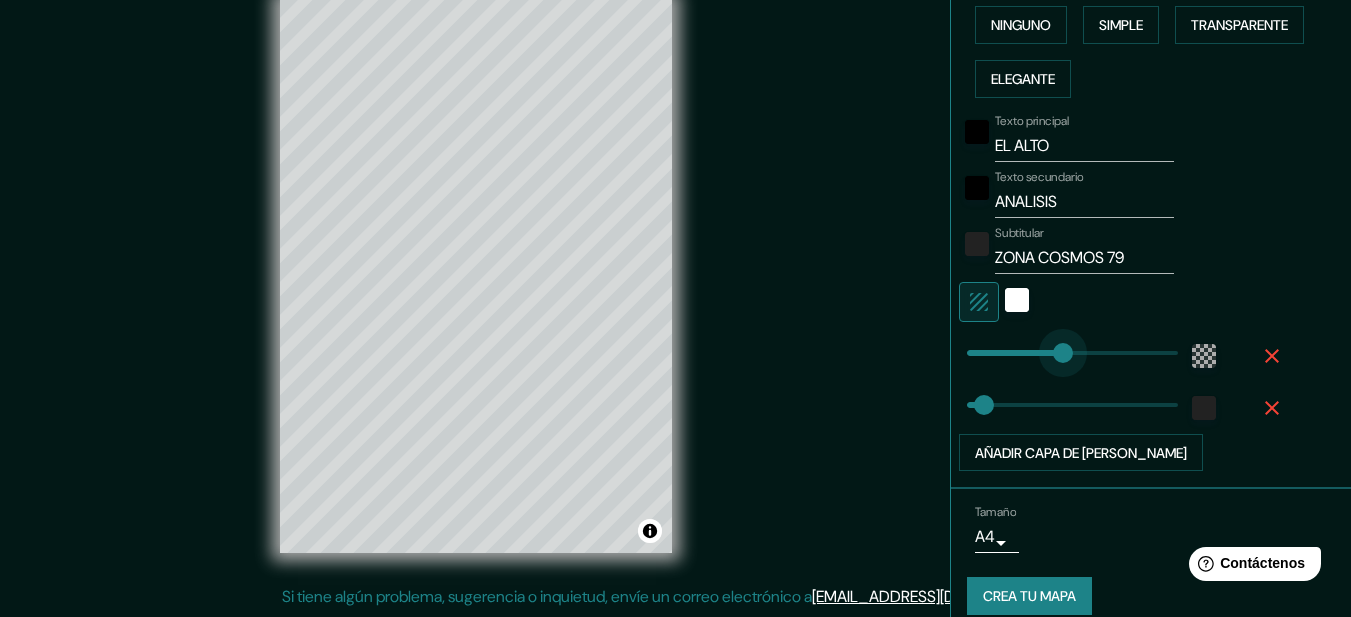 type on "125" 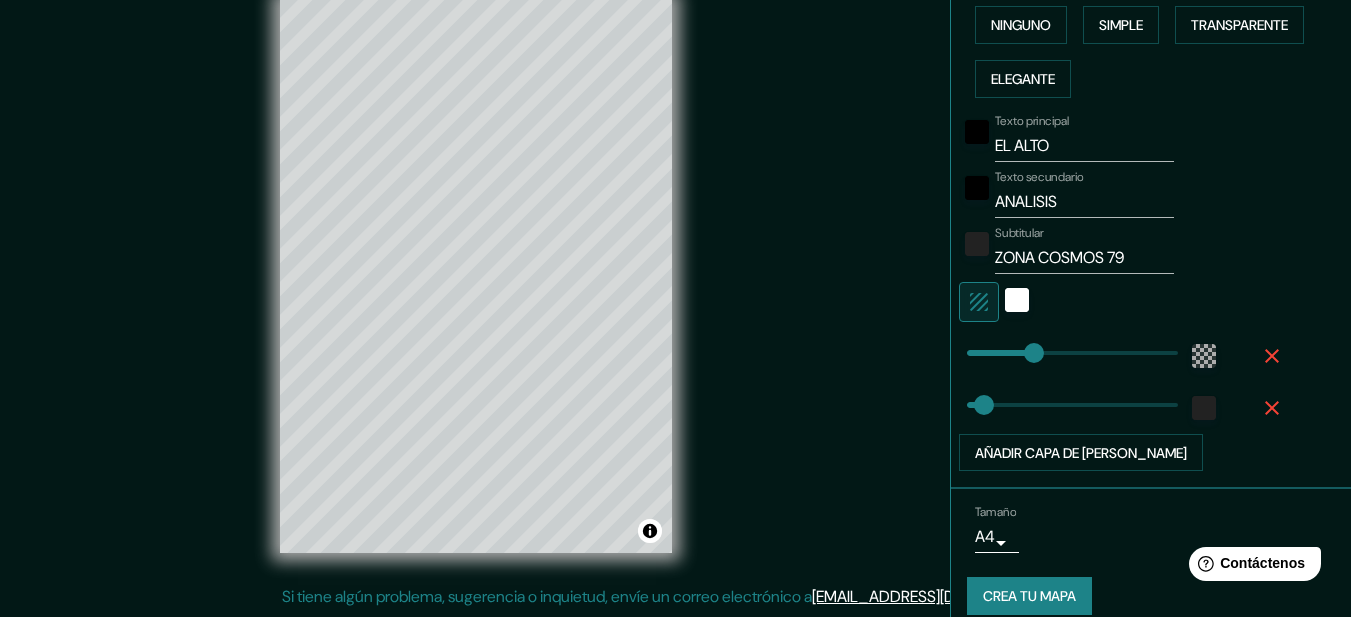 type on "147" 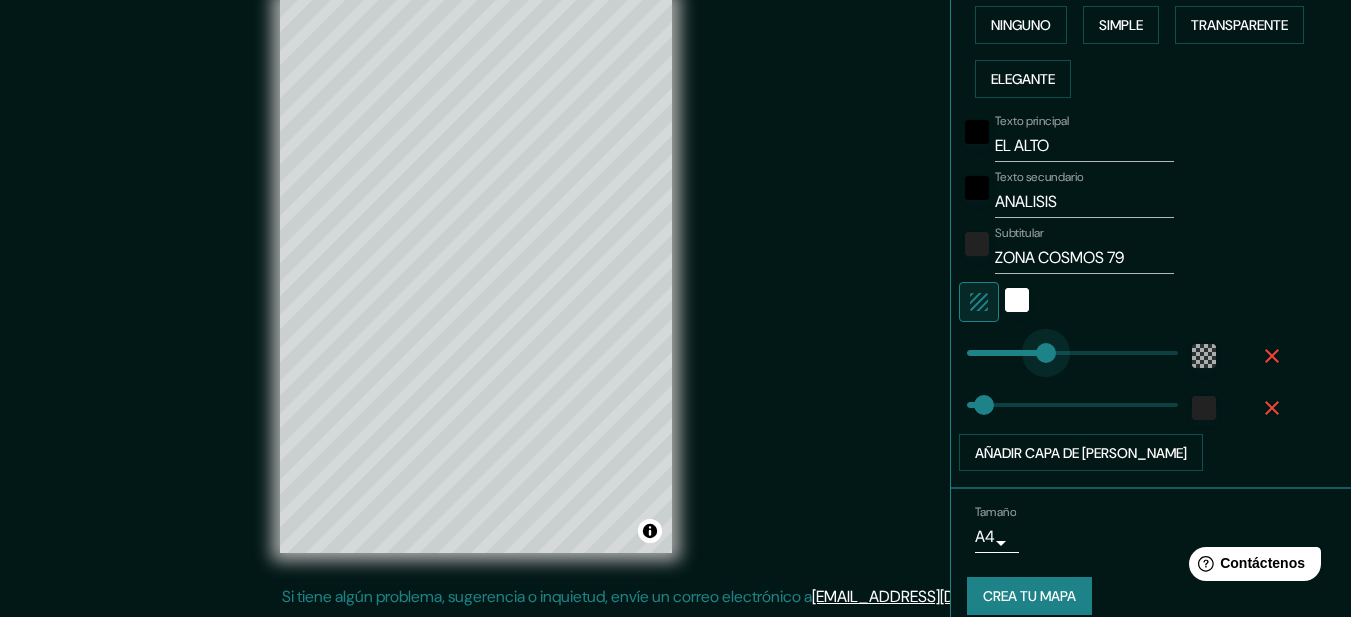 drag, startPoint x: 1019, startPoint y: 366, endPoint x: 1031, endPoint y: 366, distance: 12 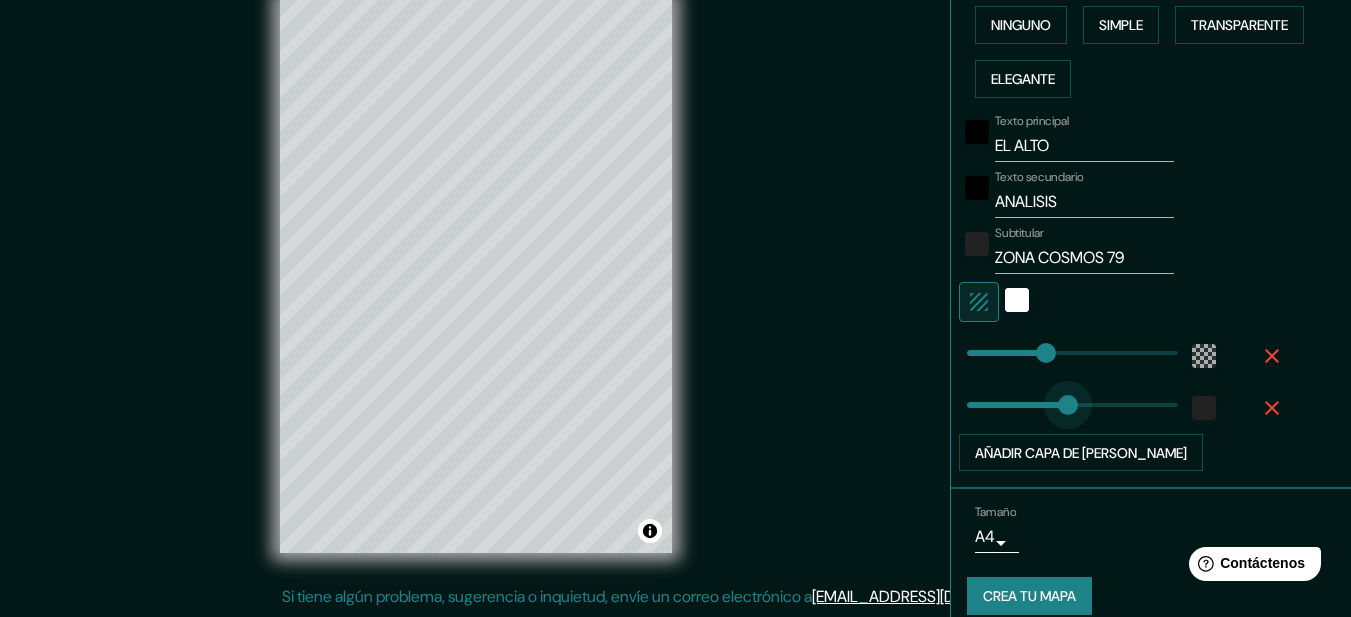 type on "199" 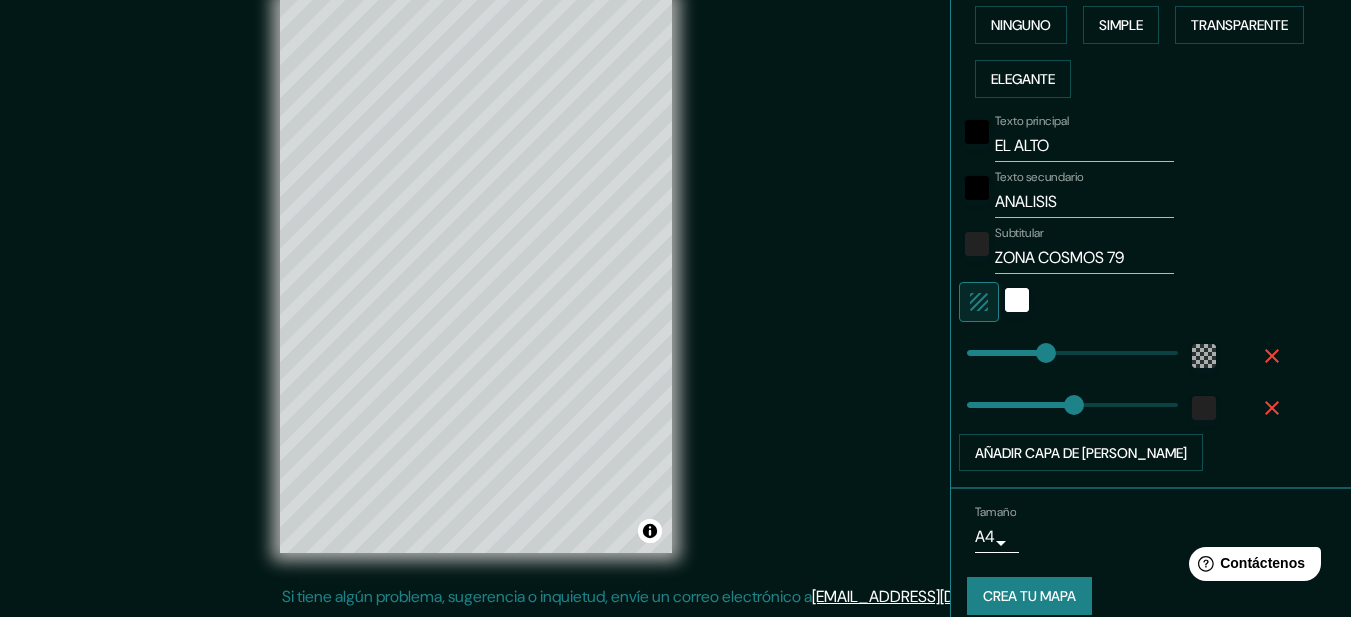 type on "50" 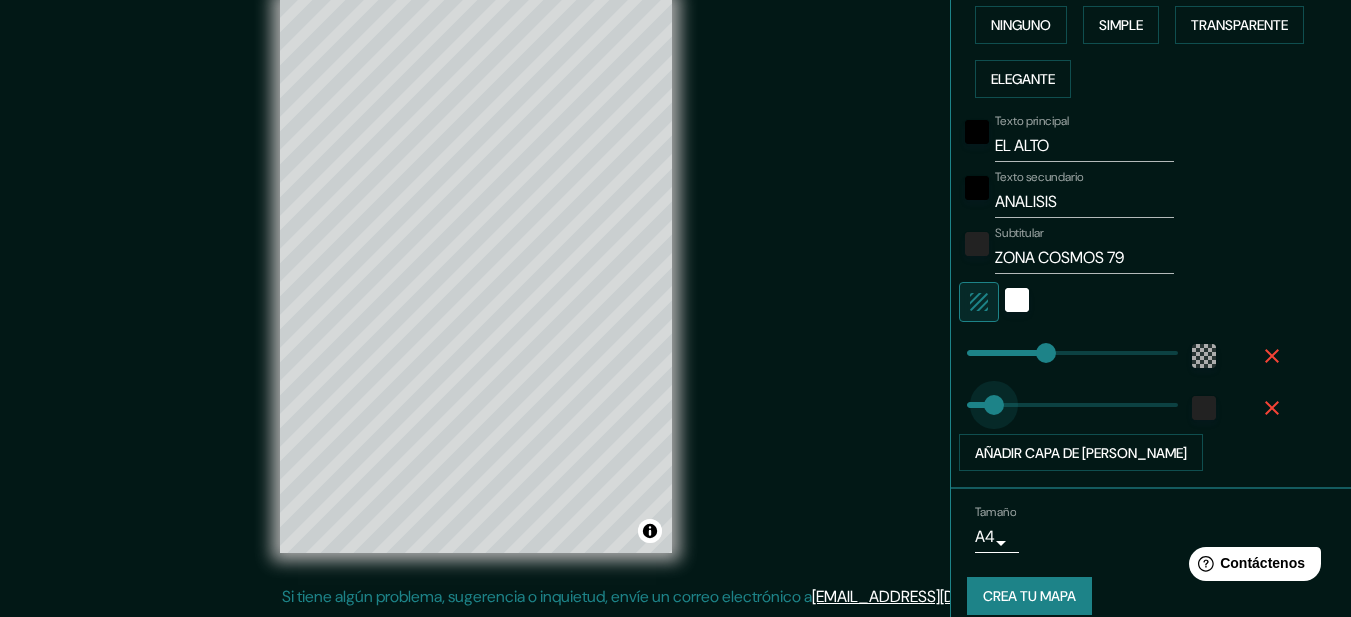drag, startPoint x: 1056, startPoint y: 406, endPoint x: 979, endPoint y: 401, distance: 77.16217 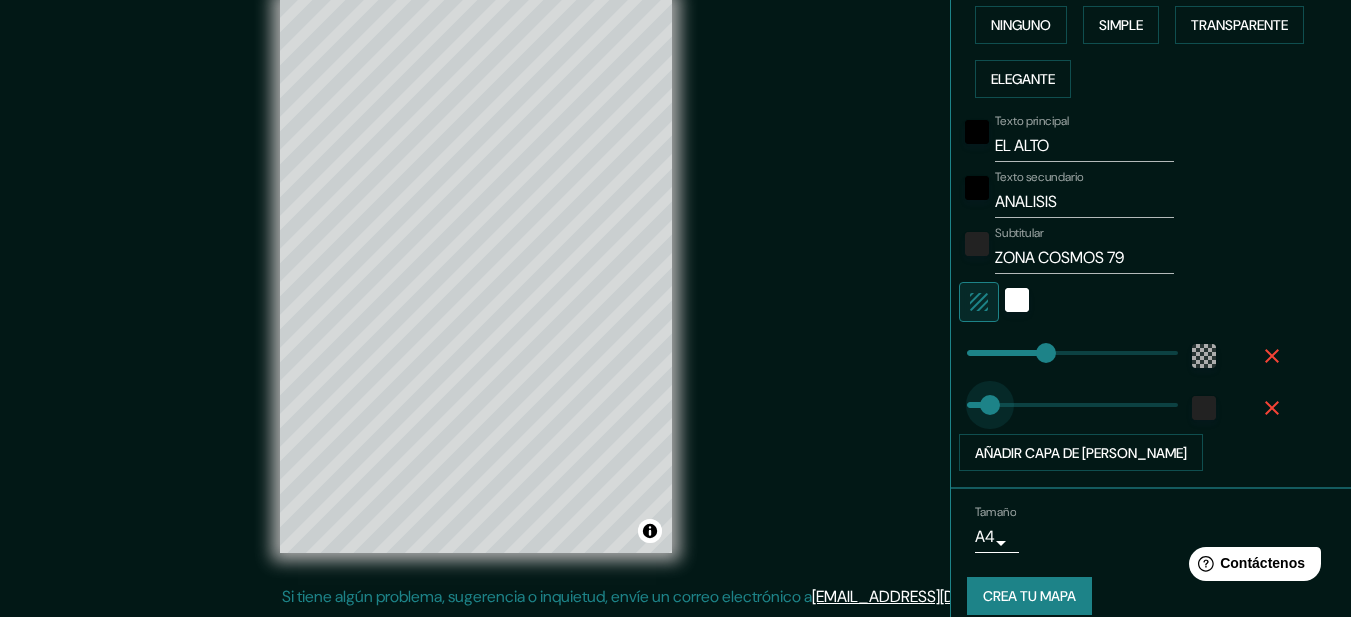 type on "9" 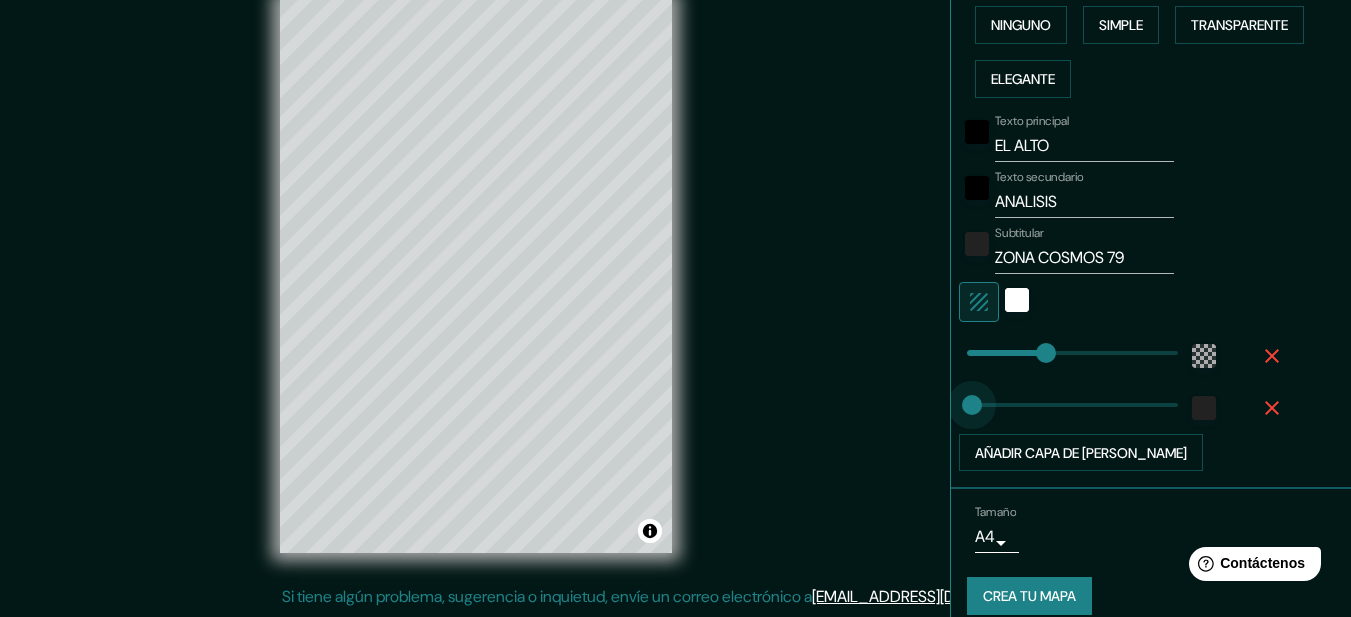 drag, startPoint x: 979, startPoint y: 401, endPoint x: 957, endPoint y: 399, distance: 22.090721 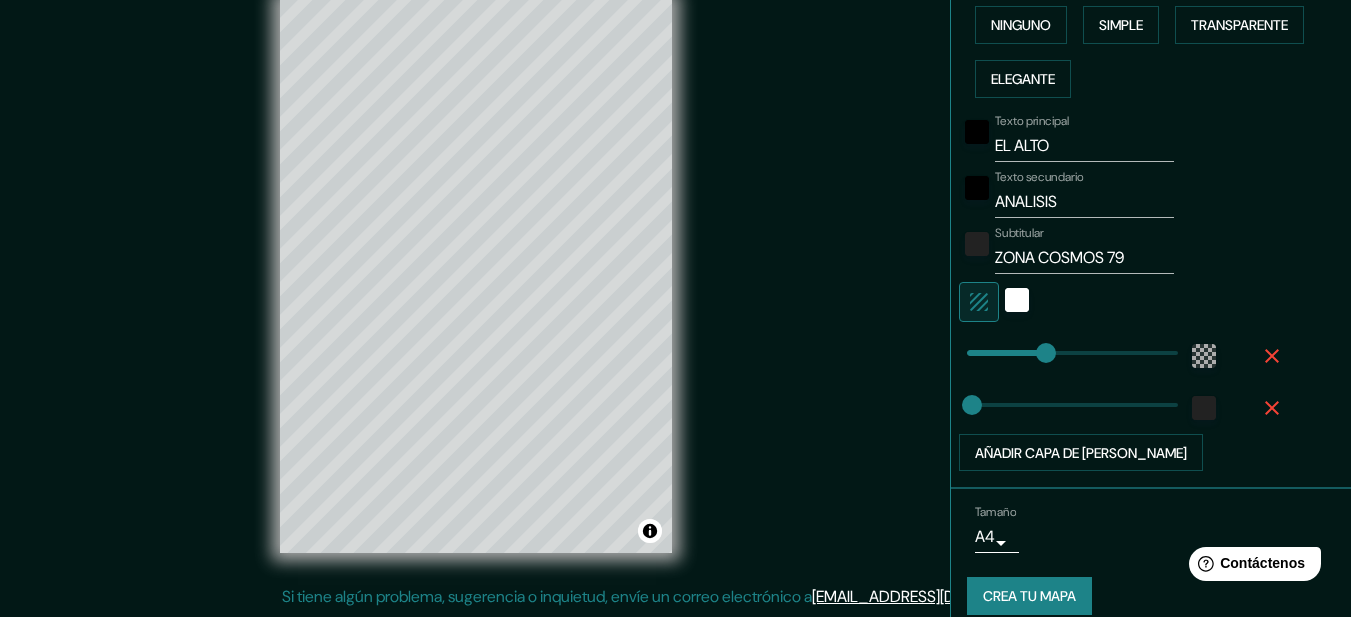 type on "15" 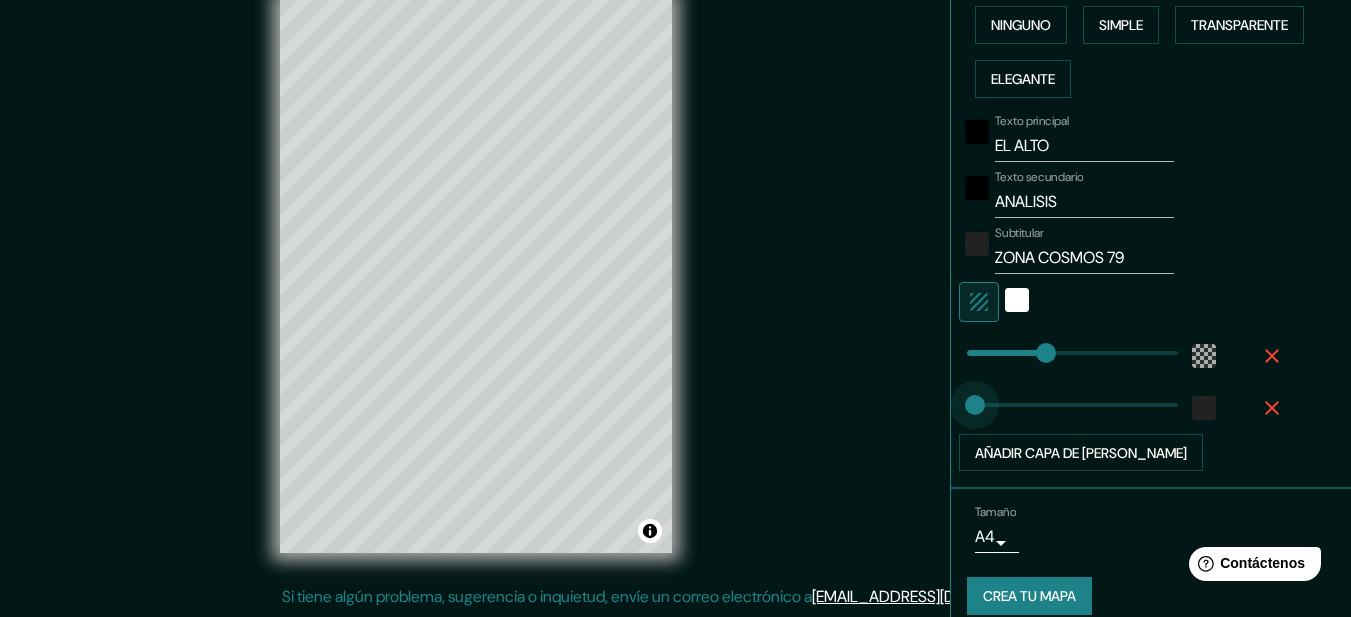 type on "30" 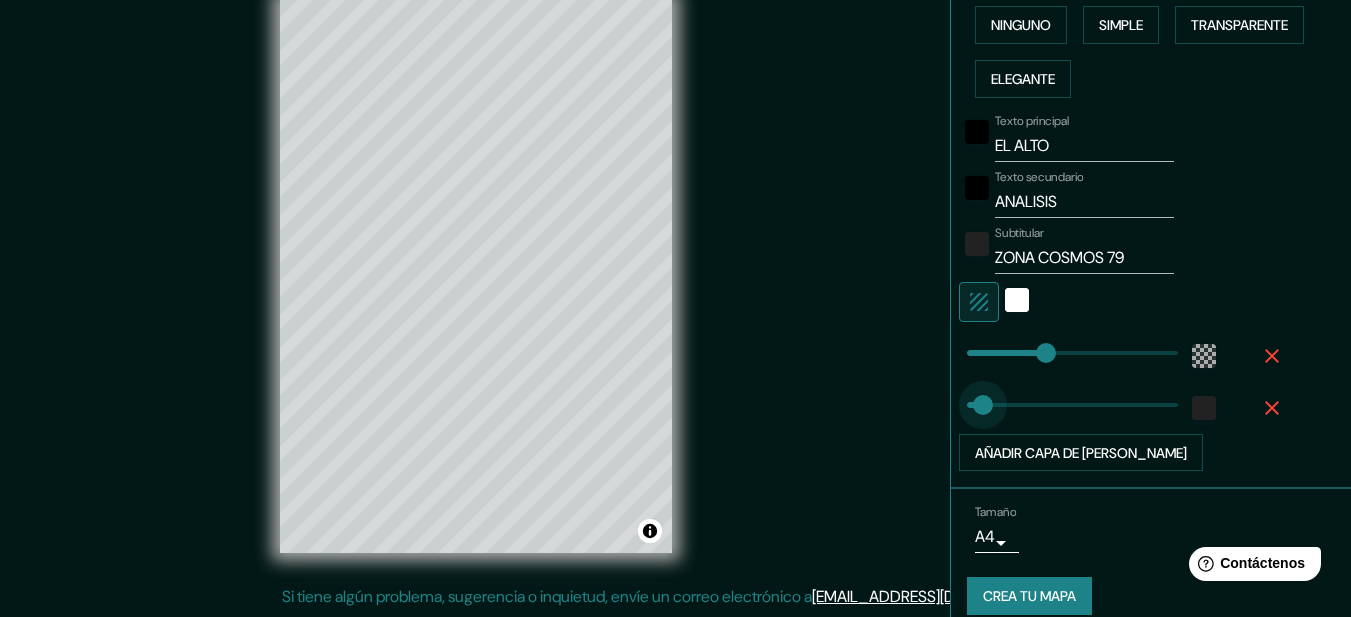 type on "48" 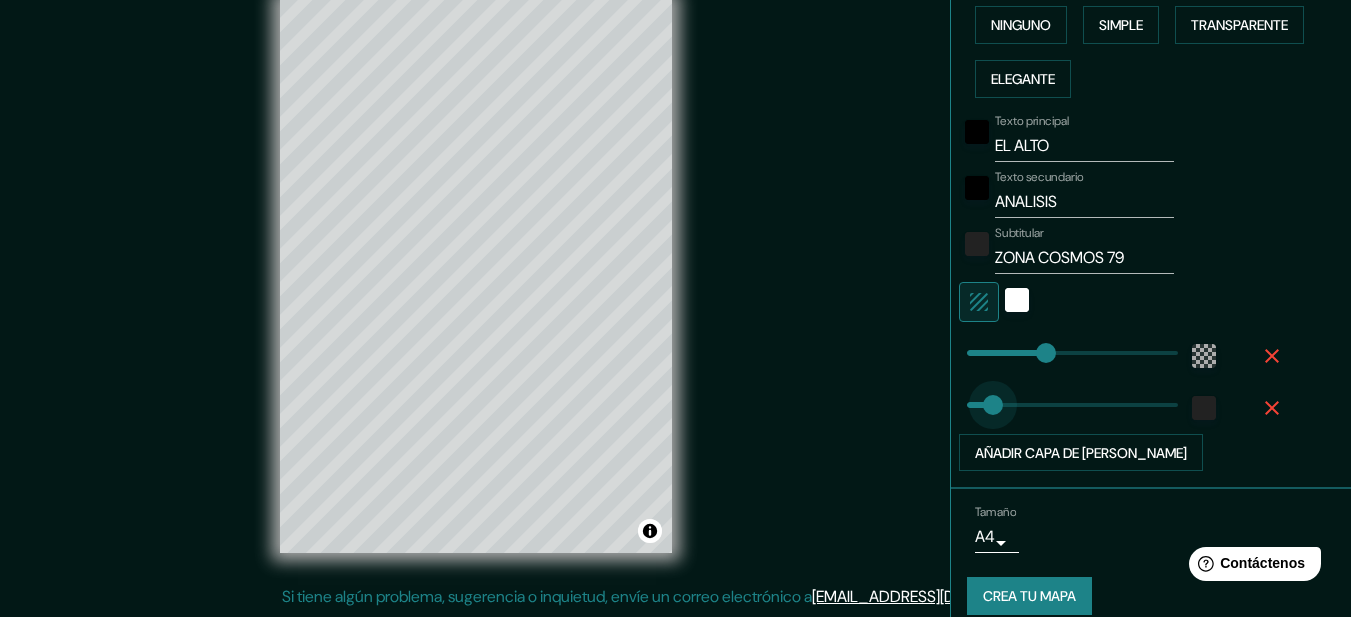 drag, startPoint x: 968, startPoint y: 395, endPoint x: 978, endPoint y: 393, distance: 10.198039 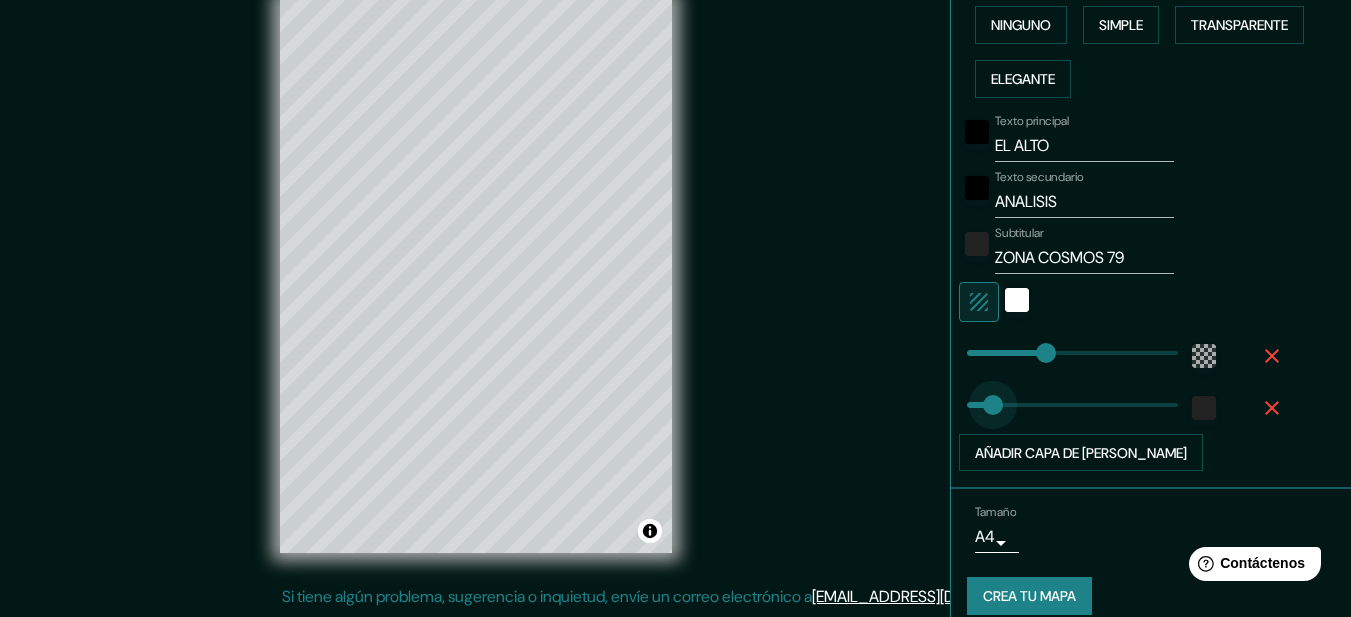 type on "45" 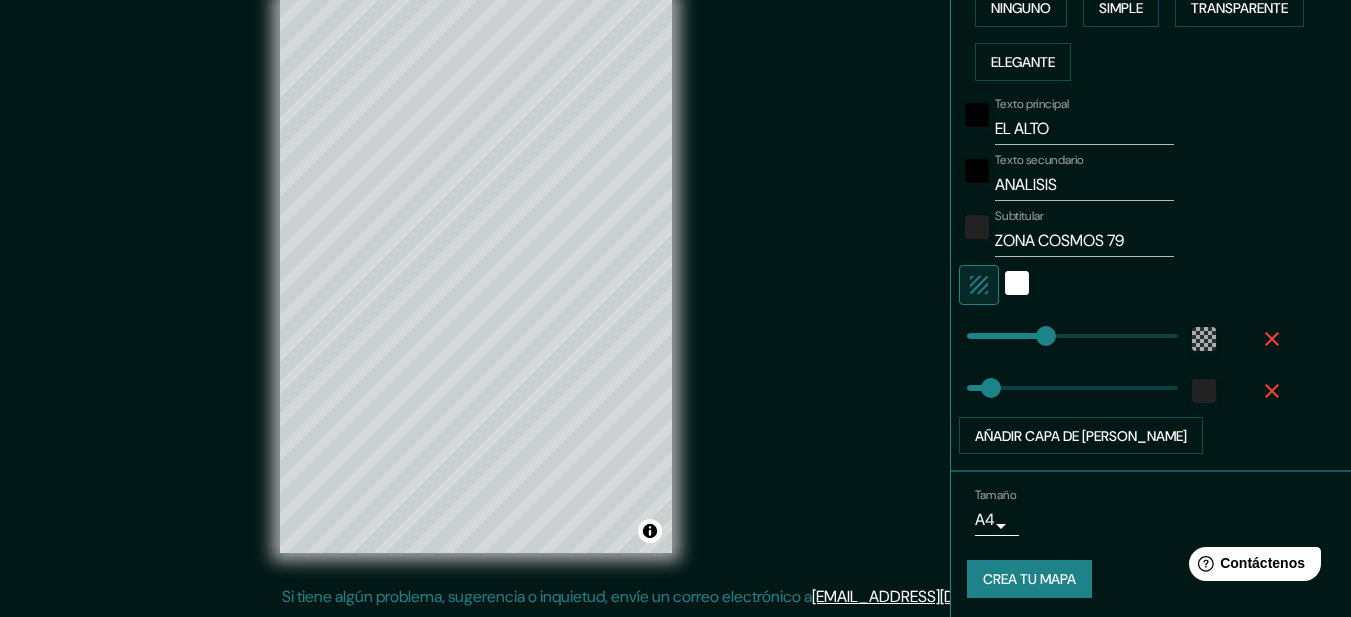 scroll, scrollTop: 526, scrollLeft: 0, axis: vertical 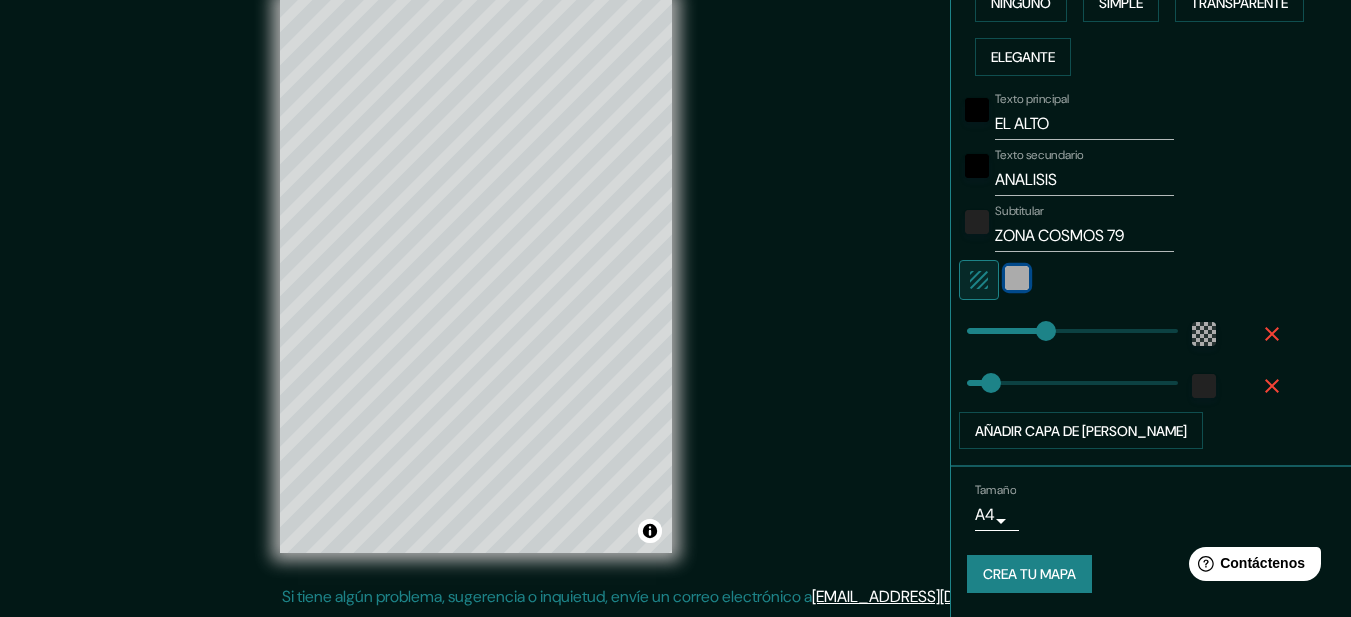 click at bounding box center (1017, 278) 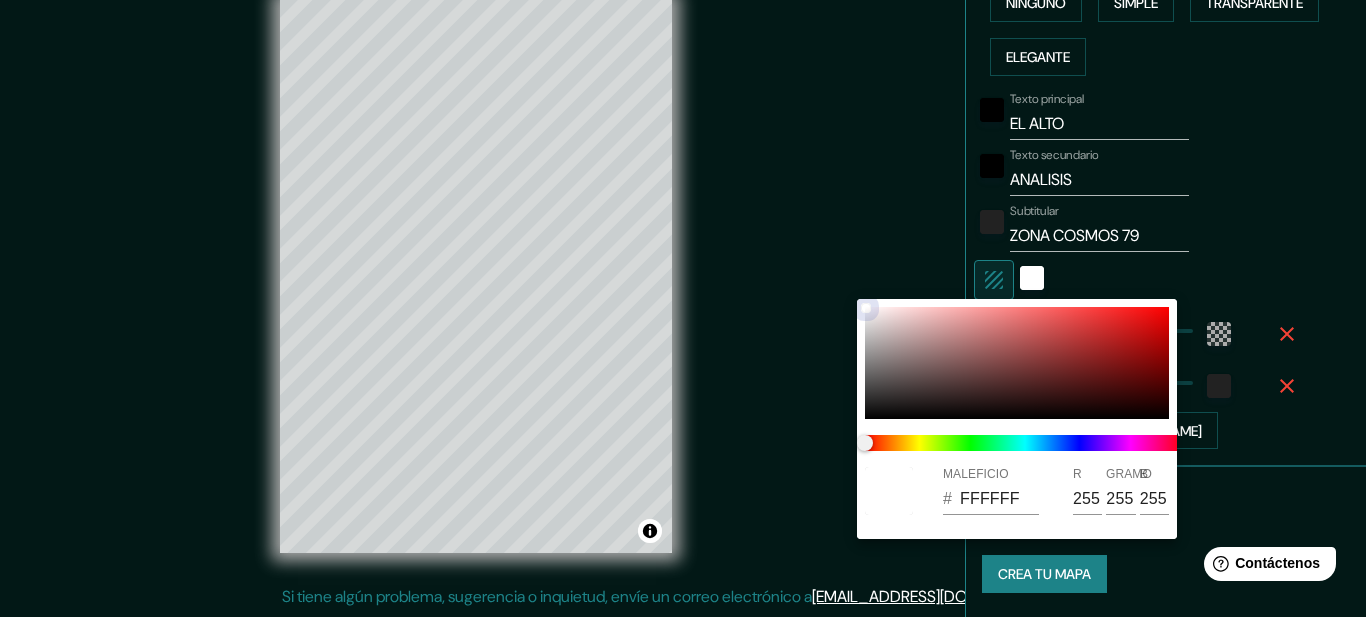 click at bounding box center [1017, 363] 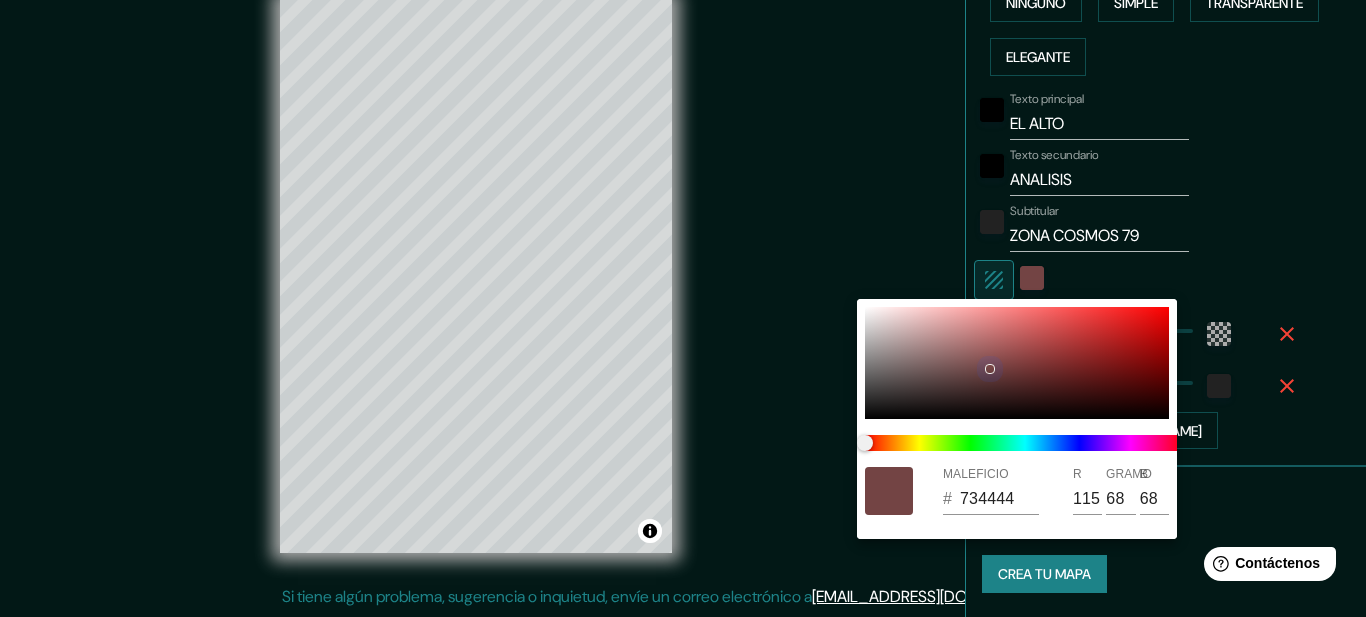 click at bounding box center [1017, 363] 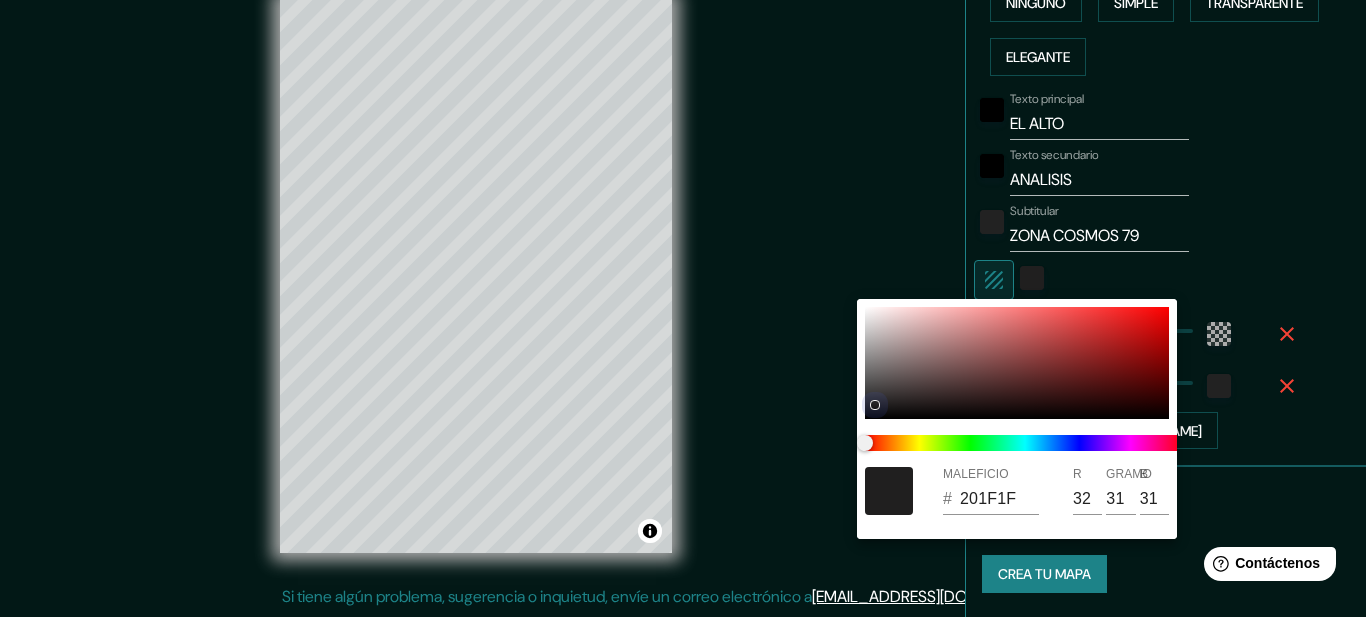 type on "B1AEAE" 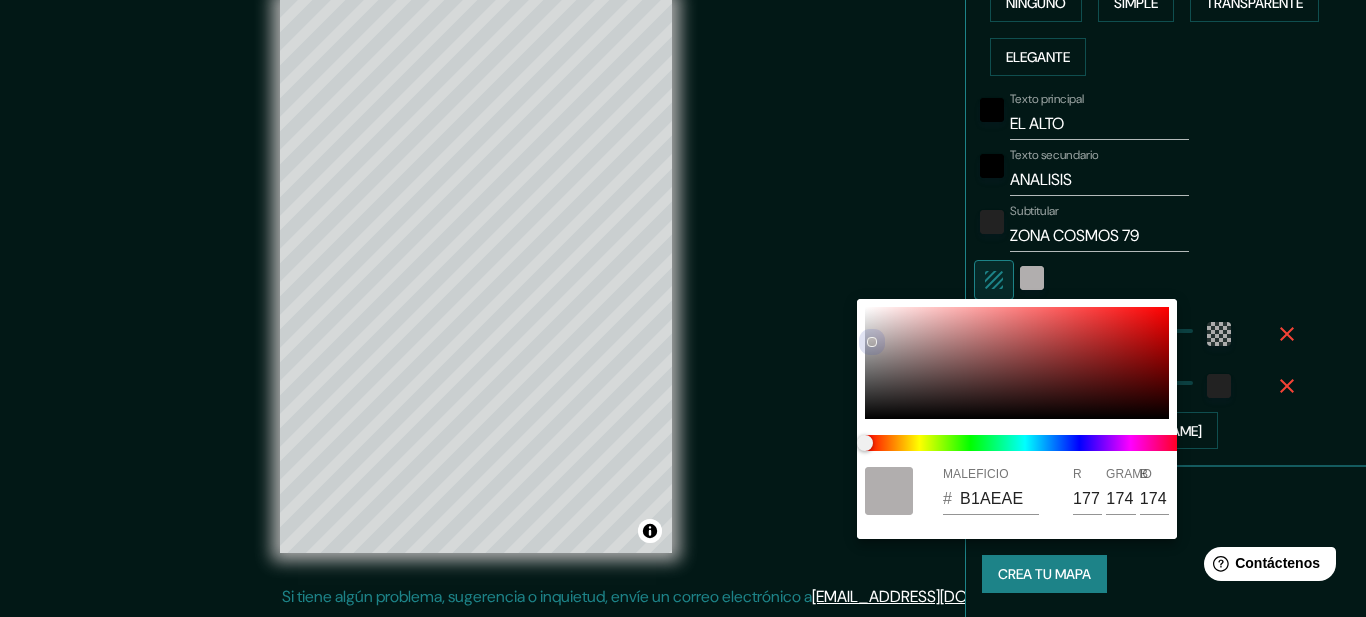 drag, startPoint x: 876, startPoint y: 404, endPoint x: 854, endPoint y: 291, distance: 115.12167 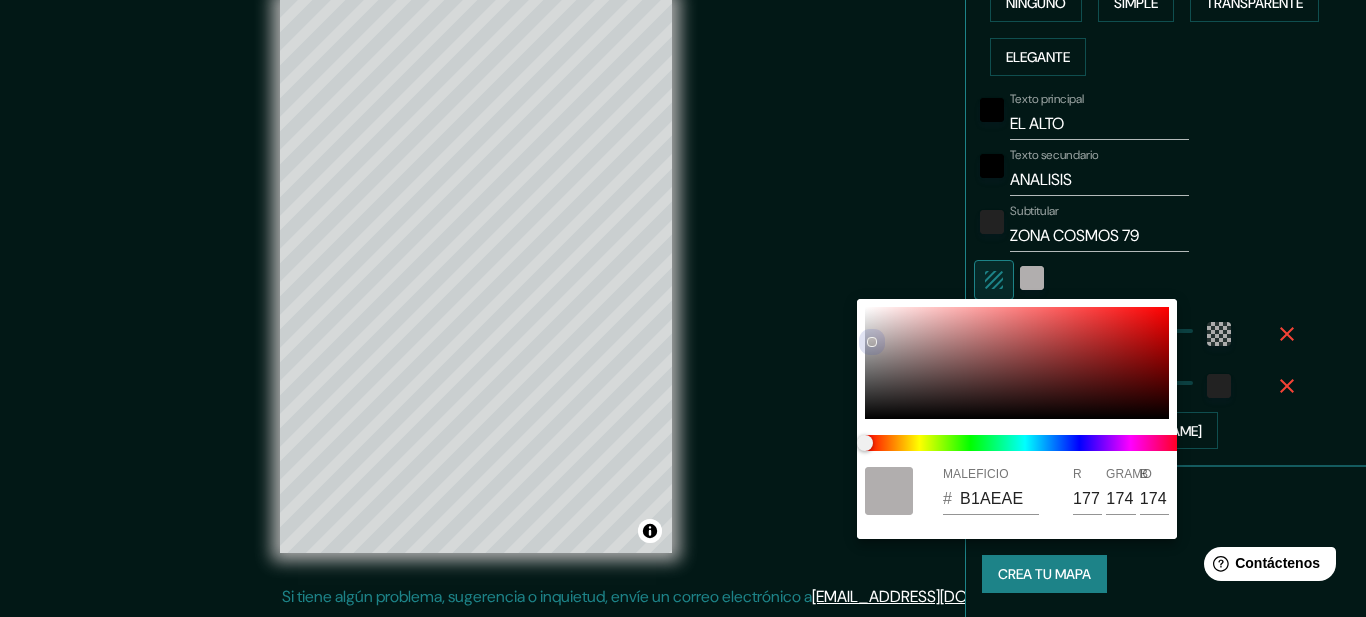 type on "FFFBFB" 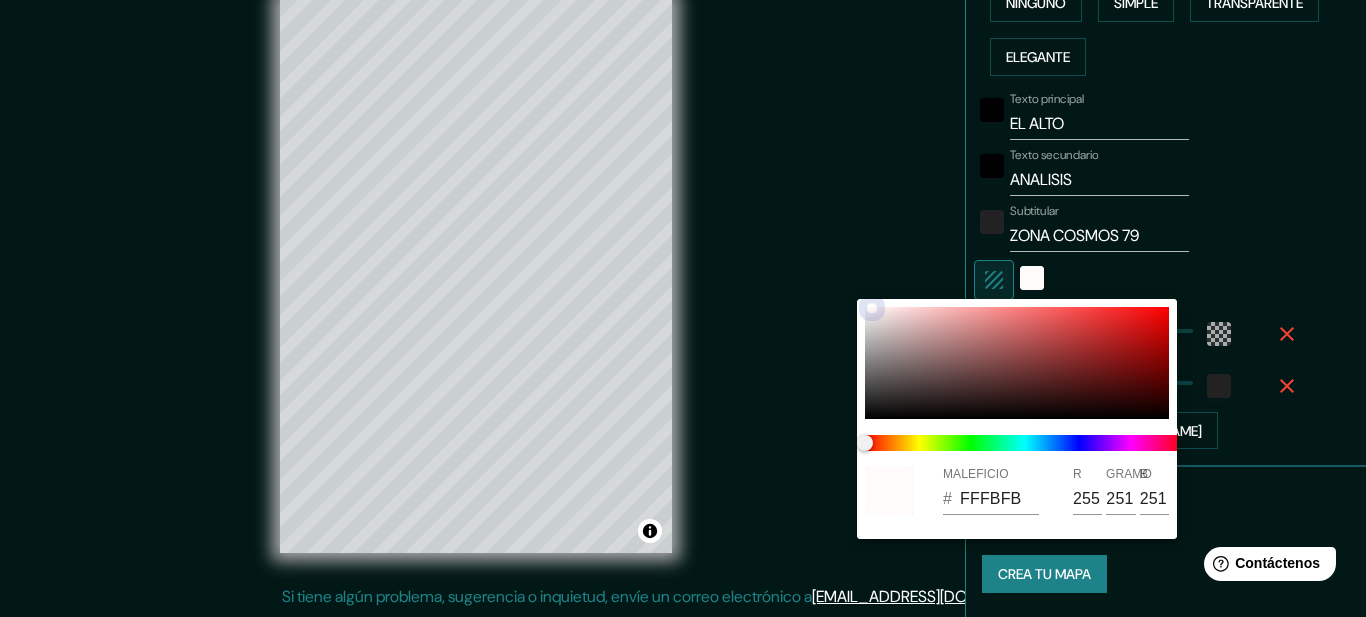drag, startPoint x: 870, startPoint y: 337, endPoint x: 870, endPoint y: 294, distance: 43 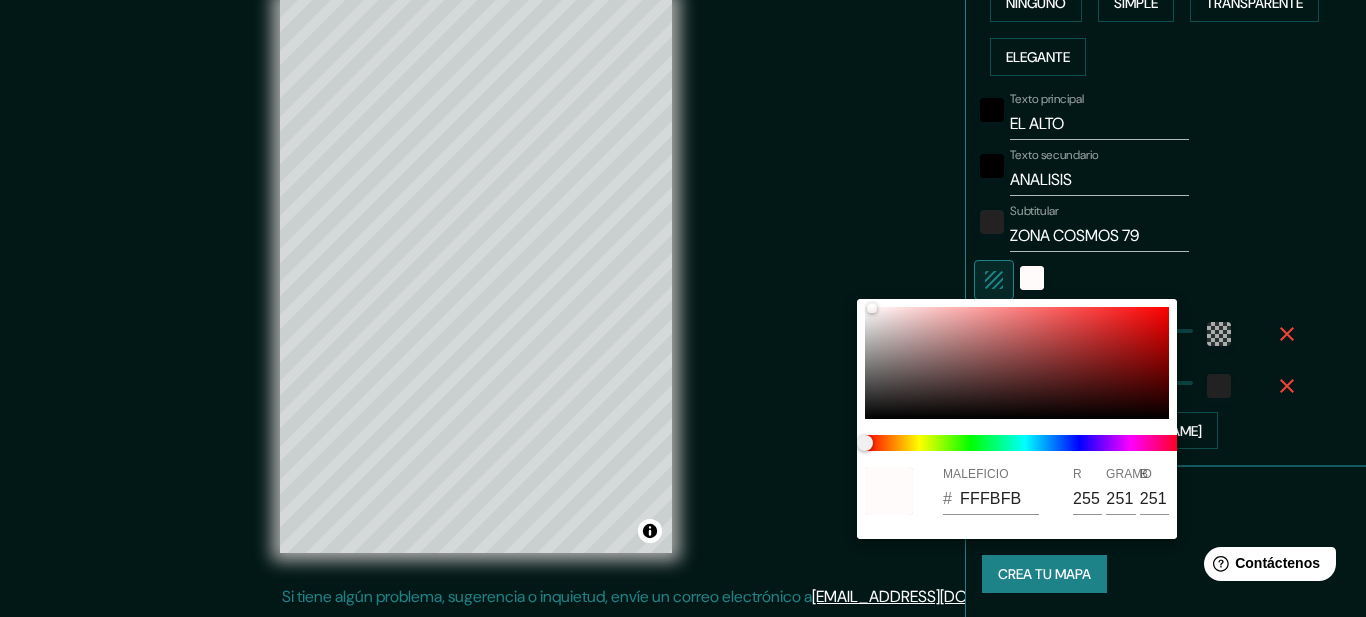 click at bounding box center [683, 308] 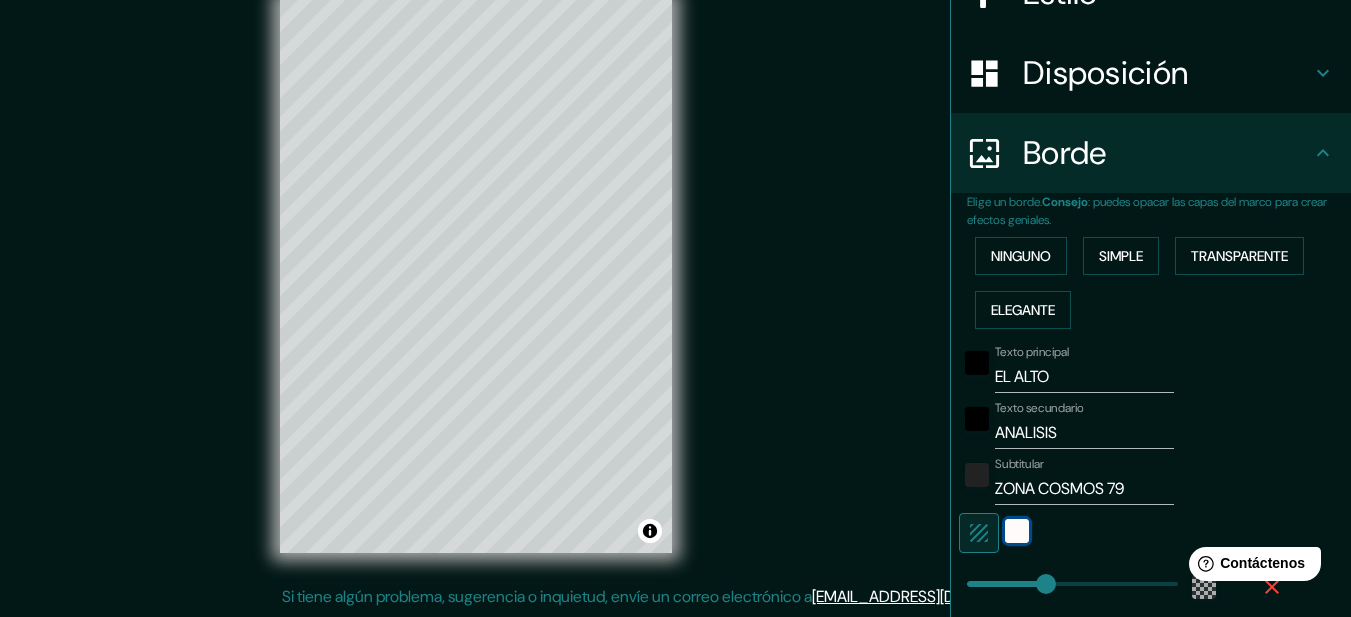 scroll, scrollTop: 226, scrollLeft: 0, axis: vertical 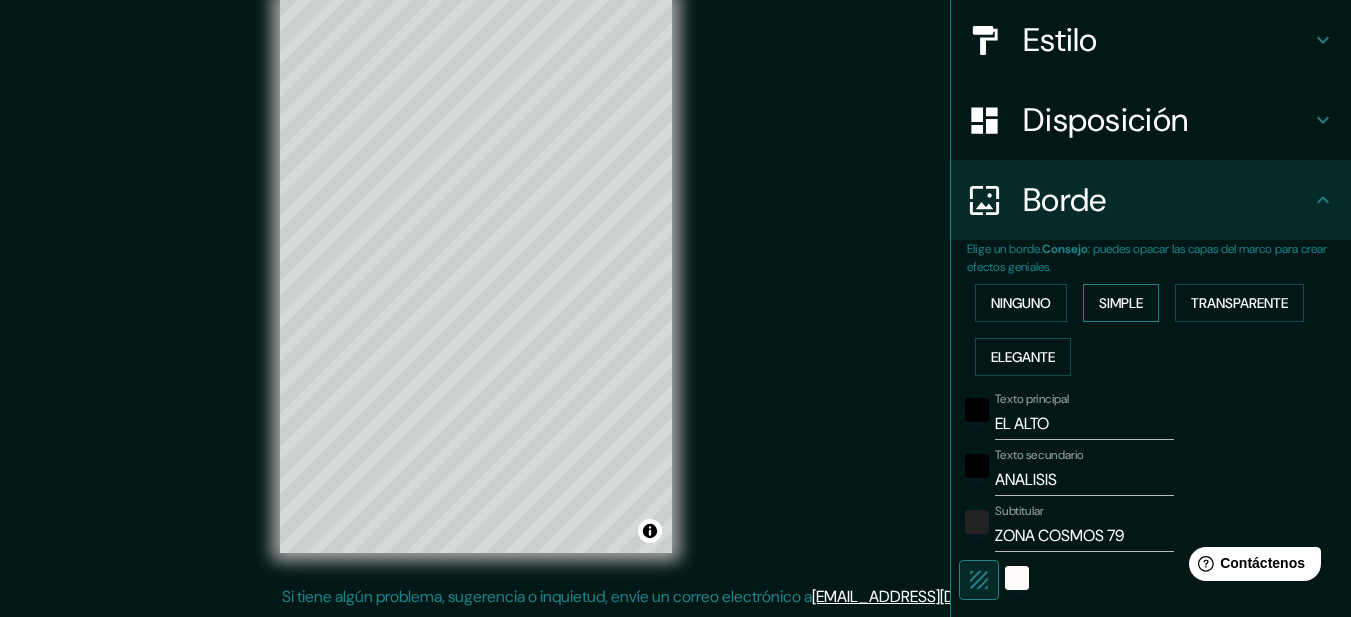 click on "Simple" at bounding box center [1121, 303] 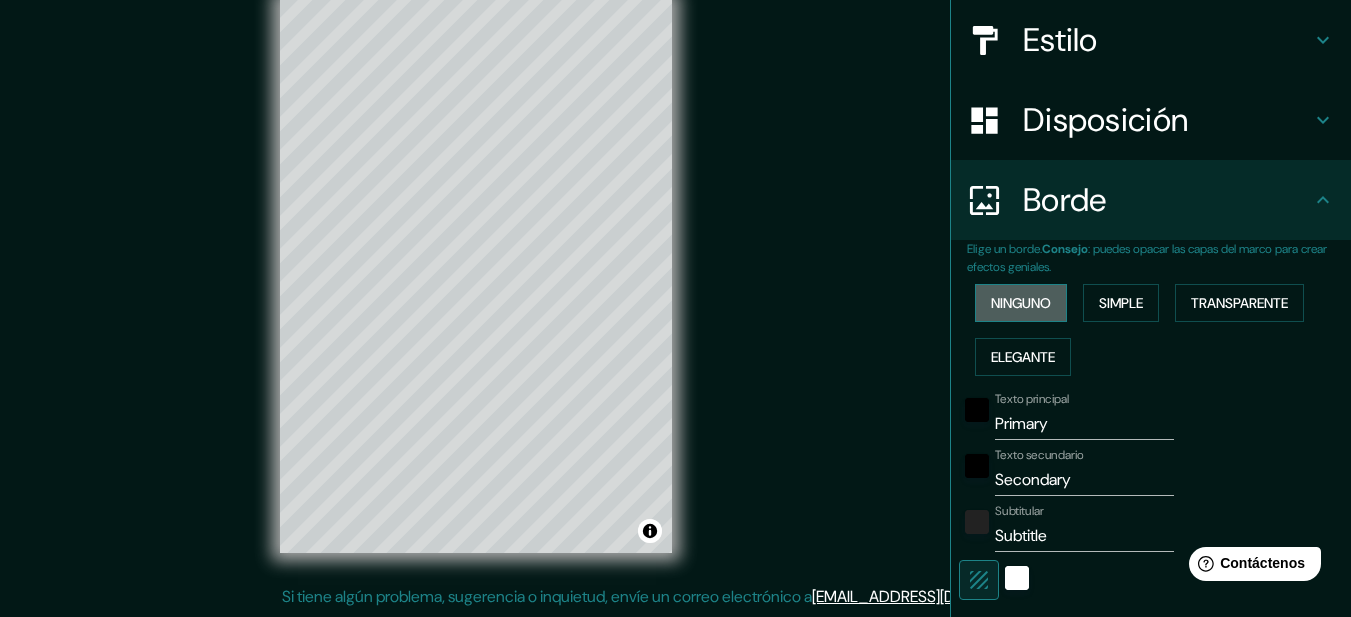 click on "Ninguno" at bounding box center [1021, 303] 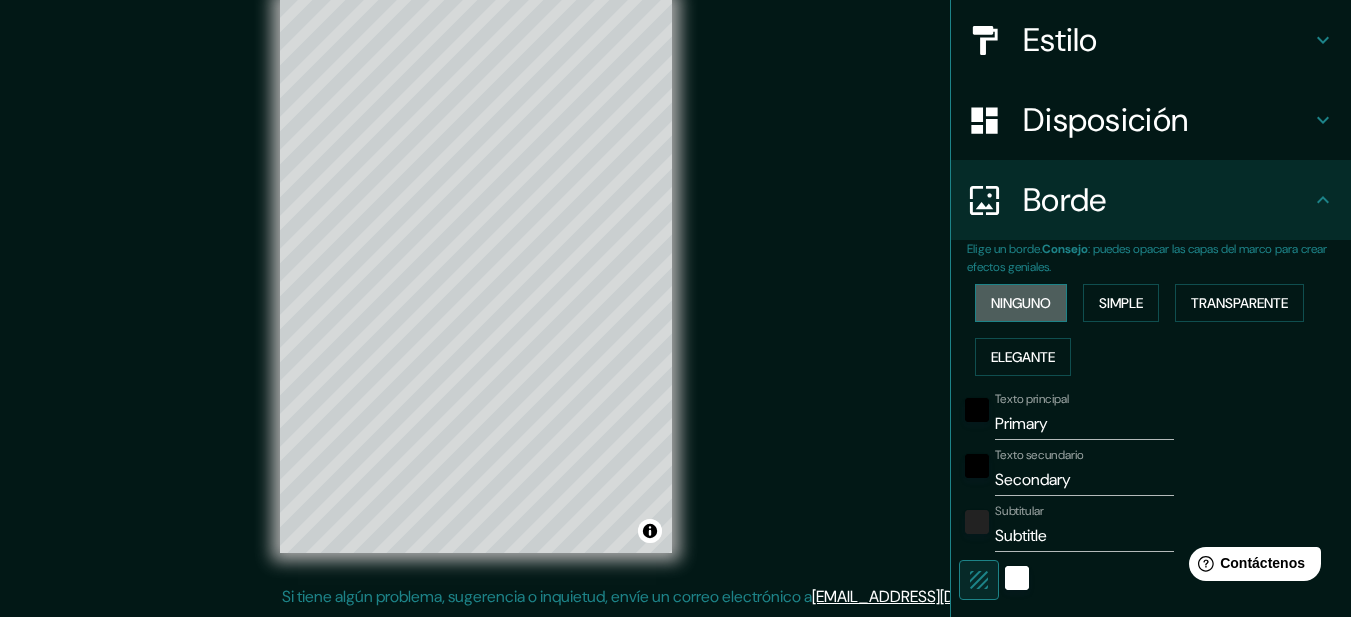 scroll, scrollTop: 160, scrollLeft: 0, axis: vertical 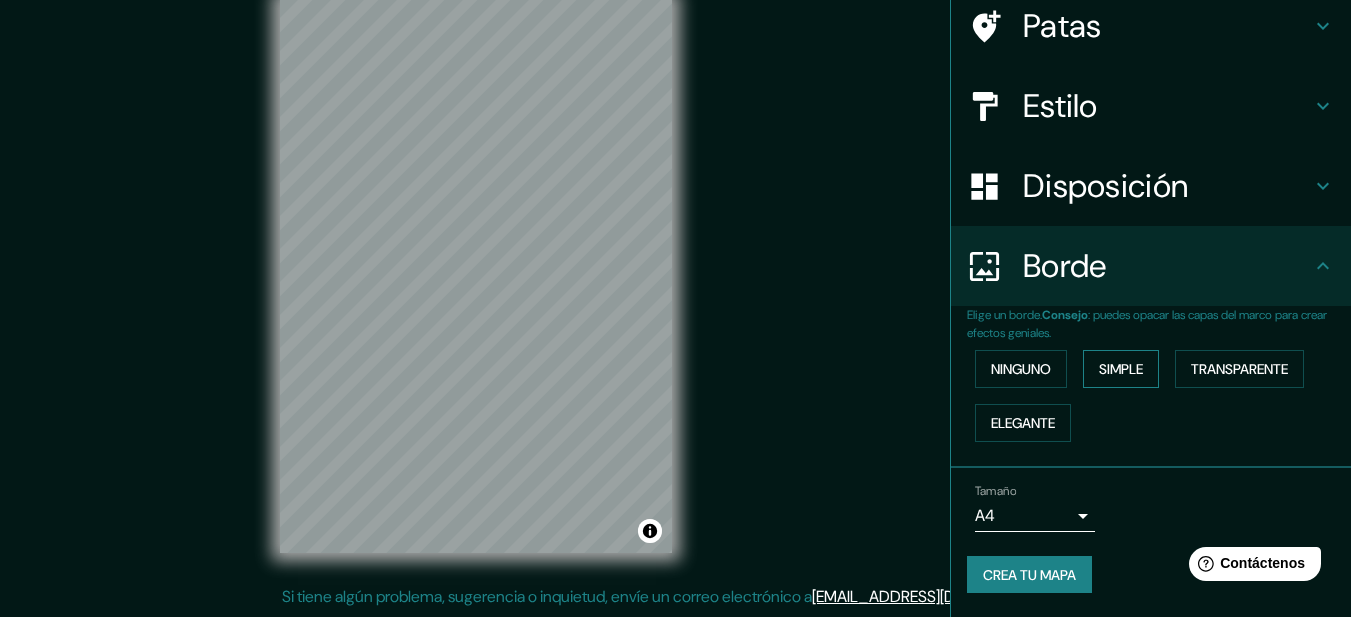 click on "Simple" at bounding box center [1121, 369] 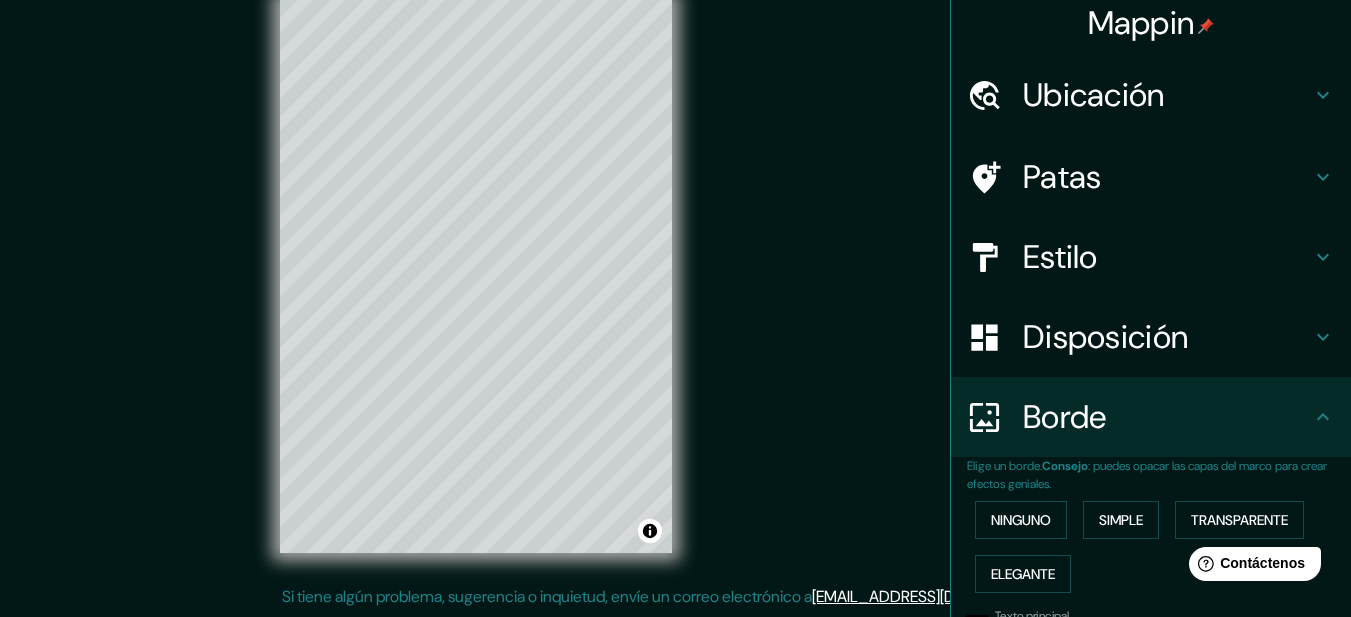 scroll, scrollTop: 0, scrollLeft: 0, axis: both 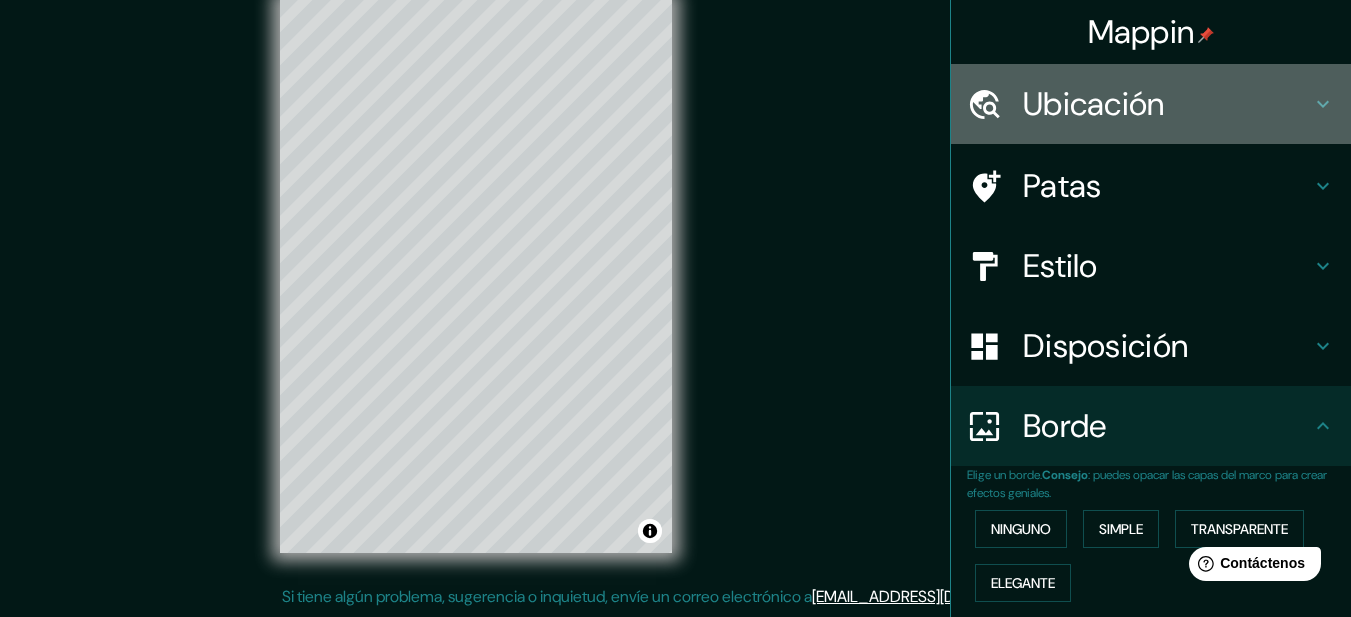 click on "Ubicación" at bounding box center (1094, 104) 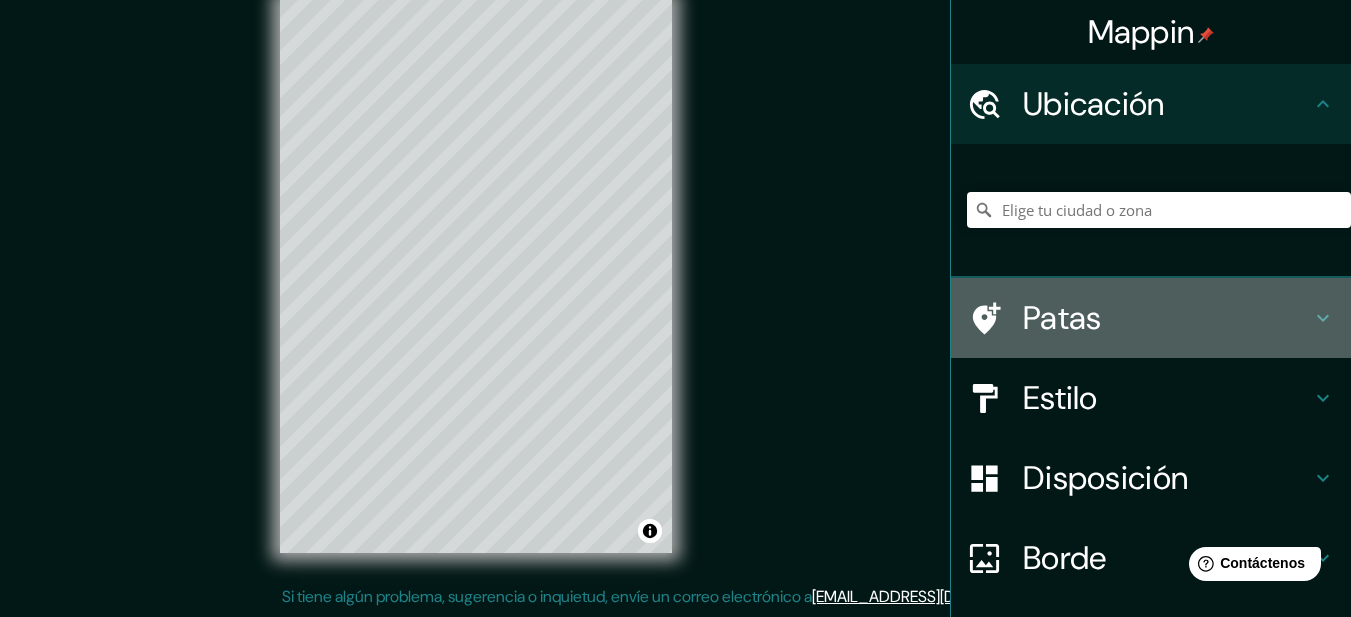 click on "Patas" at bounding box center [1062, 318] 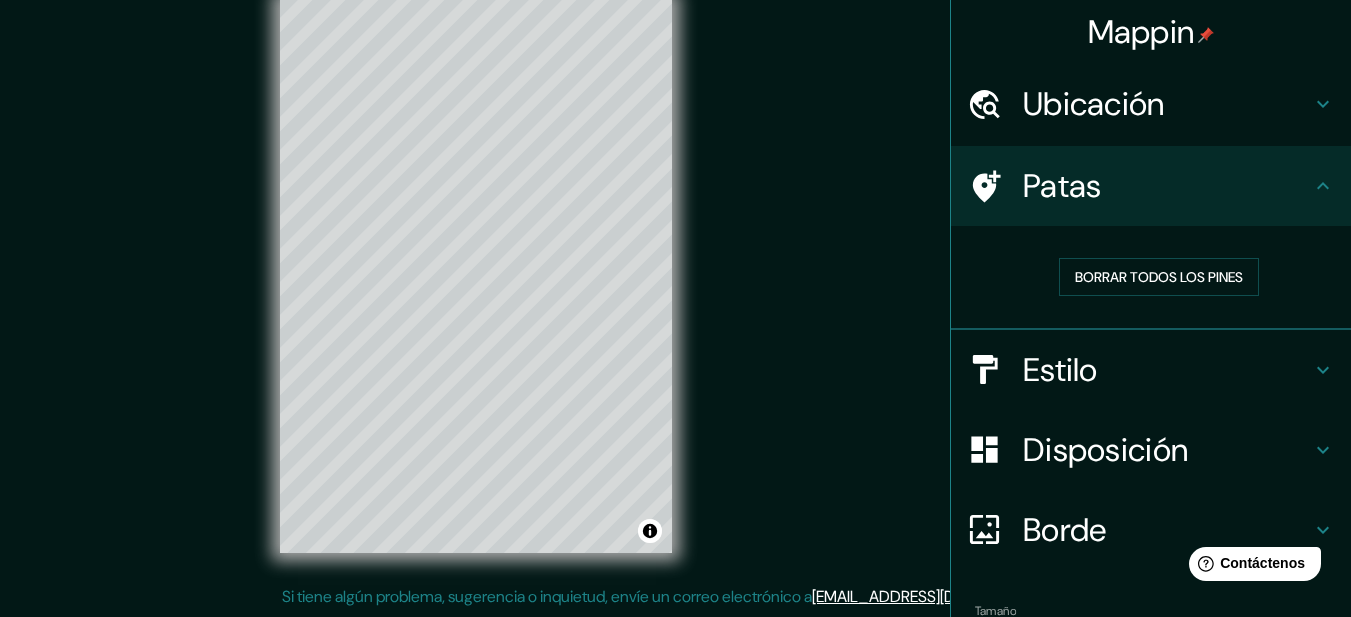 click on "Estilo" at bounding box center [1060, 370] 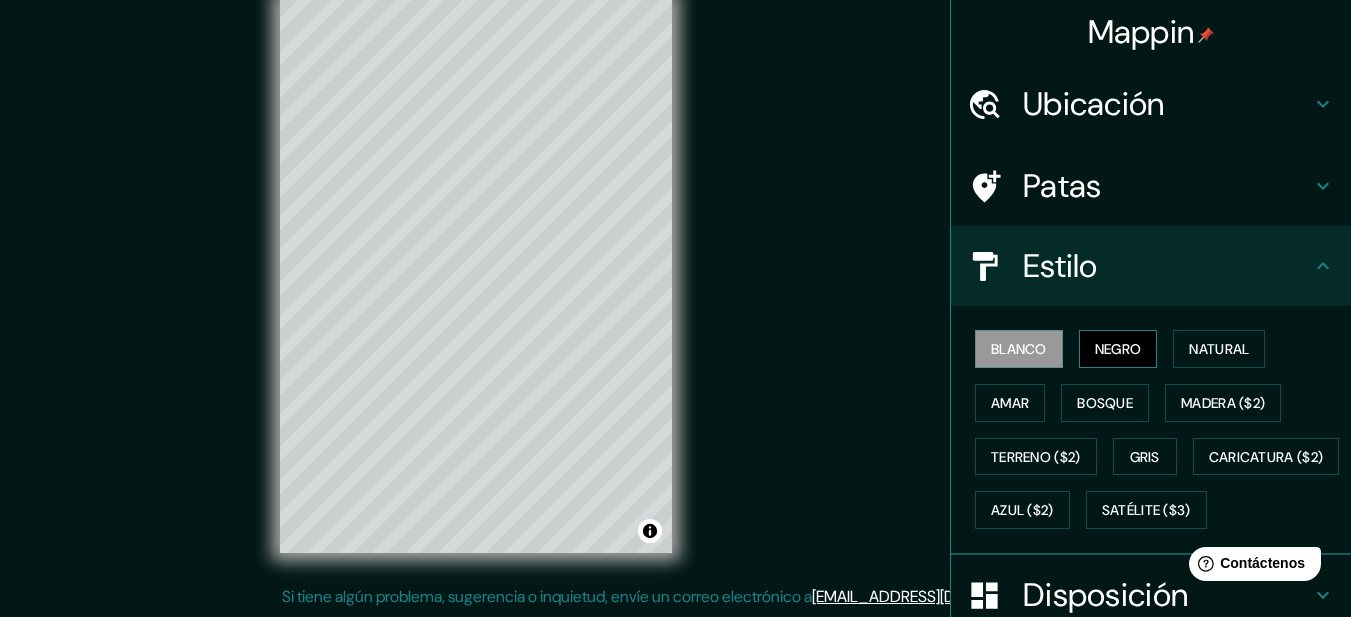 click on "Negro" at bounding box center [1118, 349] 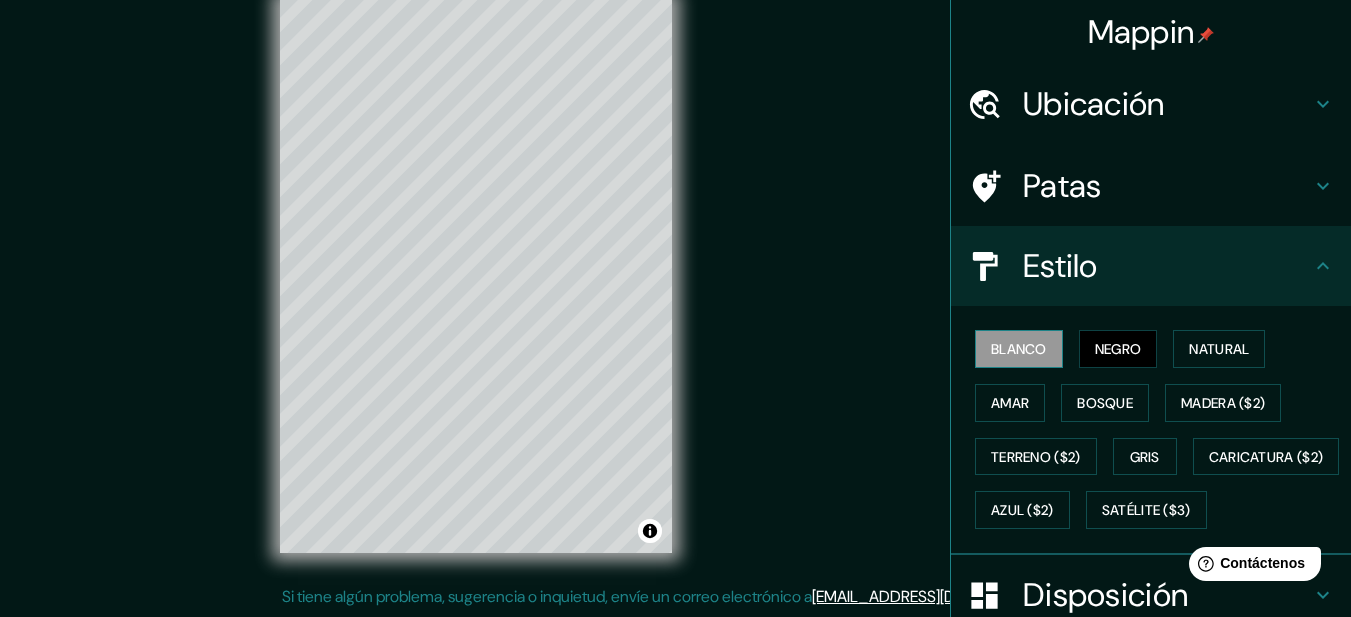 click on "Blanco" at bounding box center (1019, 349) 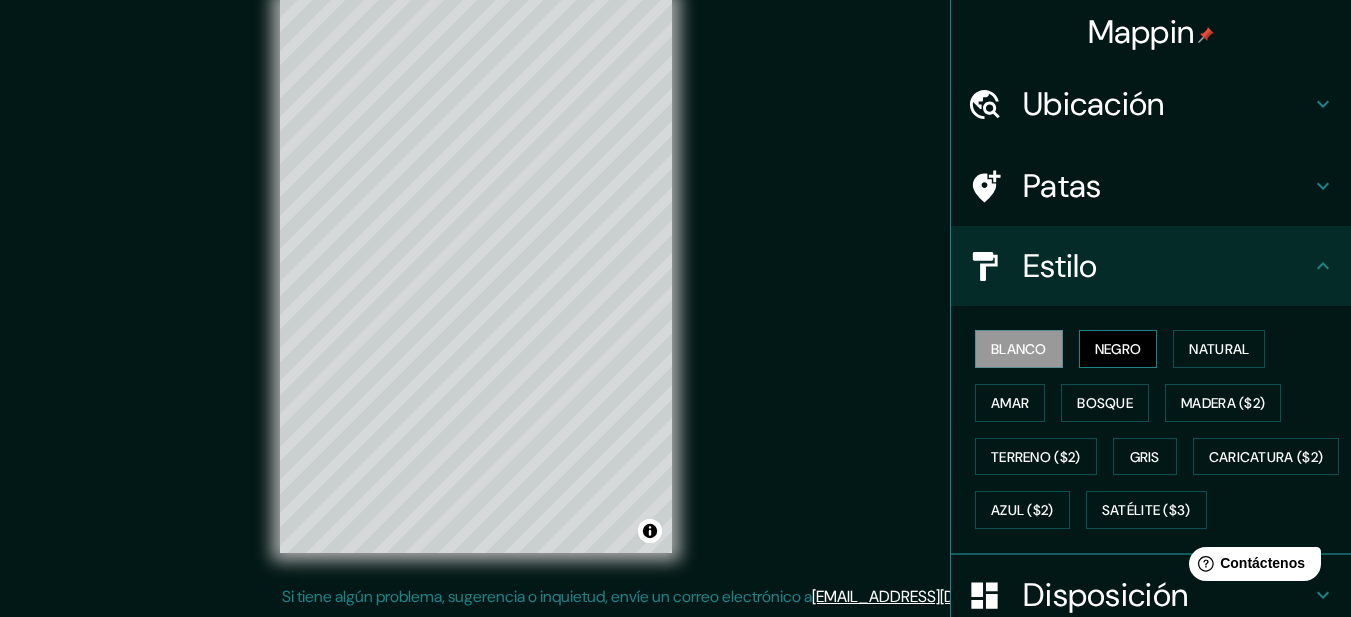 click on "Negro" at bounding box center [1118, 349] 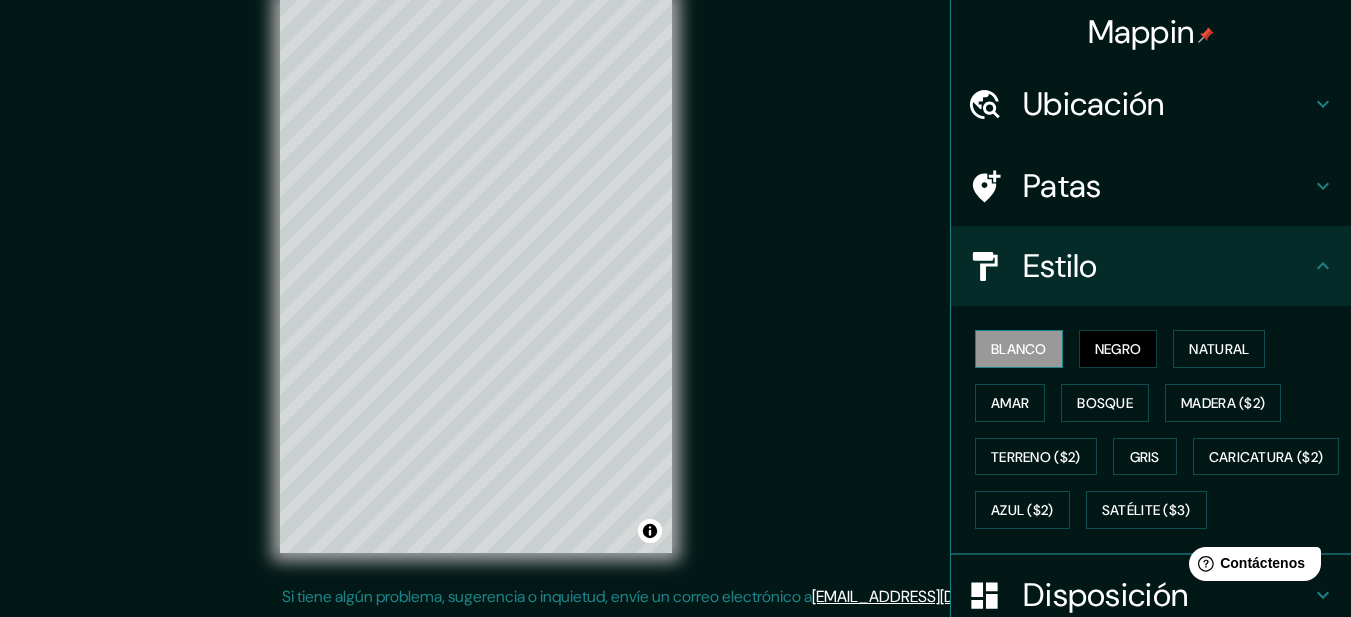 click on "Blanco" at bounding box center [1019, 349] 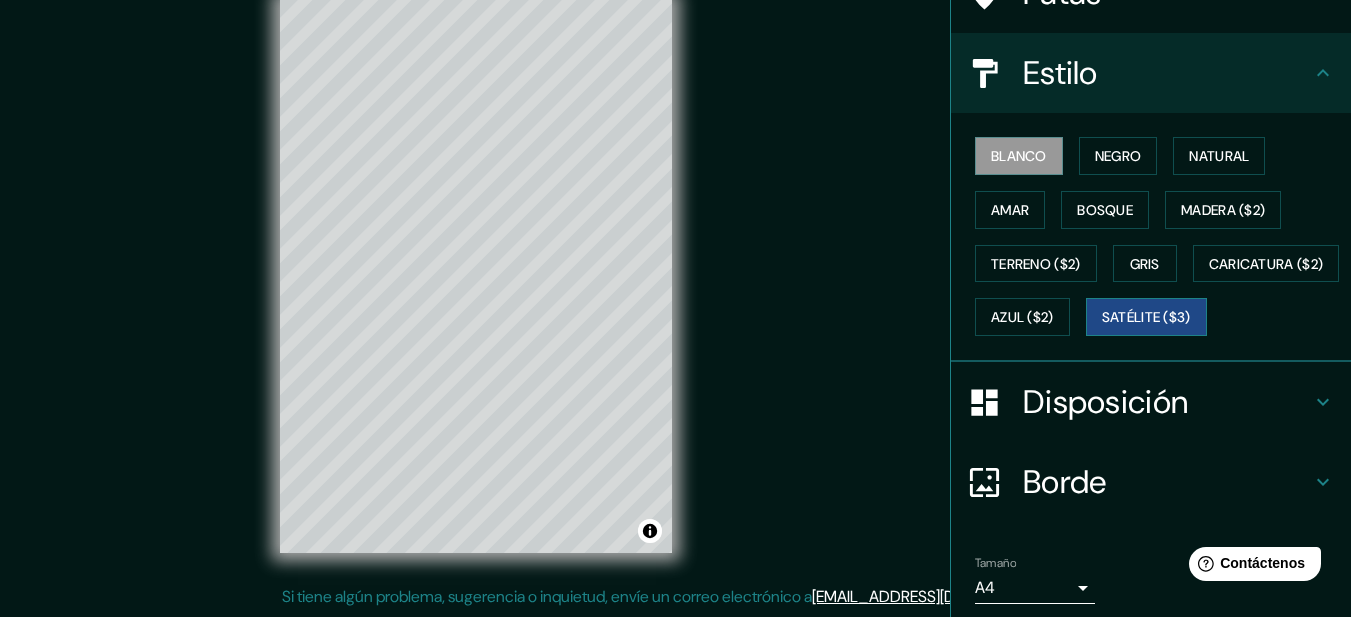scroll, scrollTop: 200, scrollLeft: 0, axis: vertical 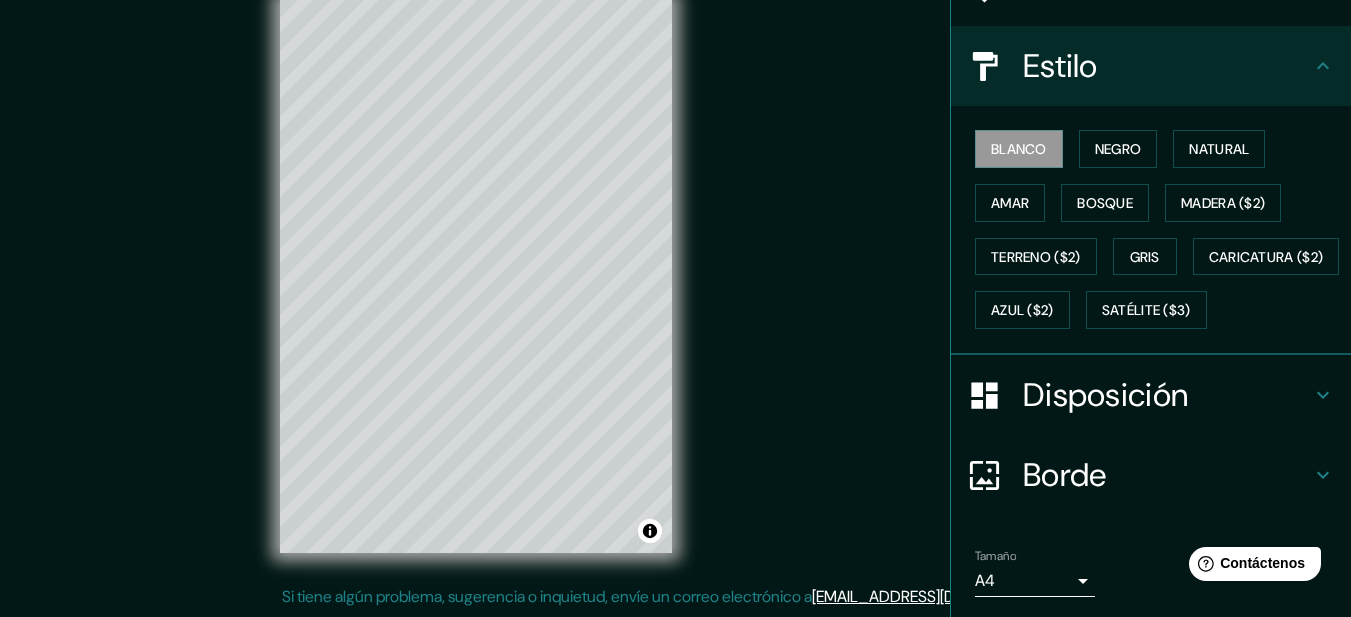 click on "Disposición" at bounding box center [1105, 395] 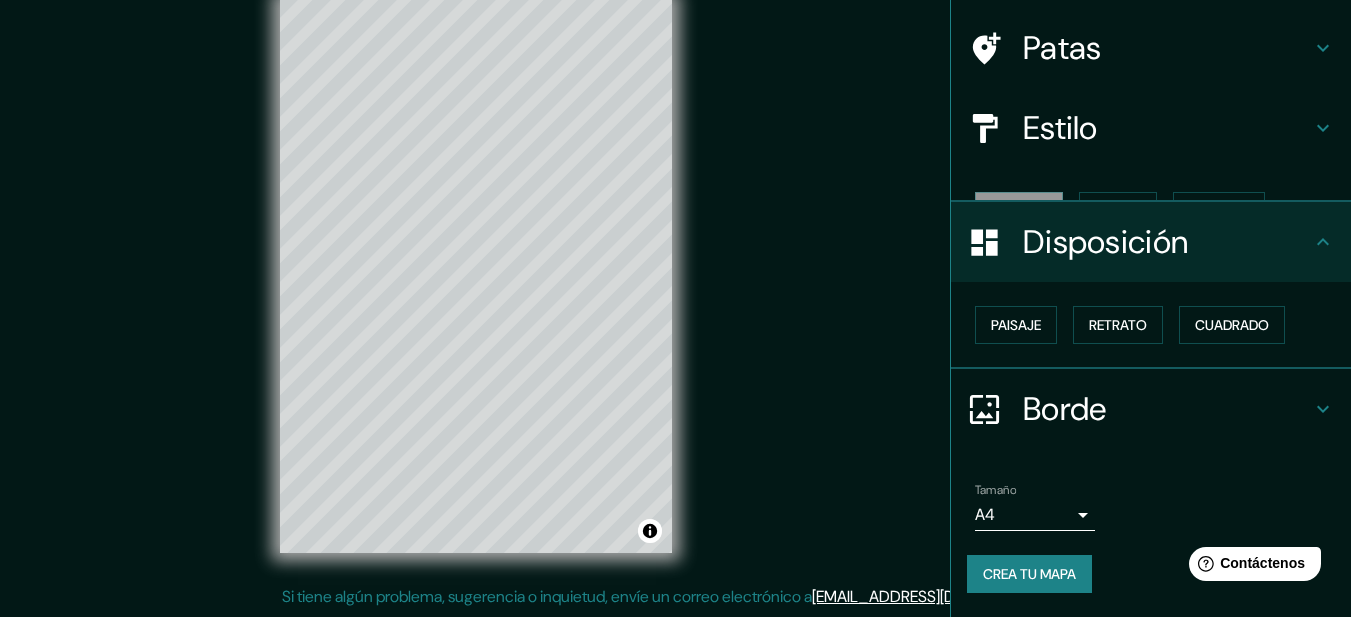 scroll, scrollTop: 104, scrollLeft: 0, axis: vertical 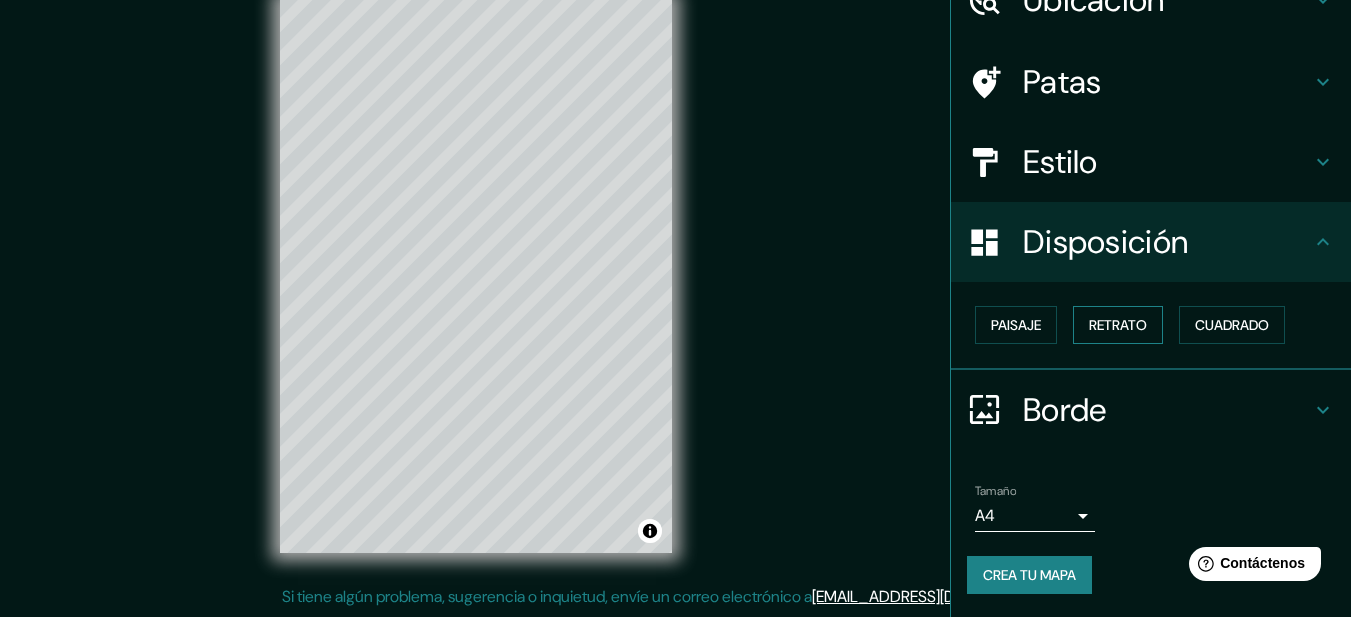 click on "Retrato" at bounding box center [1118, 325] 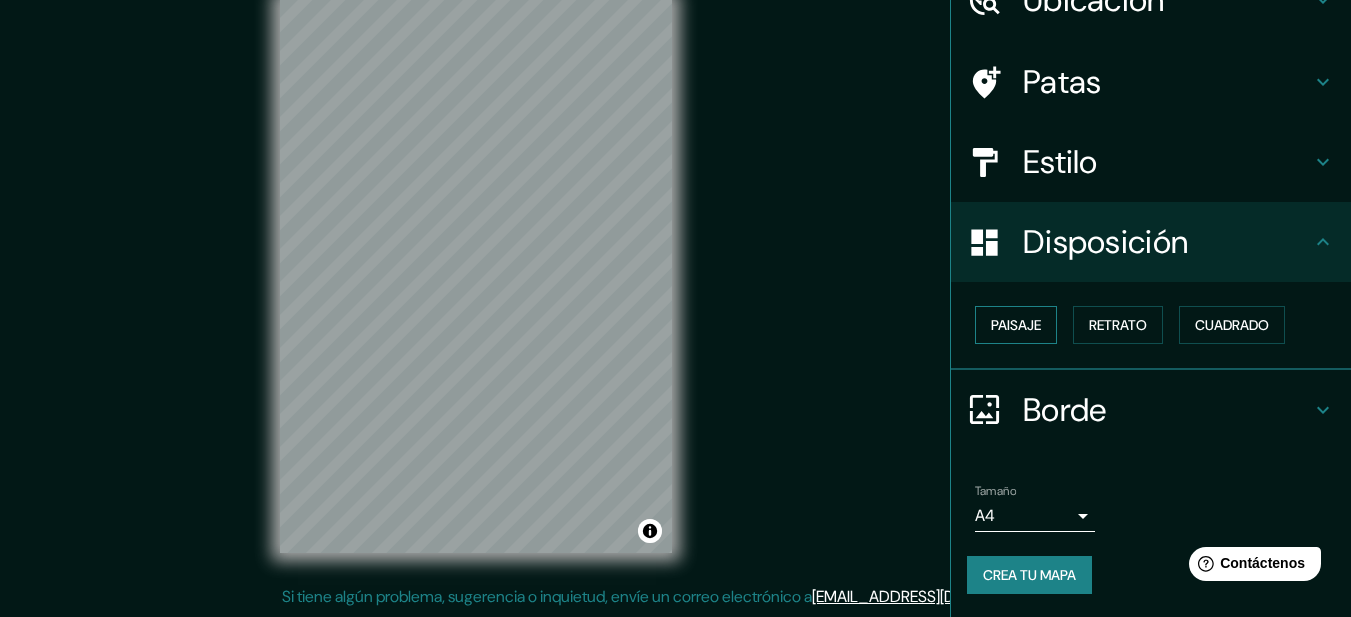 click on "Paisaje" at bounding box center (1016, 325) 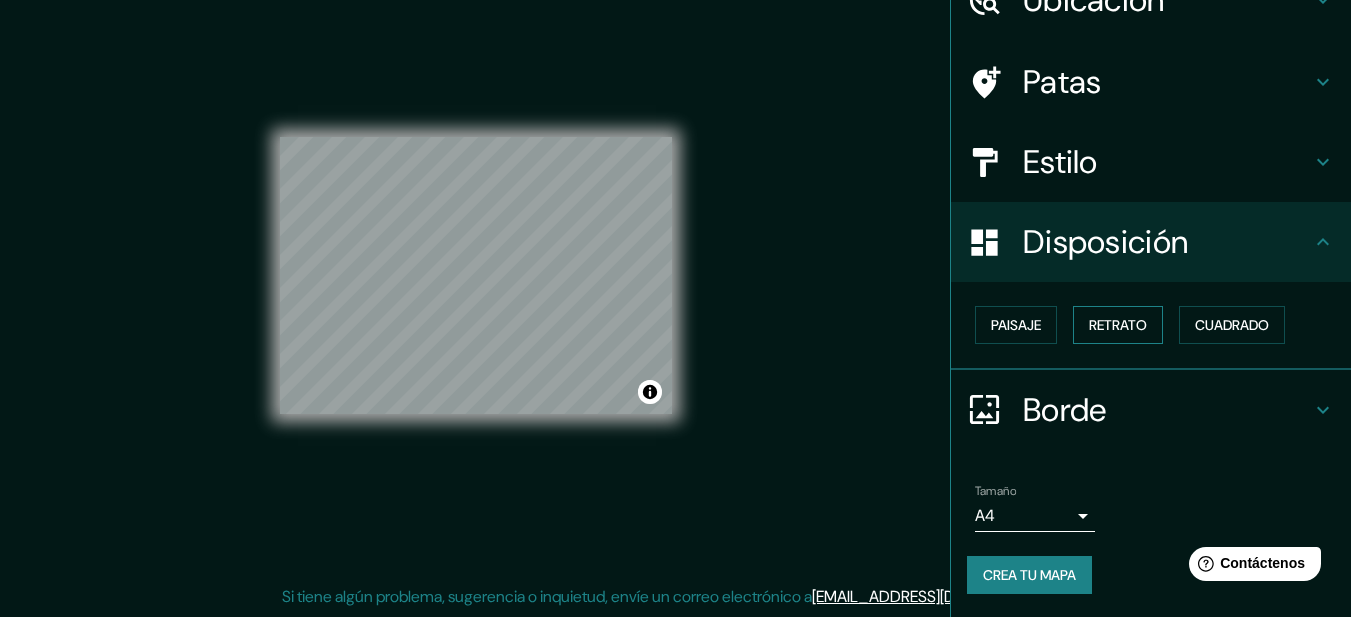 click on "Retrato" at bounding box center (1118, 325) 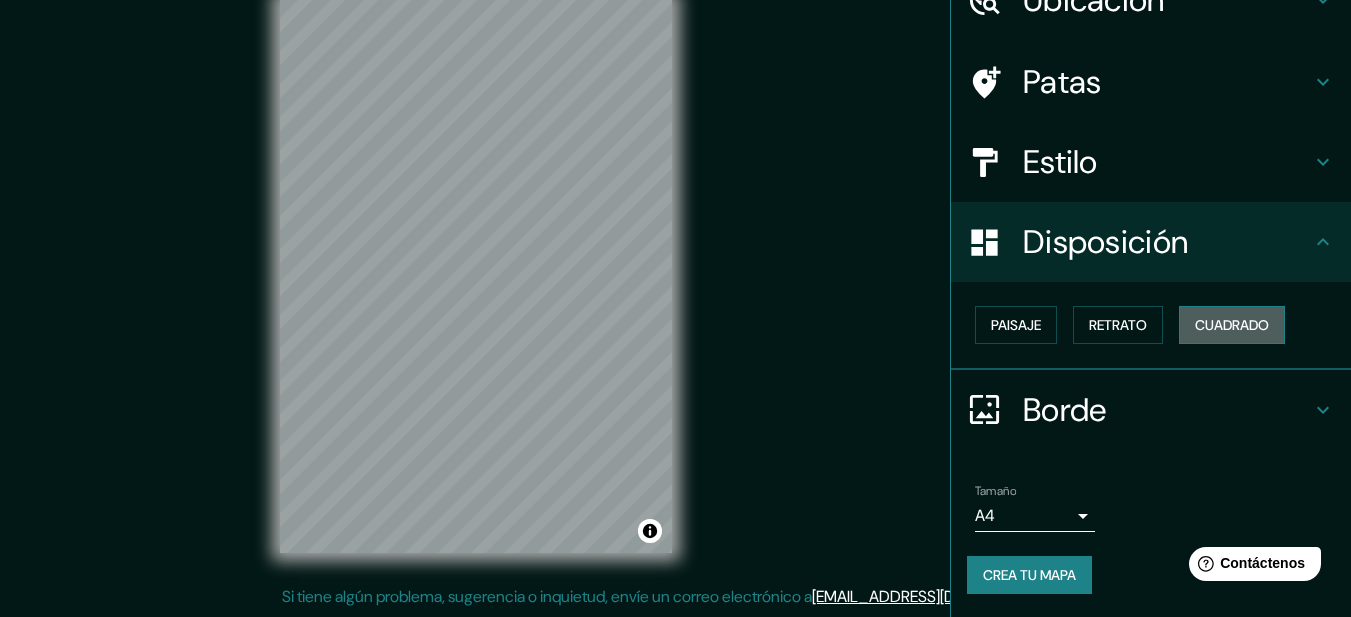 click on "Cuadrado" at bounding box center (1232, 325) 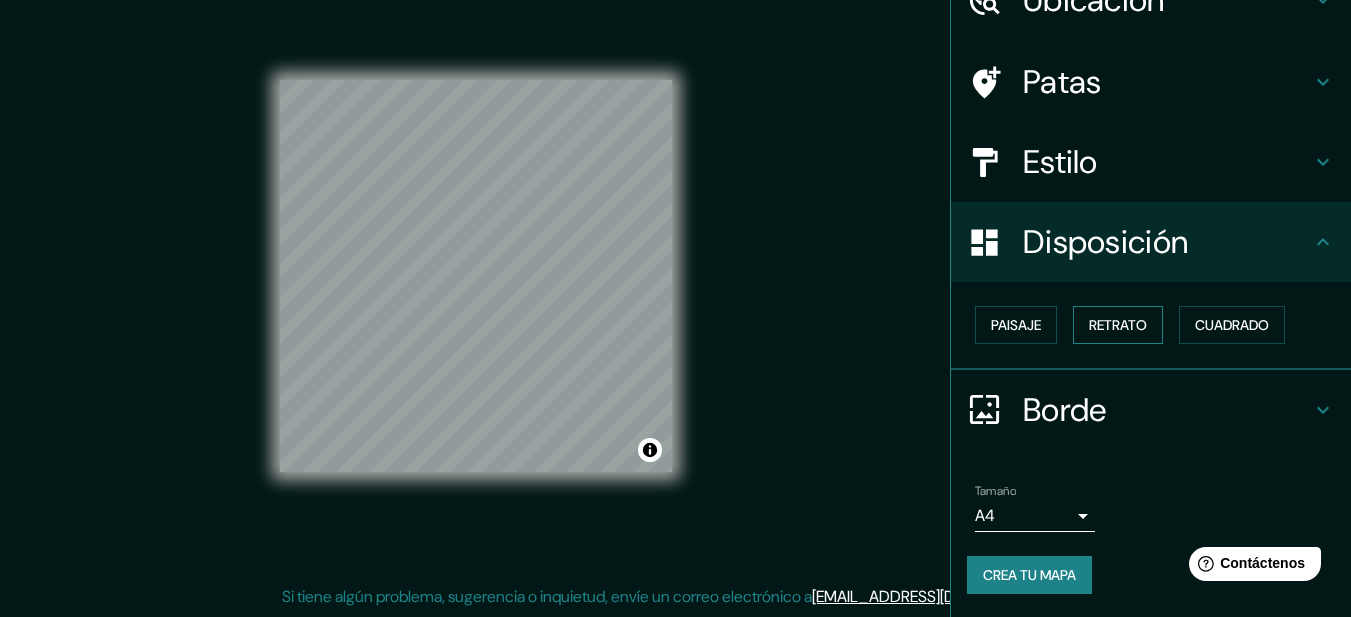 click on "Retrato" at bounding box center (1118, 325) 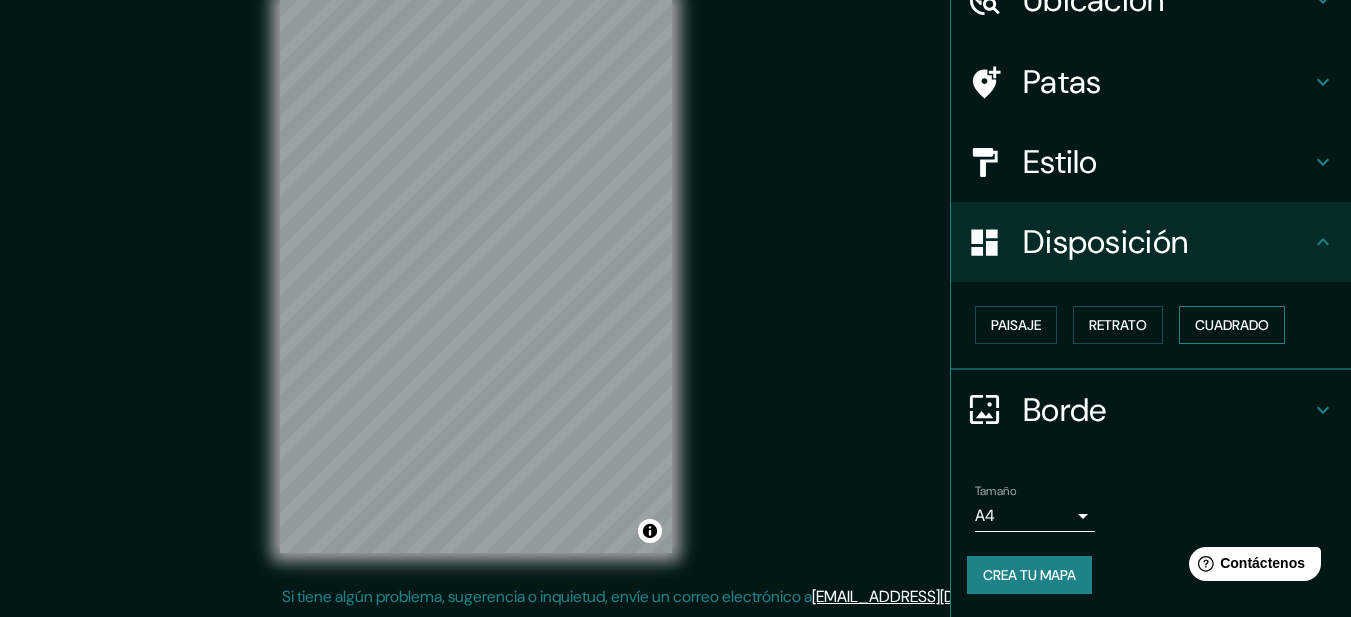 click on "Cuadrado" at bounding box center [1232, 325] 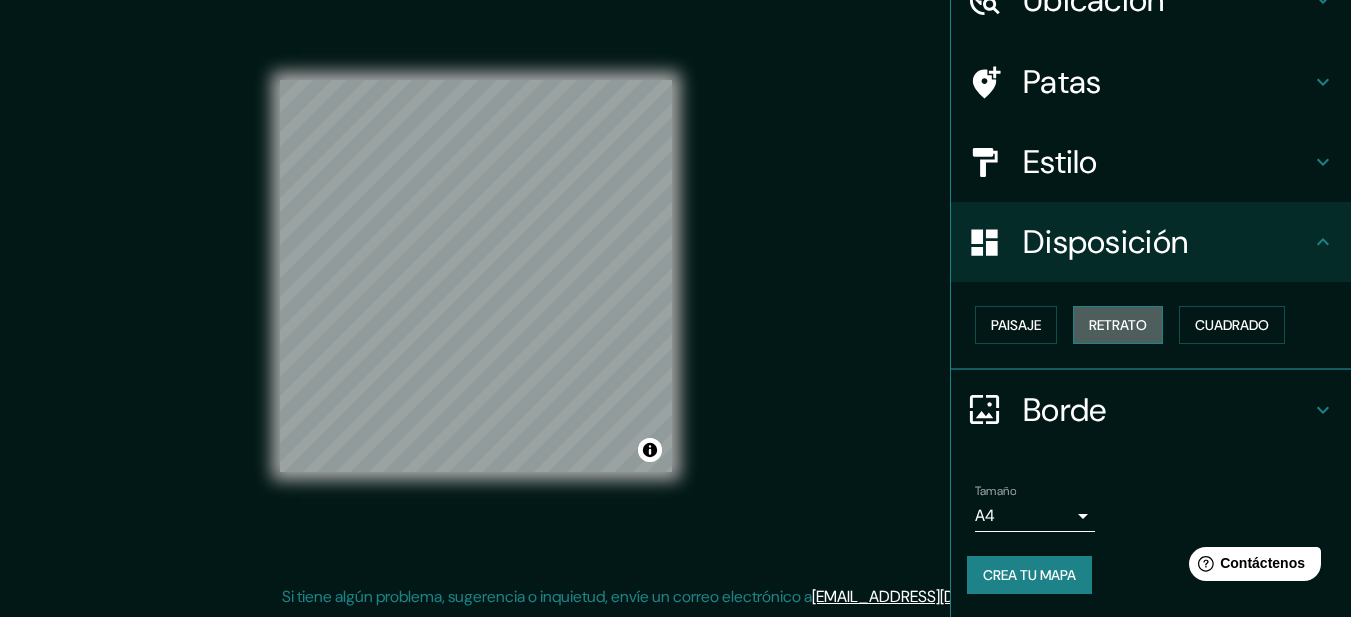 click on "Retrato" at bounding box center [1118, 325] 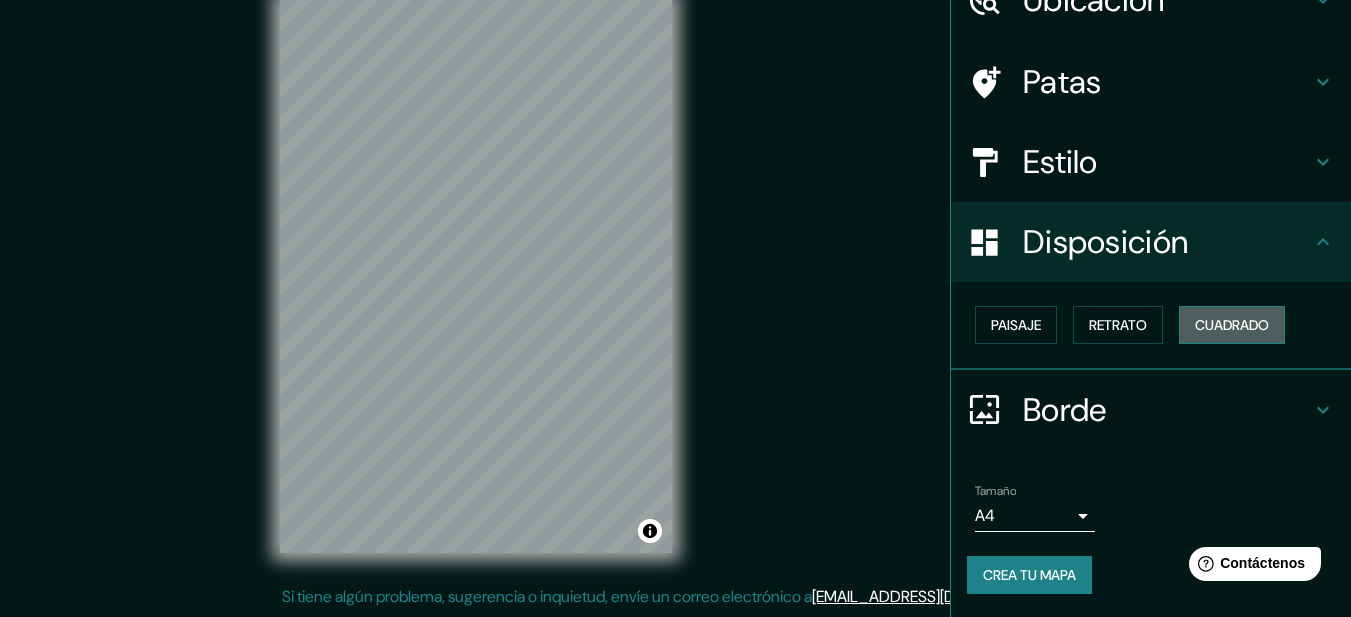 click on "Cuadrado" at bounding box center [1232, 325] 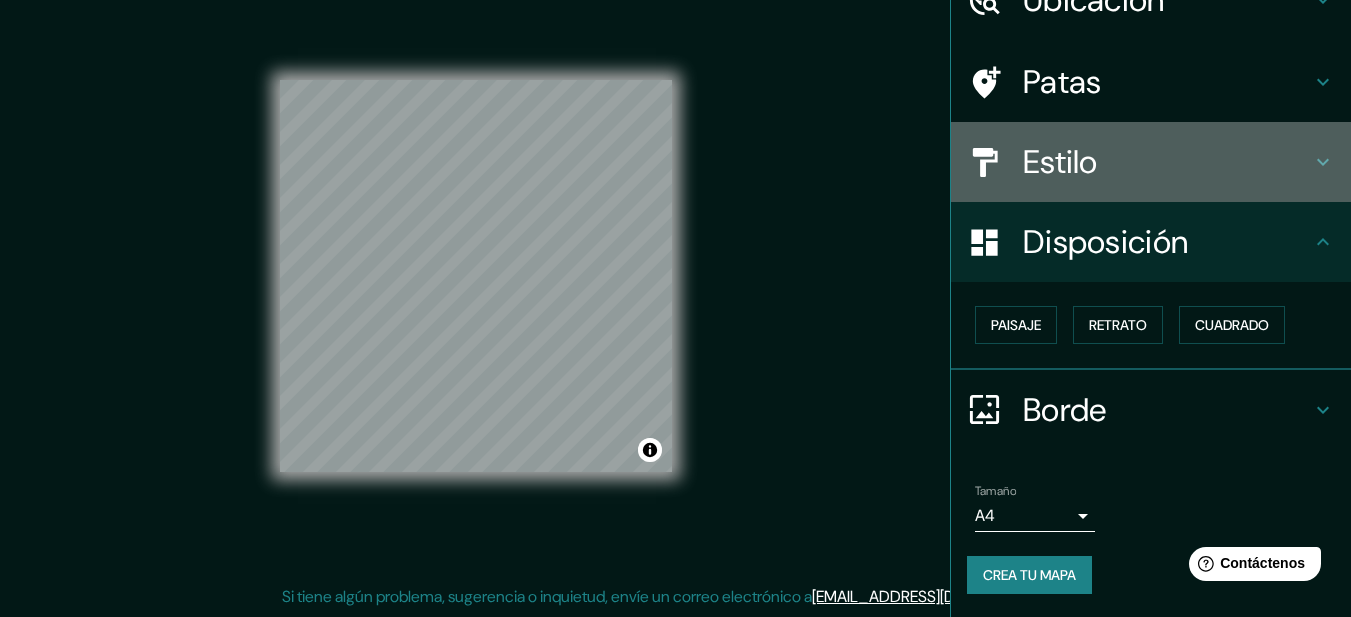 click on "Estilo" at bounding box center [1060, 162] 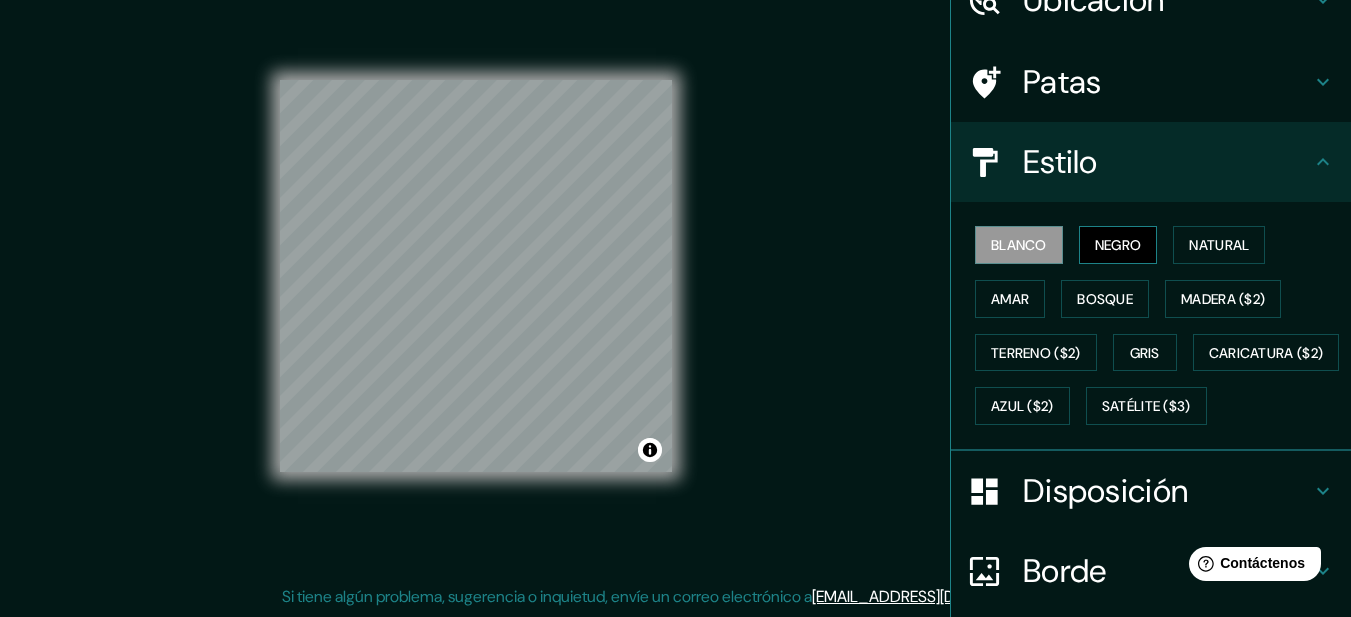 click on "Negro" at bounding box center [1118, 245] 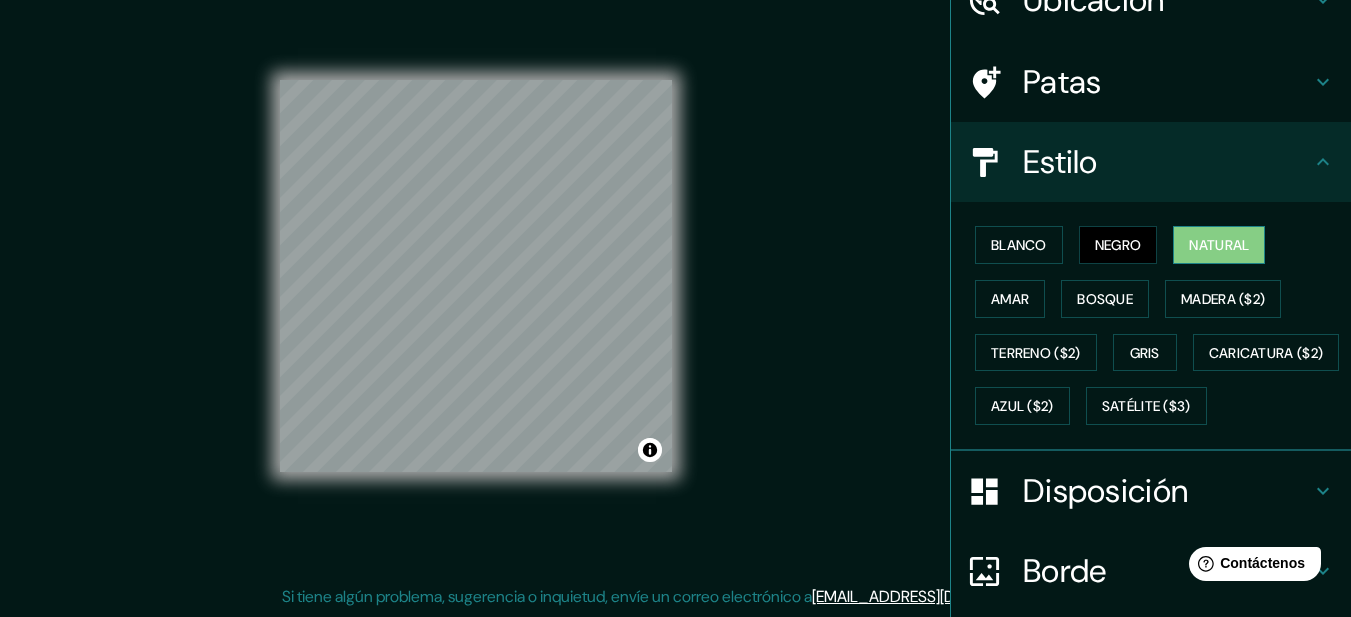 click on "Natural" at bounding box center (1219, 245) 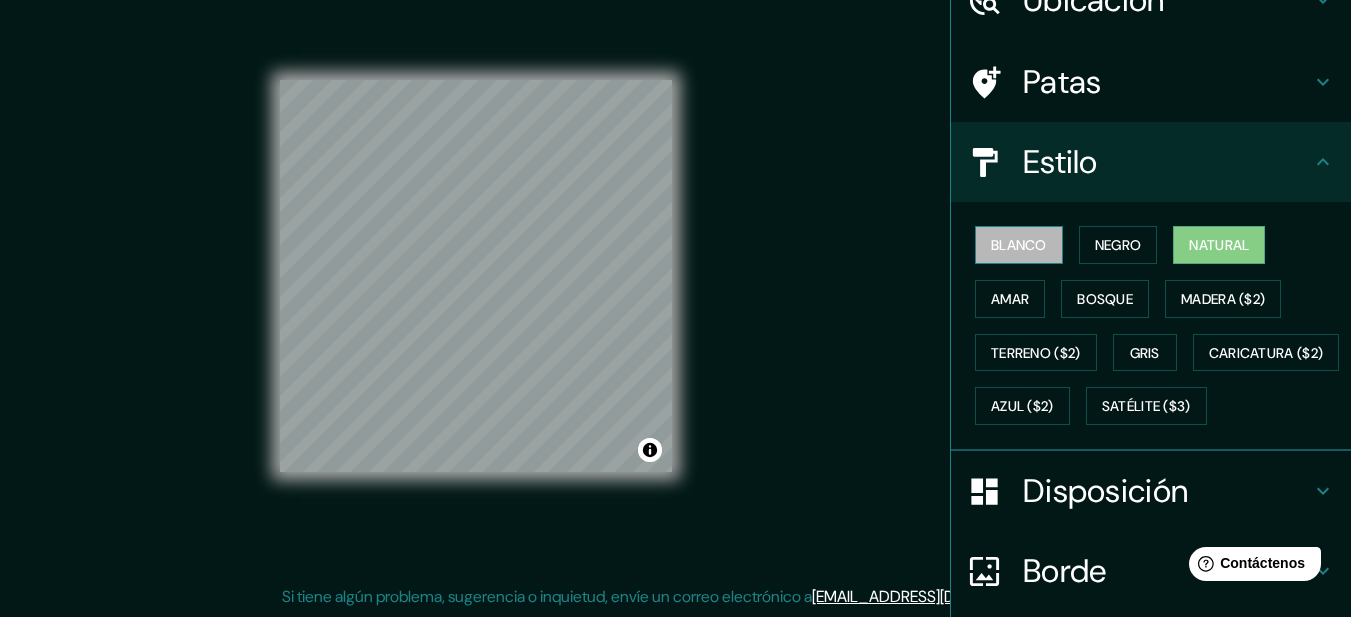 click on "Blanco" at bounding box center (1019, 245) 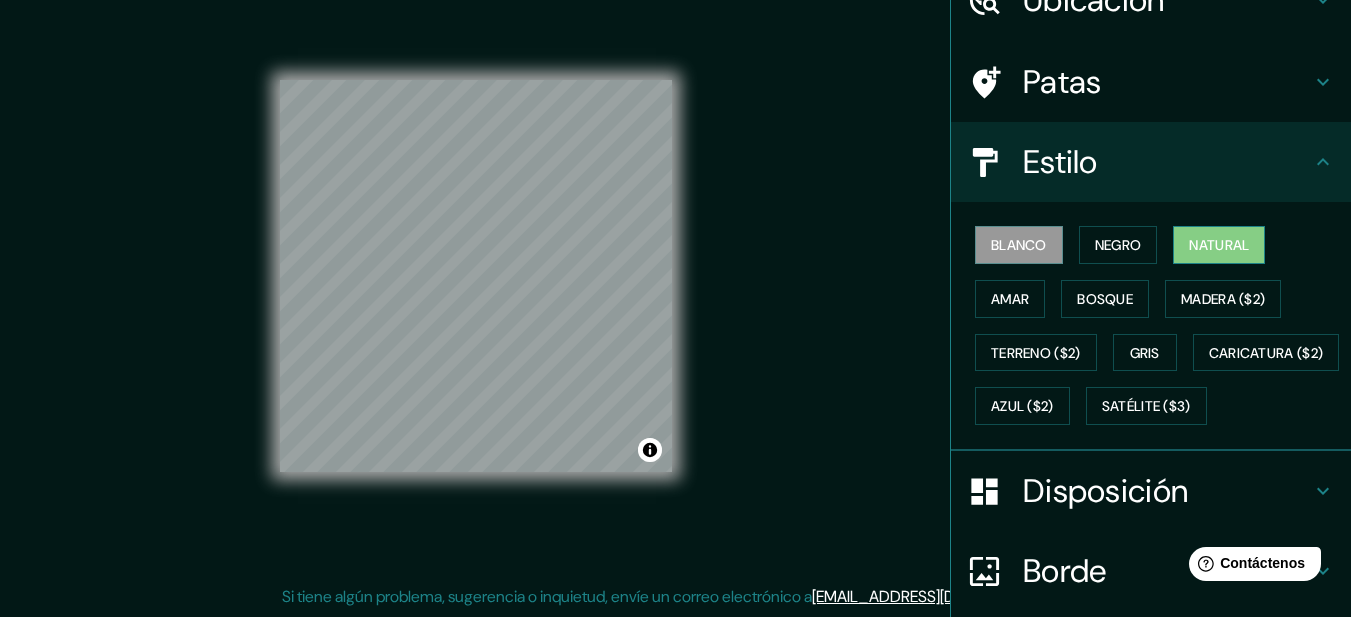 click on "Natural" at bounding box center [1219, 245] 